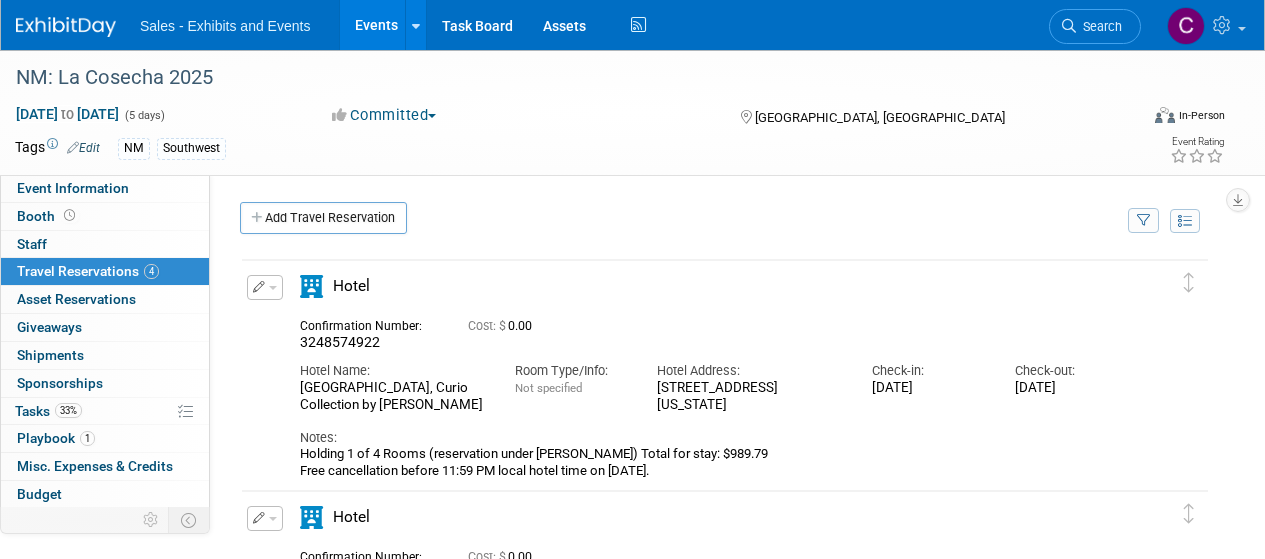 scroll, scrollTop: 752, scrollLeft: 0, axis: vertical 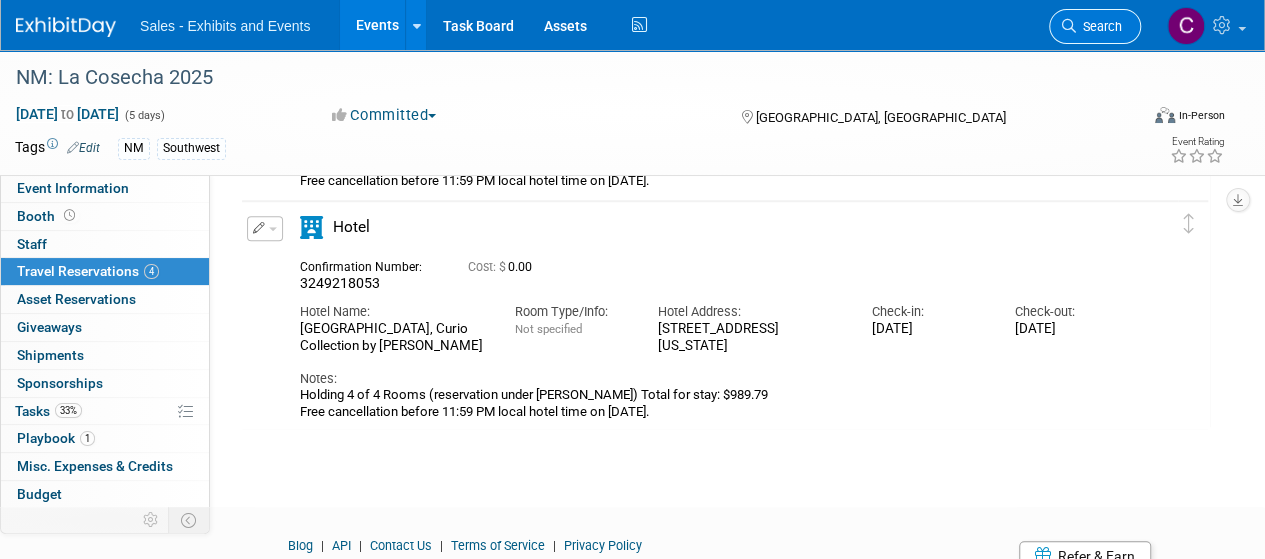 click on "Search" at bounding box center (1099, 26) 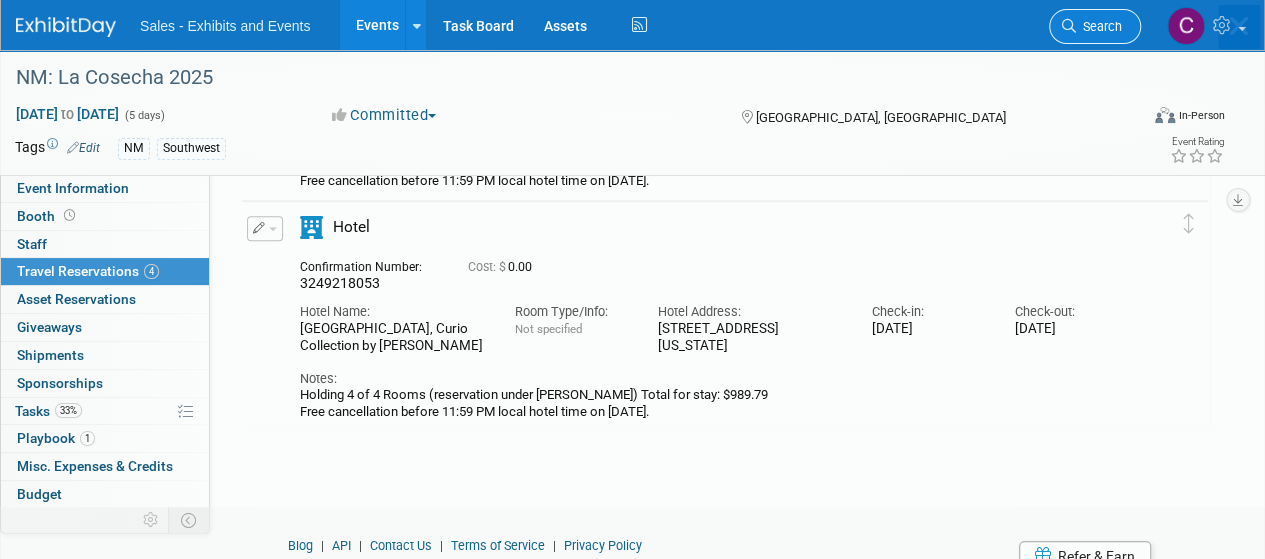 scroll, scrollTop: 0, scrollLeft: 0, axis: both 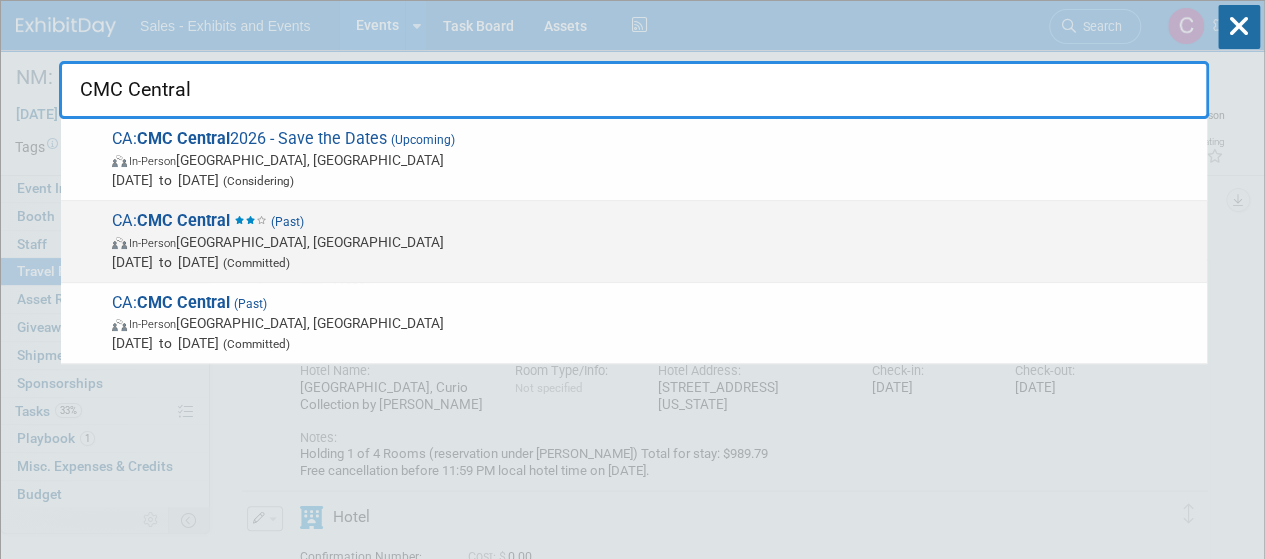 type on "CMC Central" 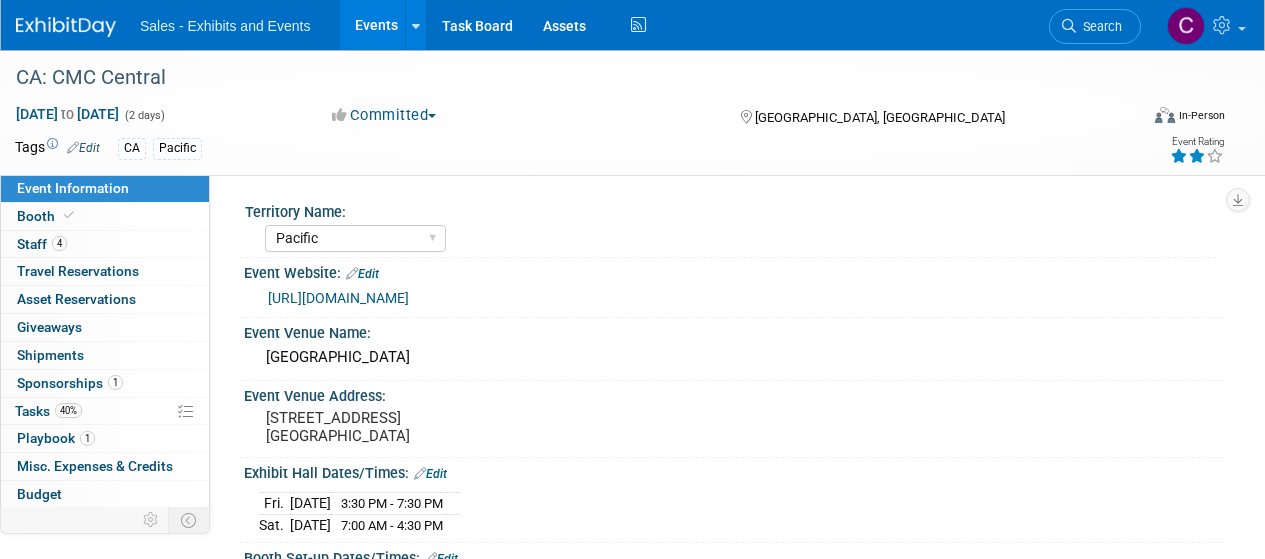 select on "Pacific" 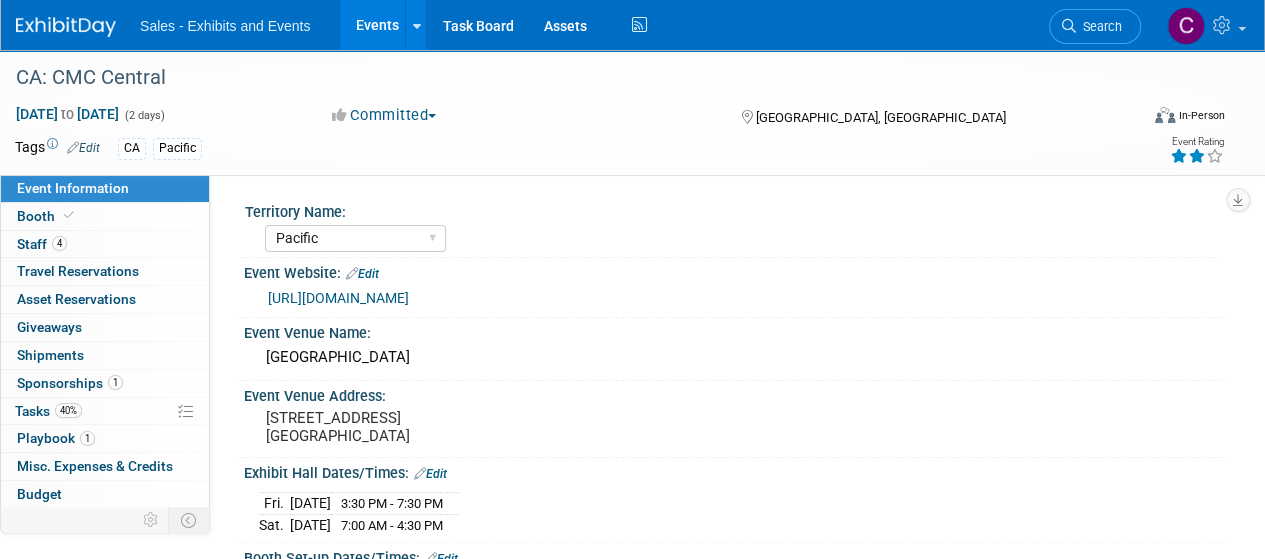 scroll, scrollTop: 0, scrollLeft: 0, axis: both 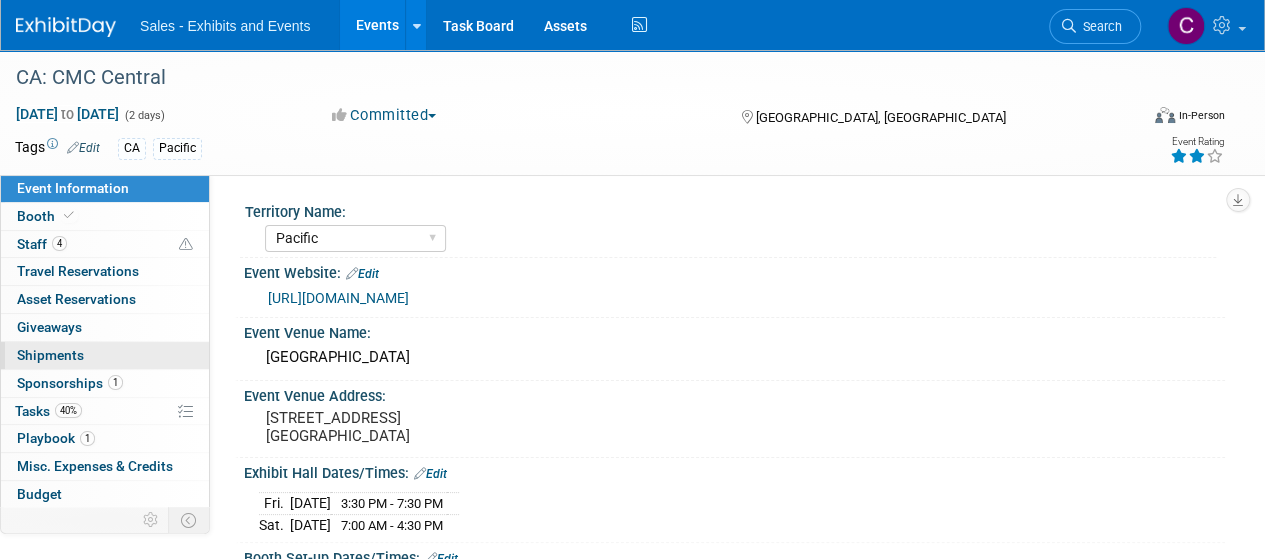 click on "0
Shipments 0" at bounding box center (105, 355) 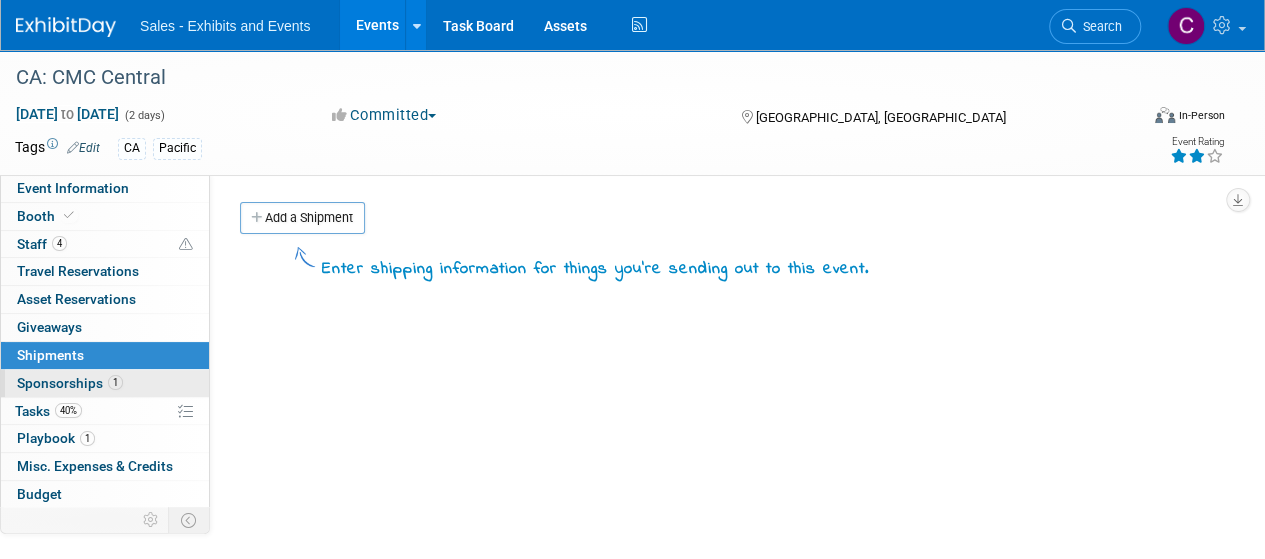click on "Sponsorships 1" at bounding box center (70, 383) 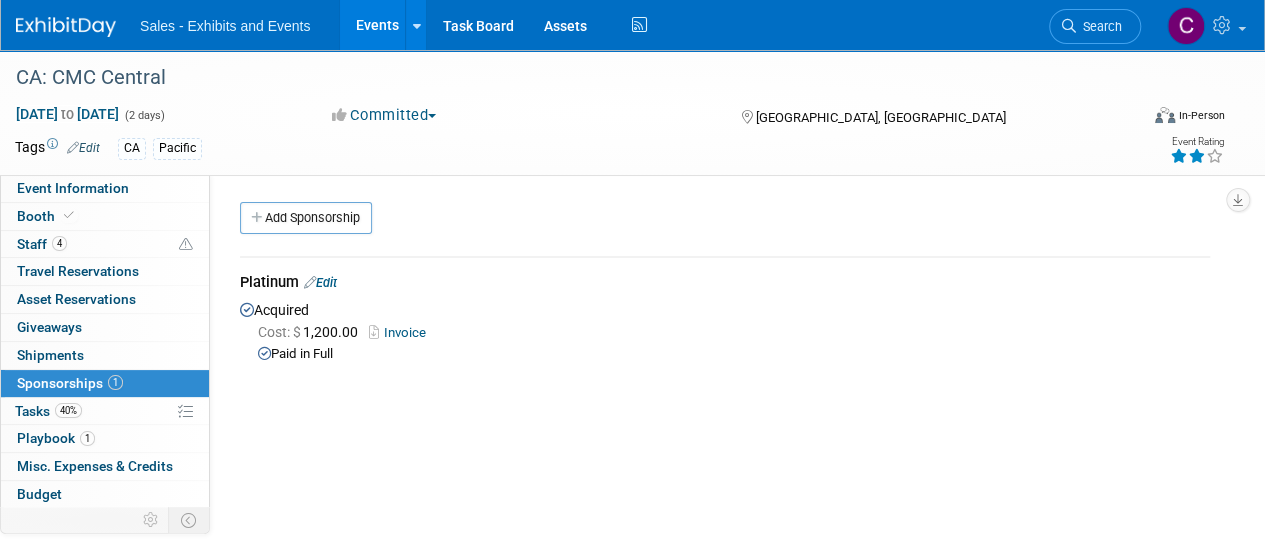 click on "Invoice" at bounding box center (401, 332) 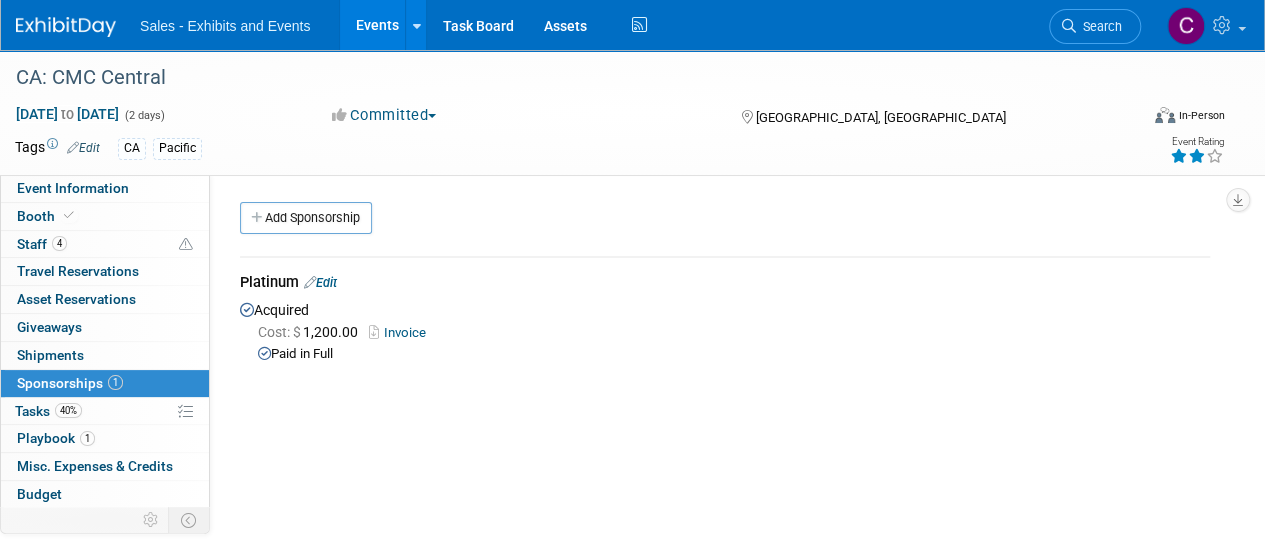click on "Events" at bounding box center (376, 25) 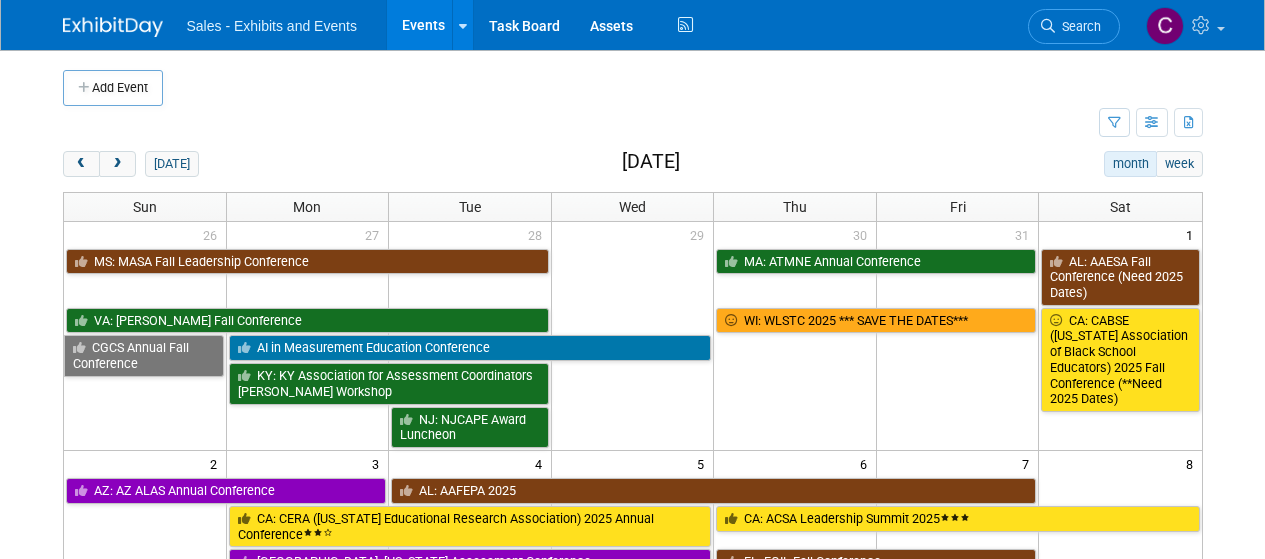 scroll, scrollTop: 0, scrollLeft: 0, axis: both 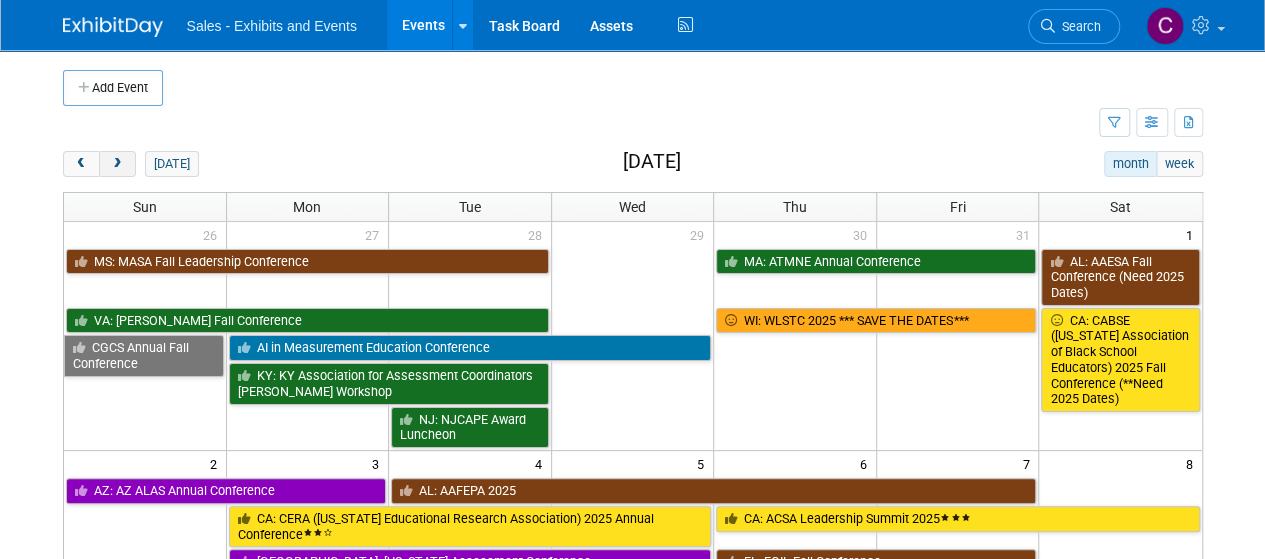 click at bounding box center [117, 164] 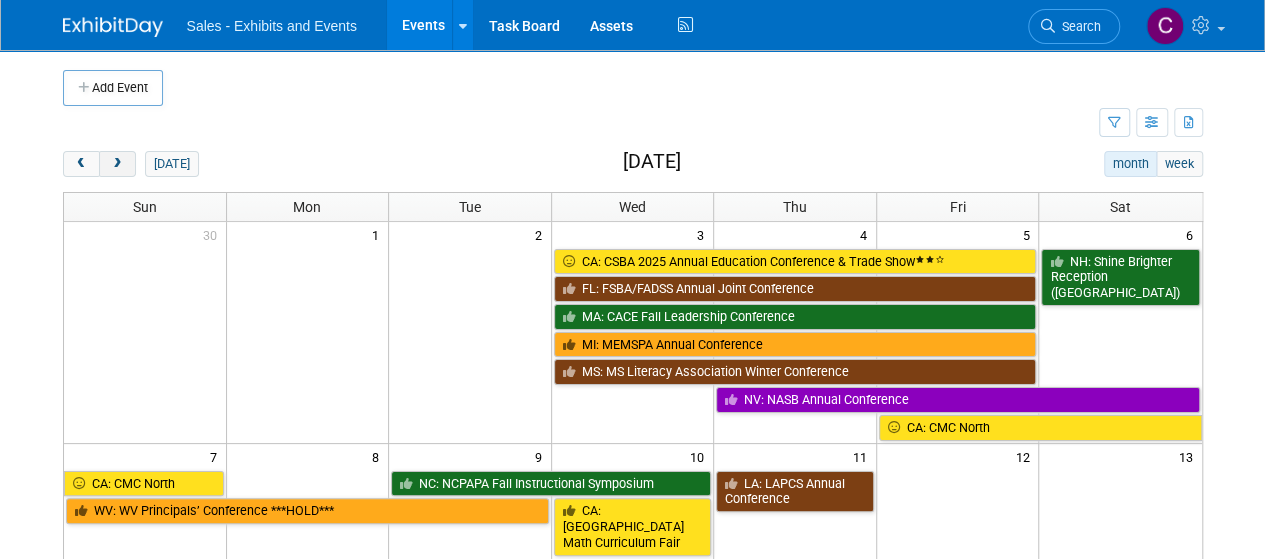 click at bounding box center (117, 164) 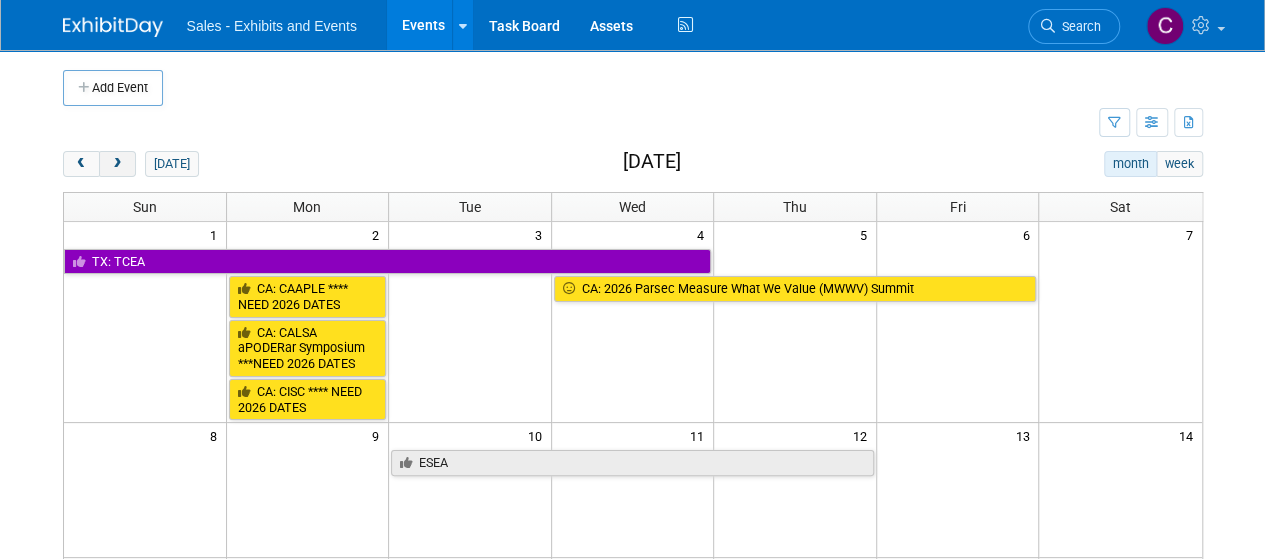 click at bounding box center (117, 164) 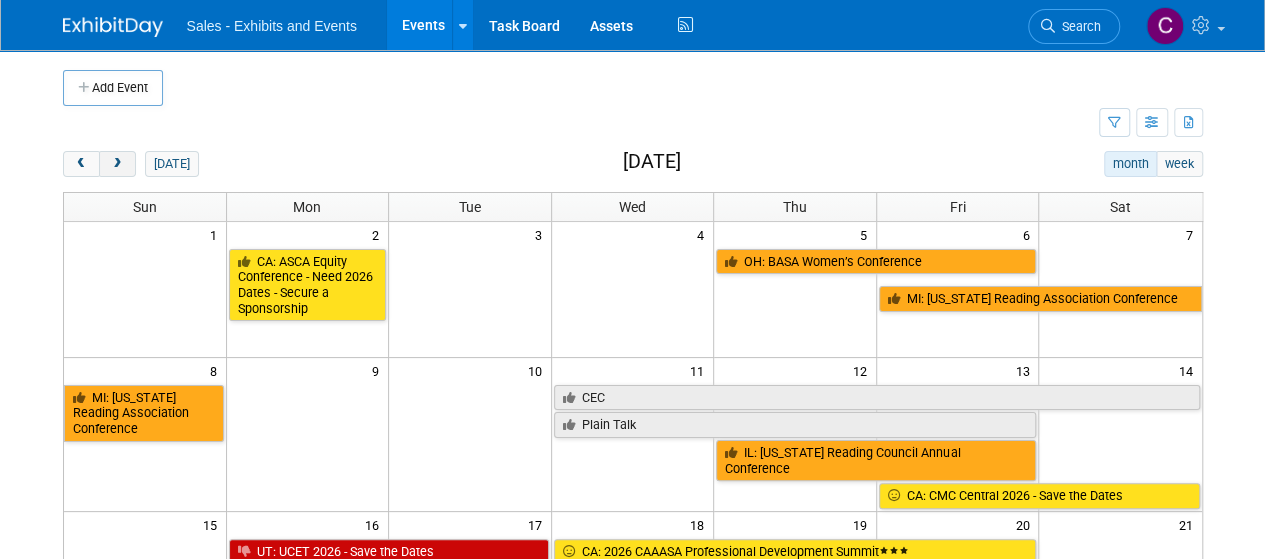 click at bounding box center (117, 164) 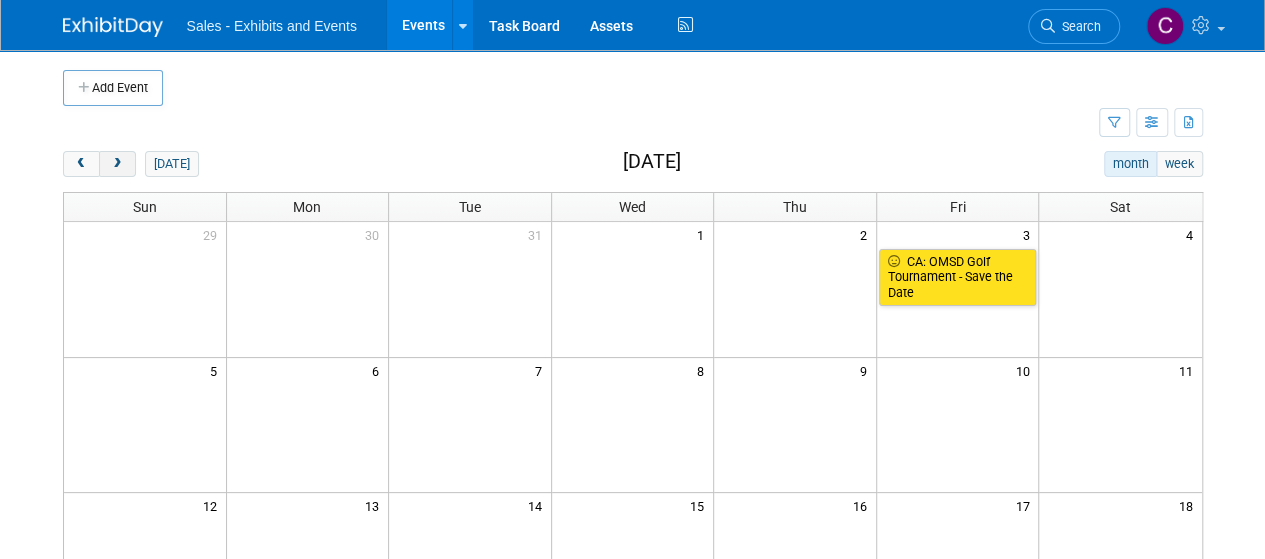 click at bounding box center [117, 164] 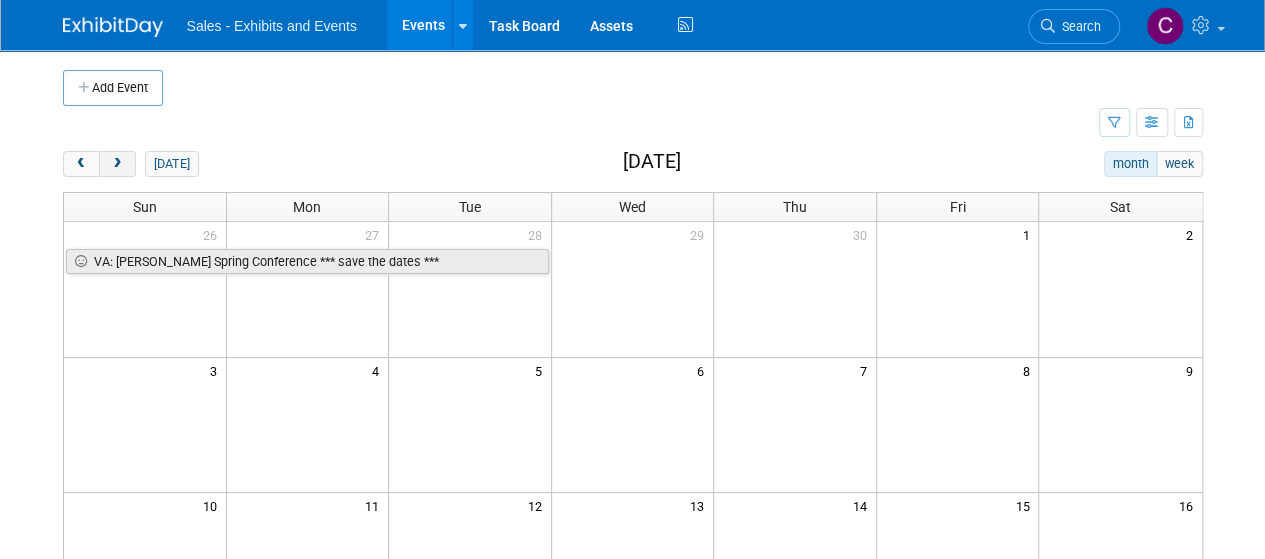 click at bounding box center [117, 164] 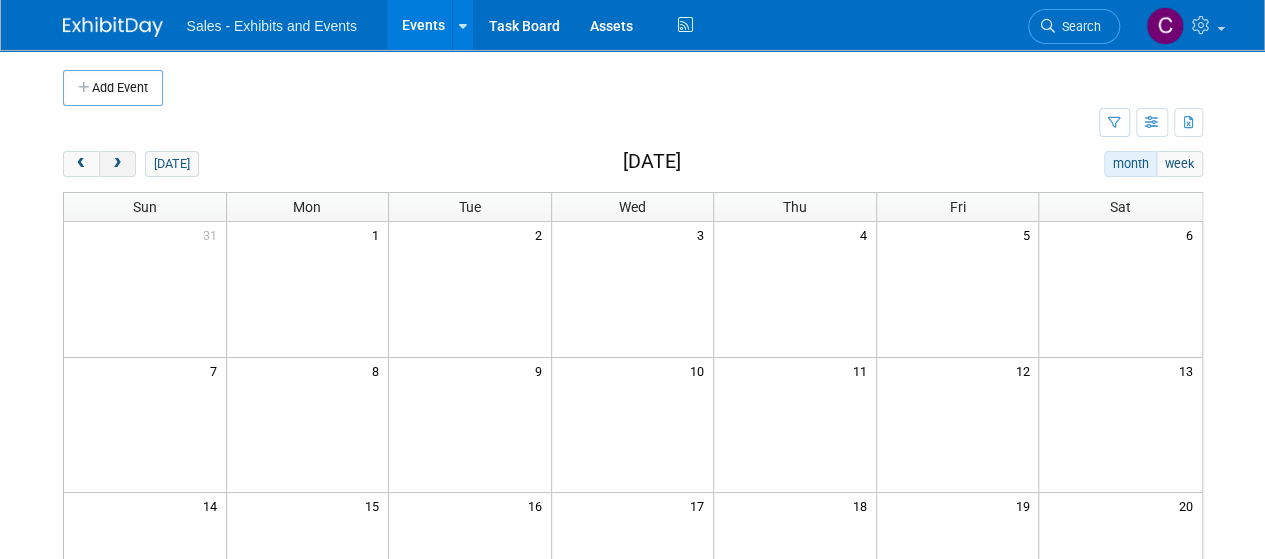 click at bounding box center [117, 164] 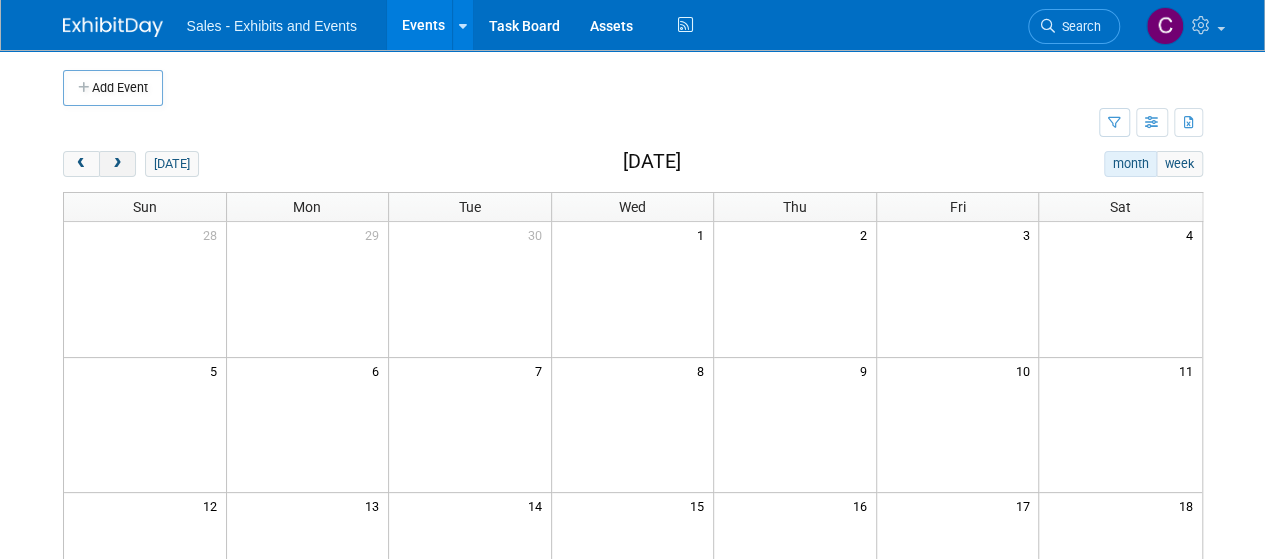 click at bounding box center (117, 164) 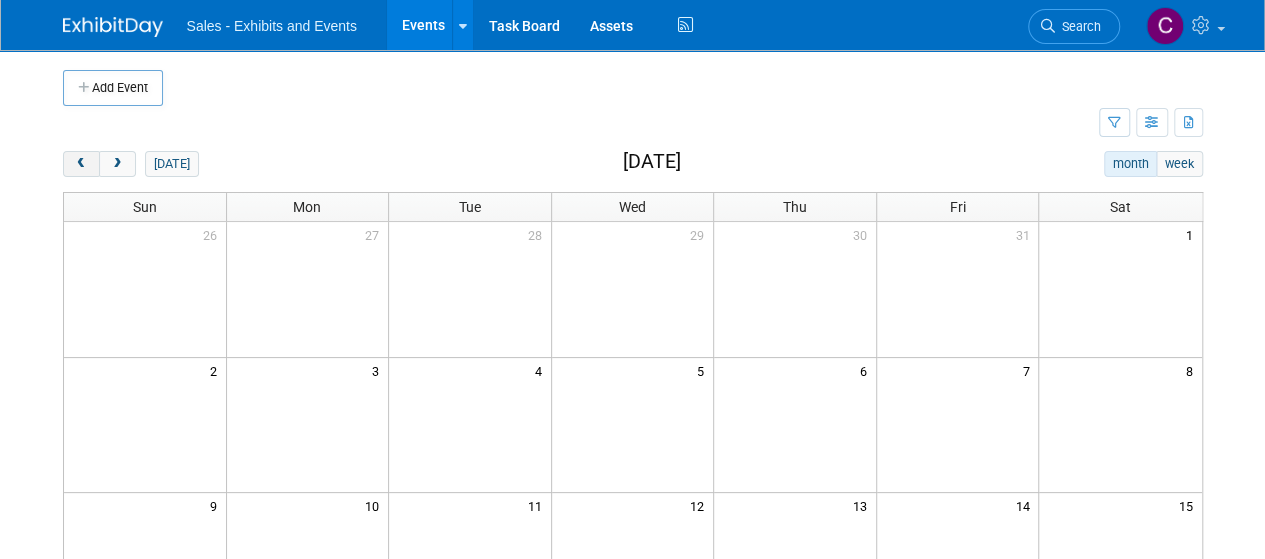 click at bounding box center [81, 164] 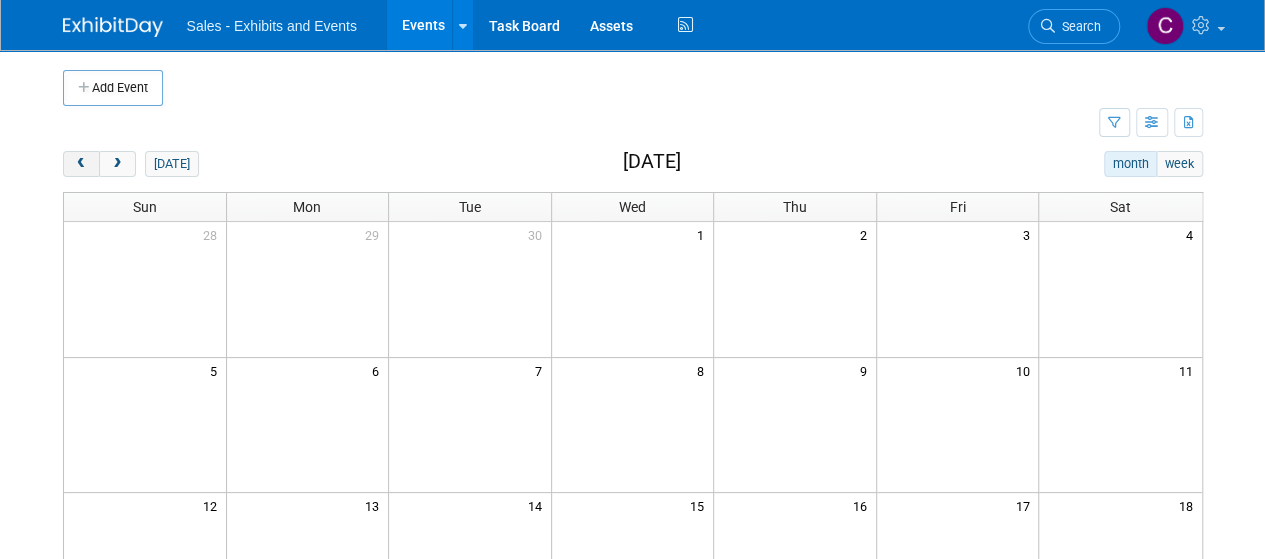 click at bounding box center (81, 164) 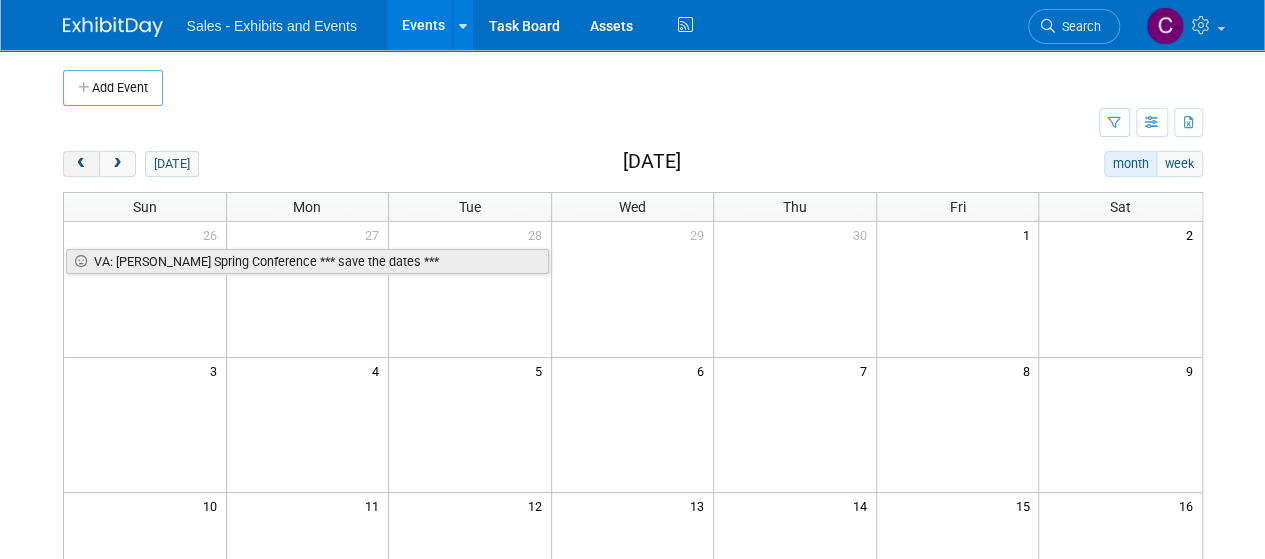 click at bounding box center [81, 164] 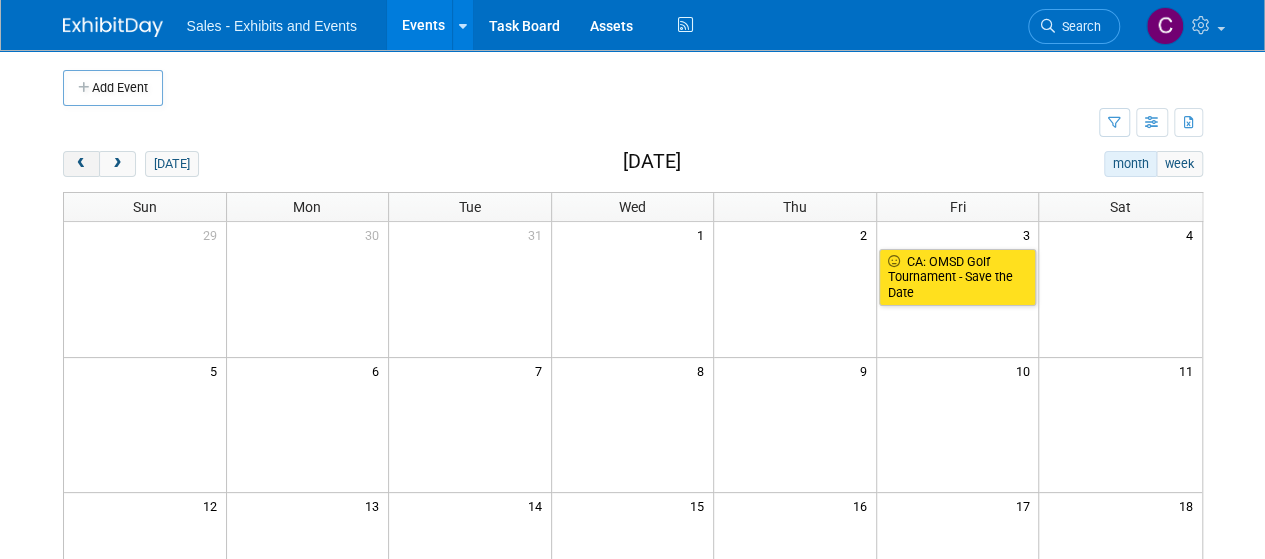 click at bounding box center [81, 164] 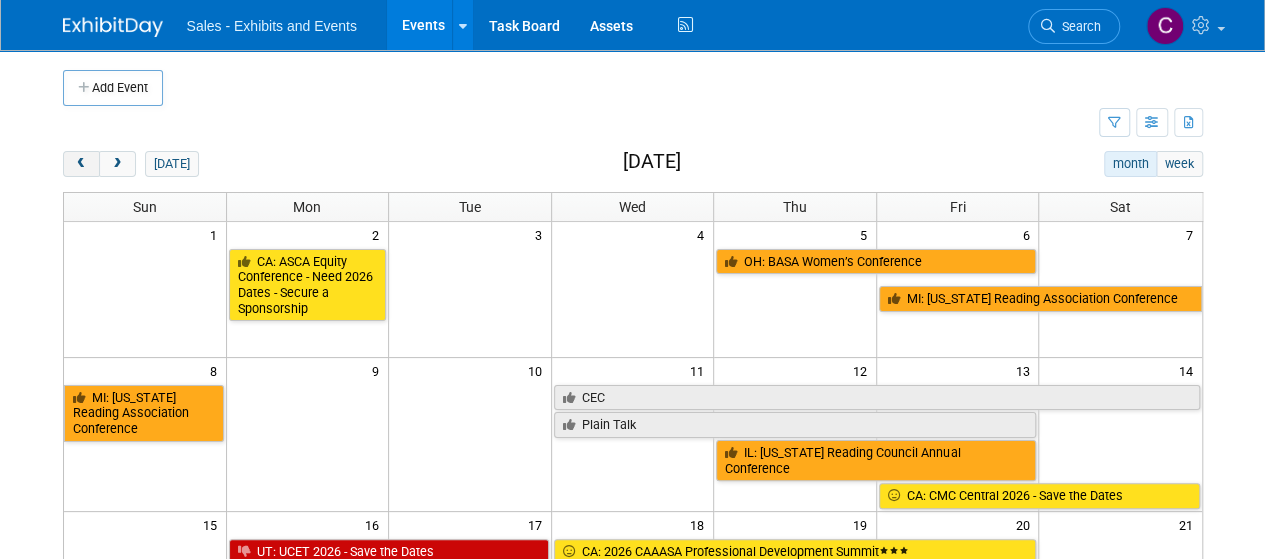 click at bounding box center [81, 164] 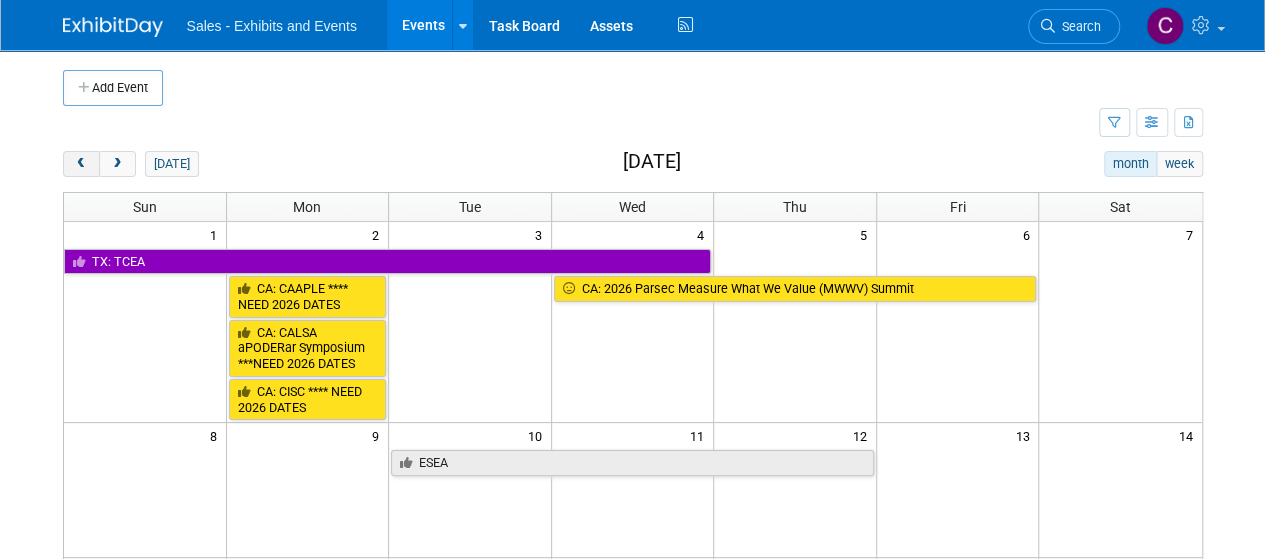 click at bounding box center (81, 164) 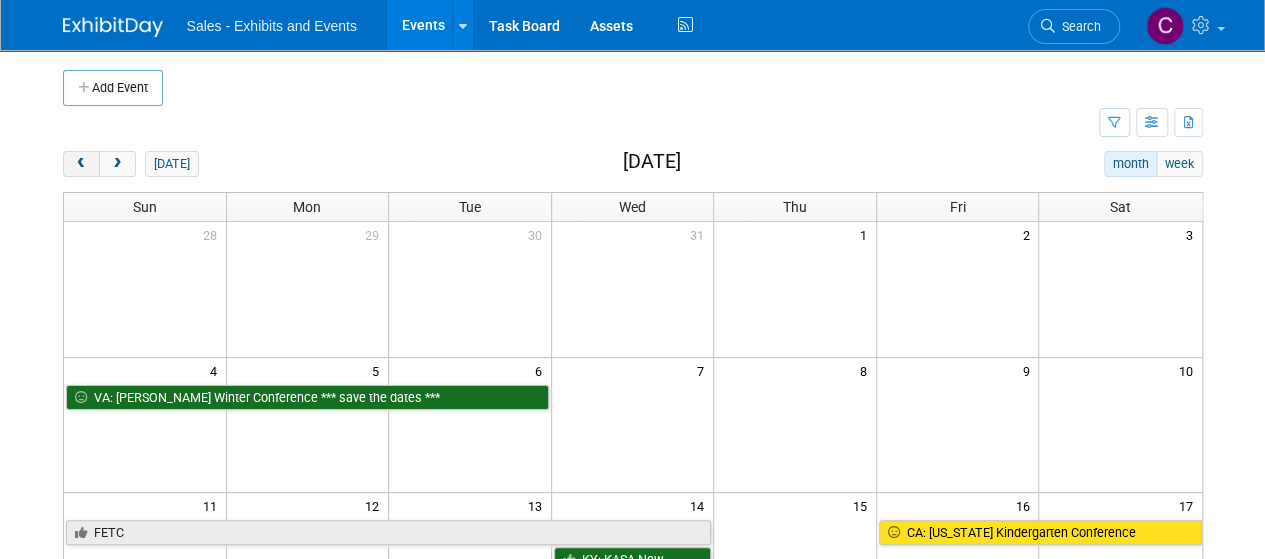 click at bounding box center (81, 164) 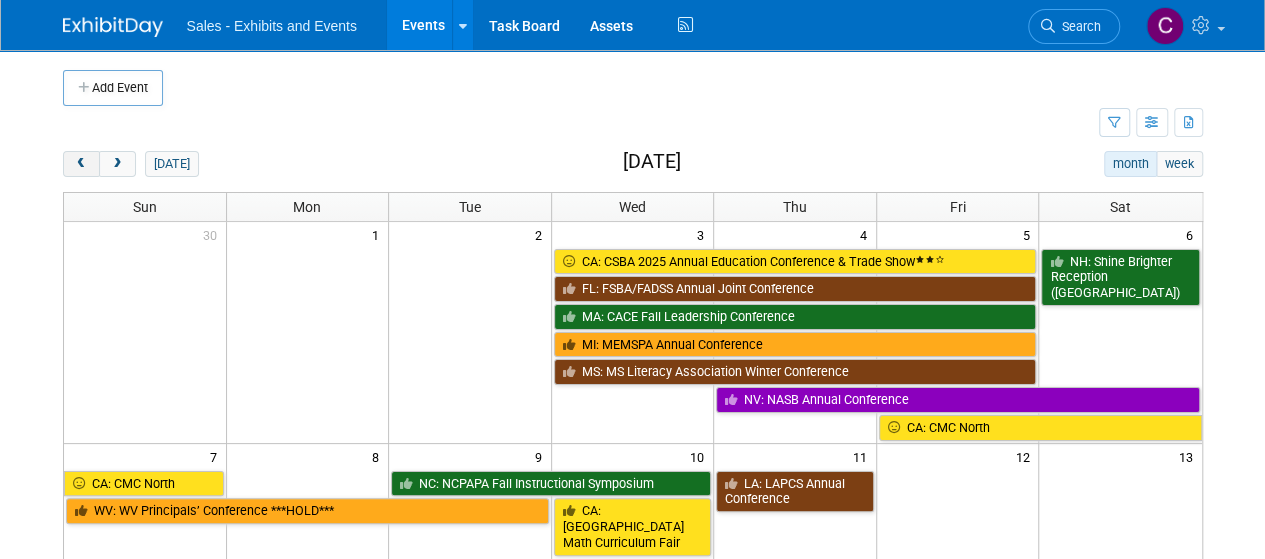 click at bounding box center (81, 164) 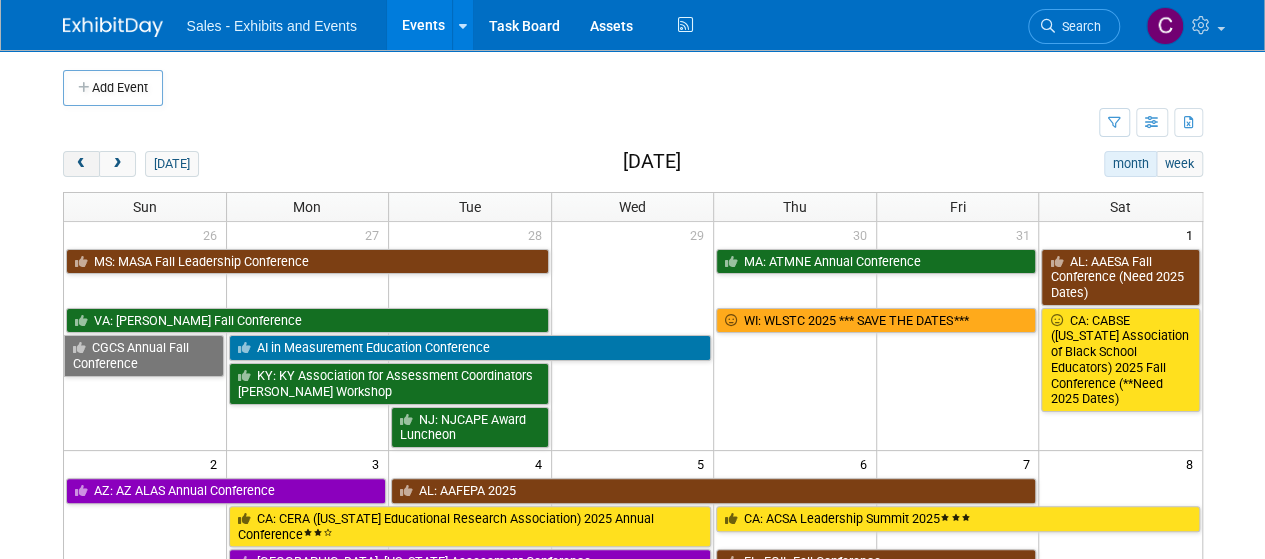 click at bounding box center [81, 164] 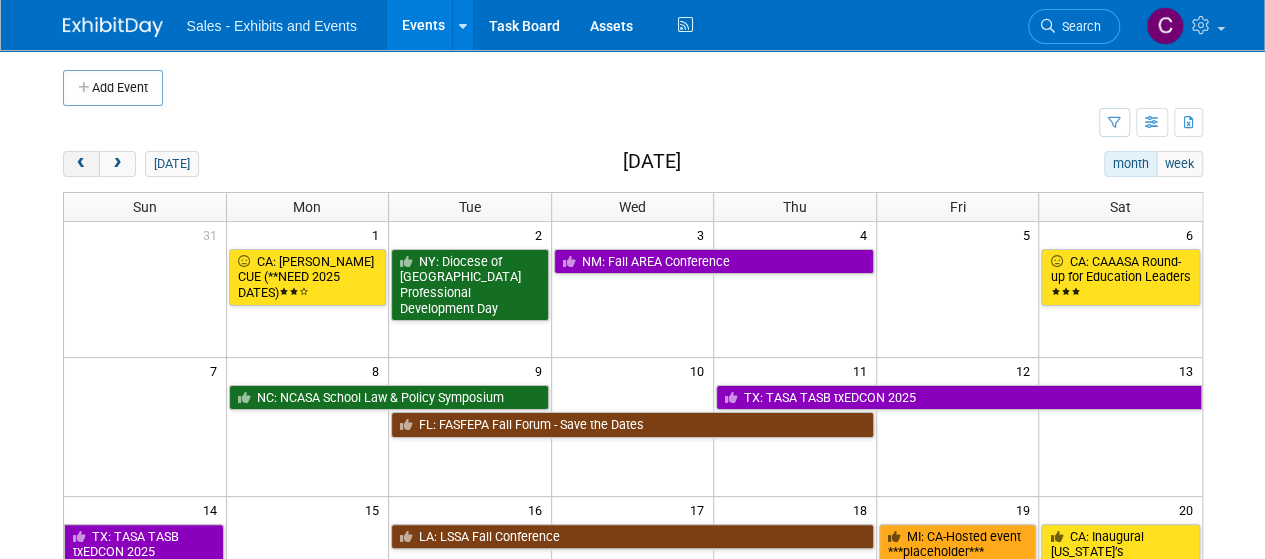 click at bounding box center (81, 164) 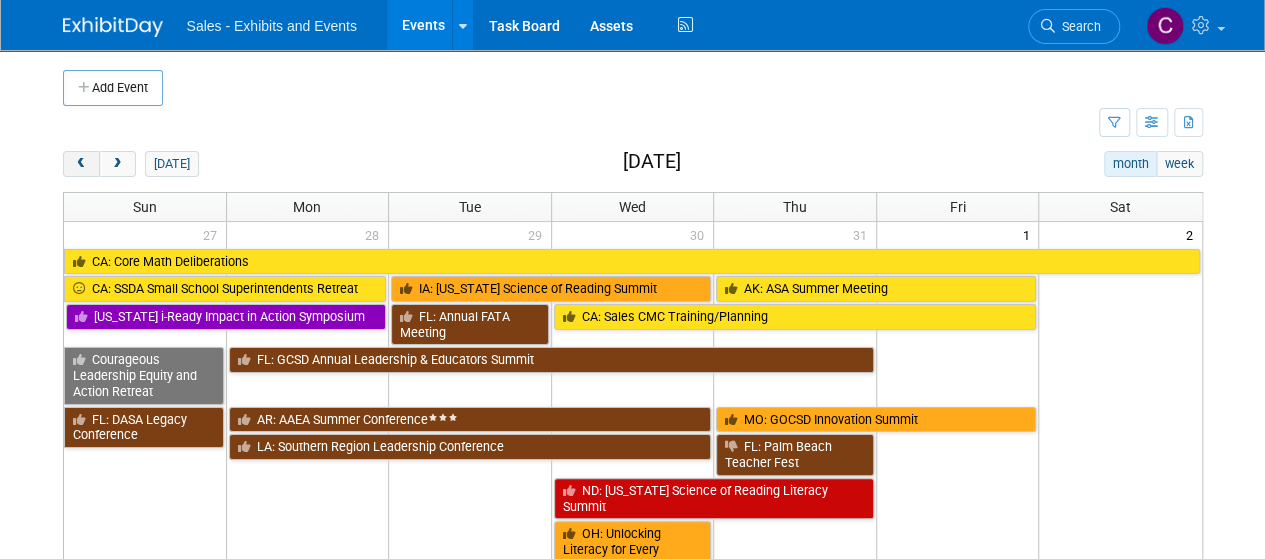 click at bounding box center (81, 164) 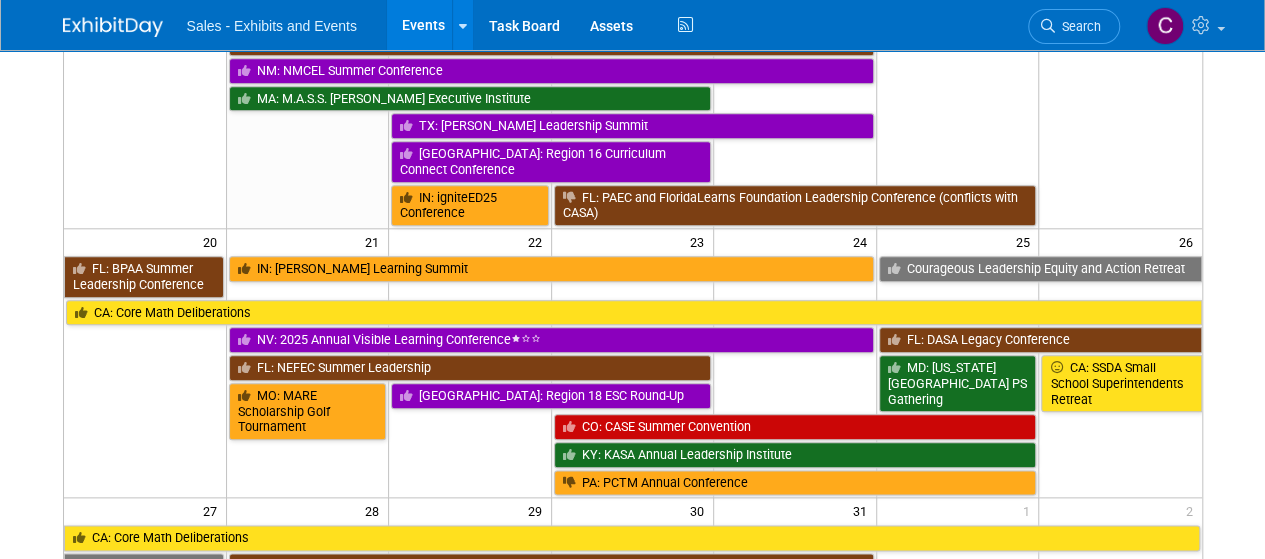 scroll, scrollTop: 1142, scrollLeft: 0, axis: vertical 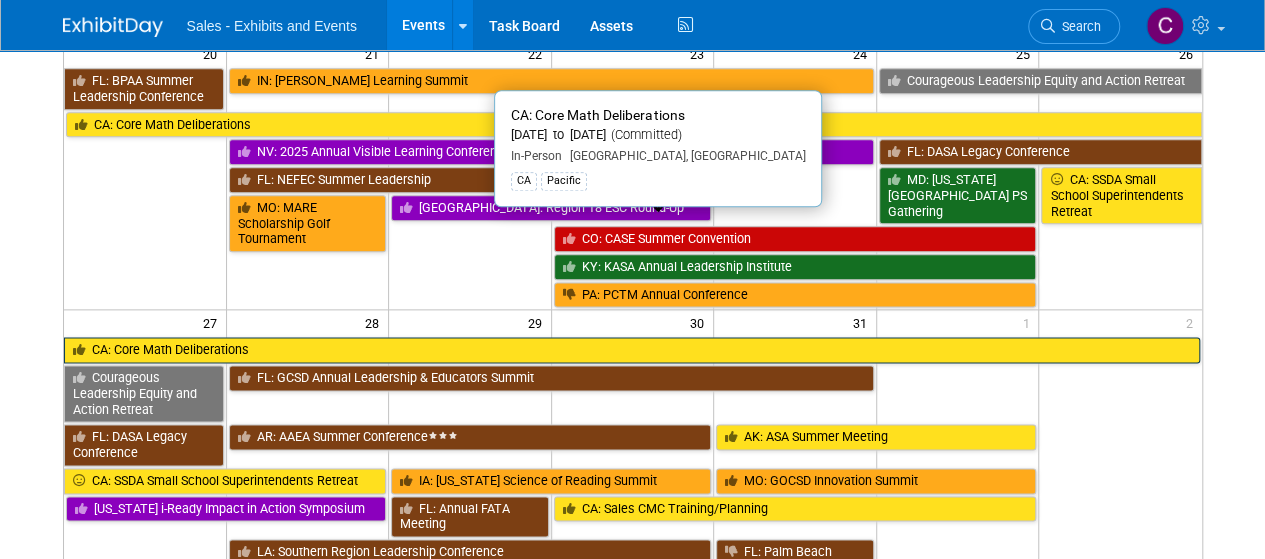 click on "CA: Core Math Deliberations" at bounding box center (632, 350) 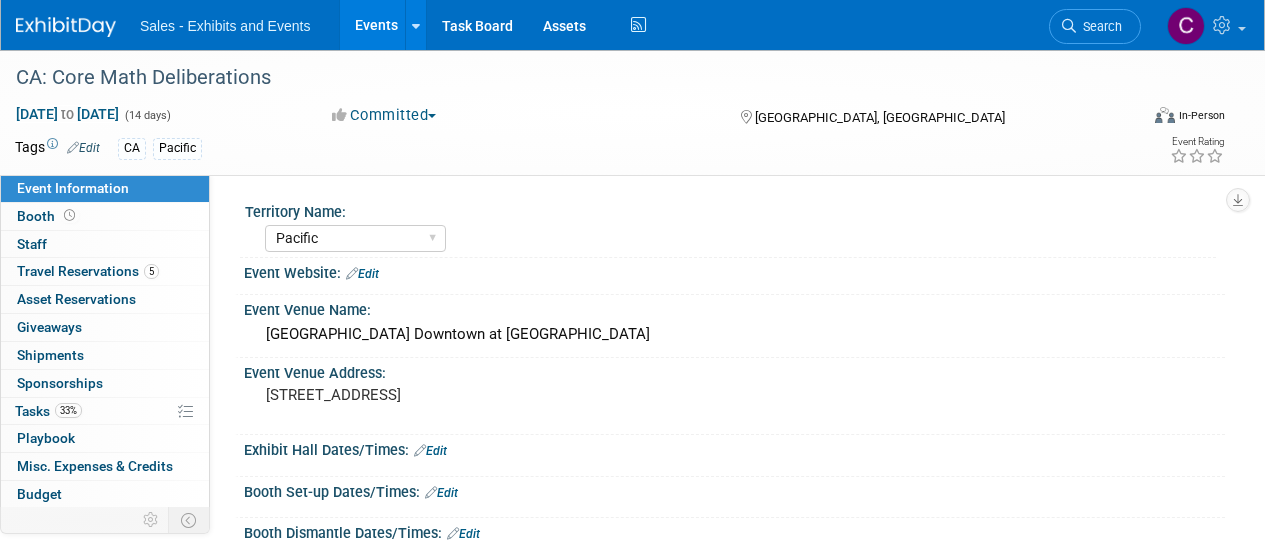 select on "Pacific" 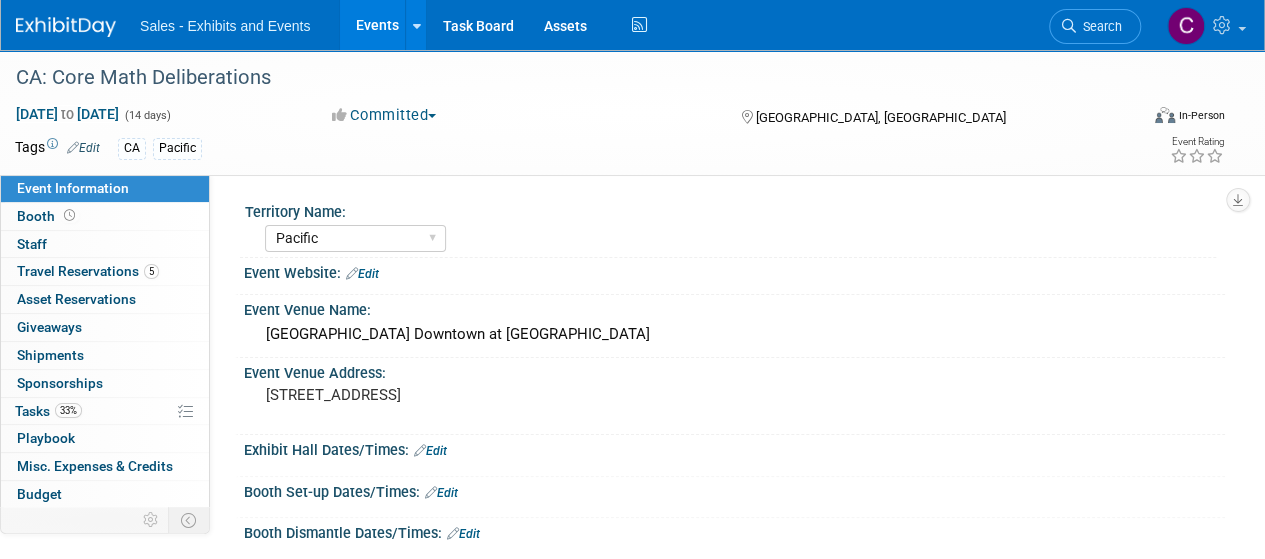 scroll, scrollTop: 0, scrollLeft: 0, axis: both 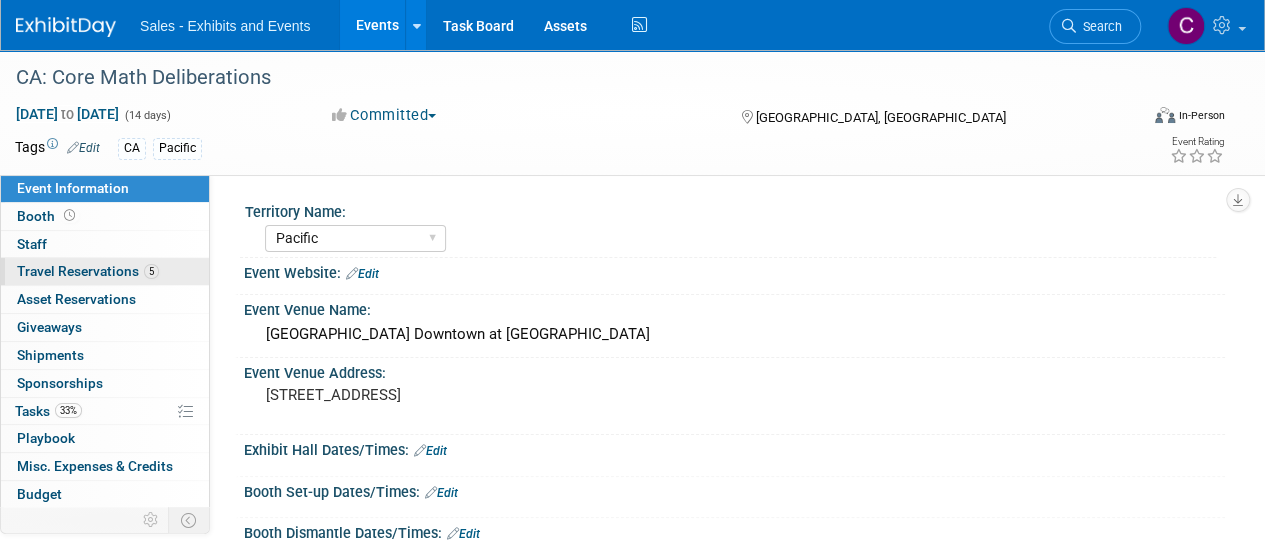 click on "Travel Reservations 5" at bounding box center (88, 271) 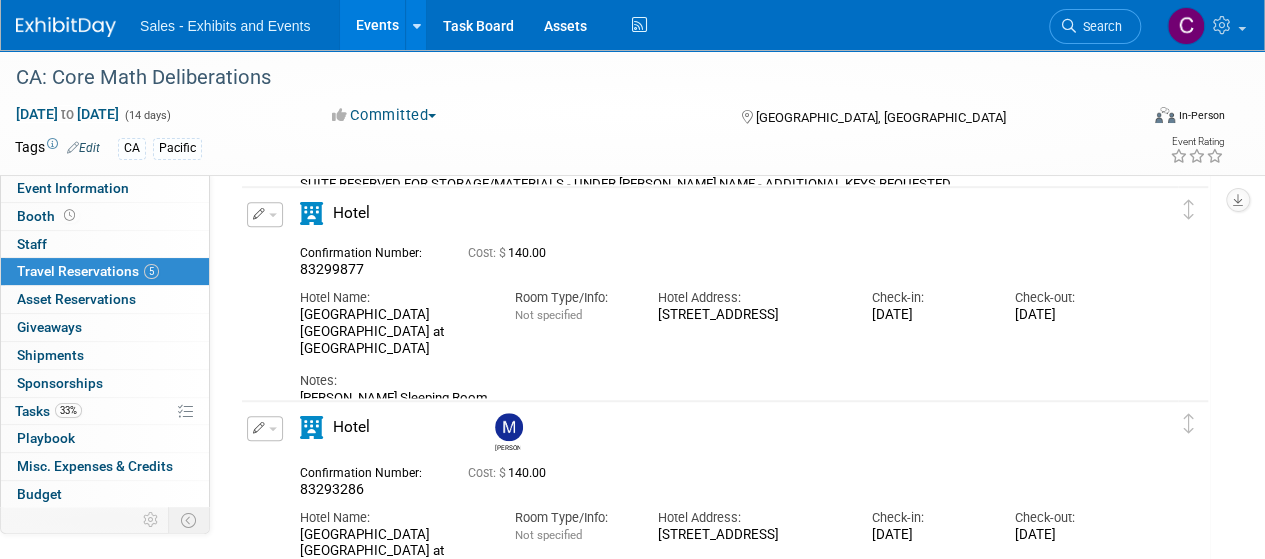 scroll, scrollTop: 714, scrollLeft: 0, axis: vertical 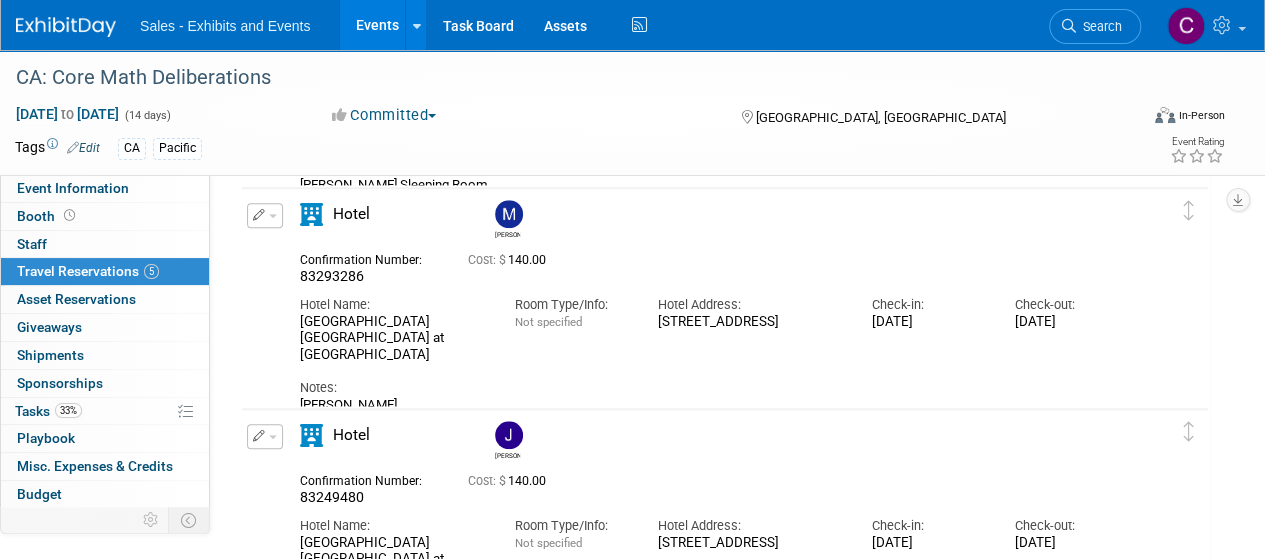 click at bounding box center (265, 215) 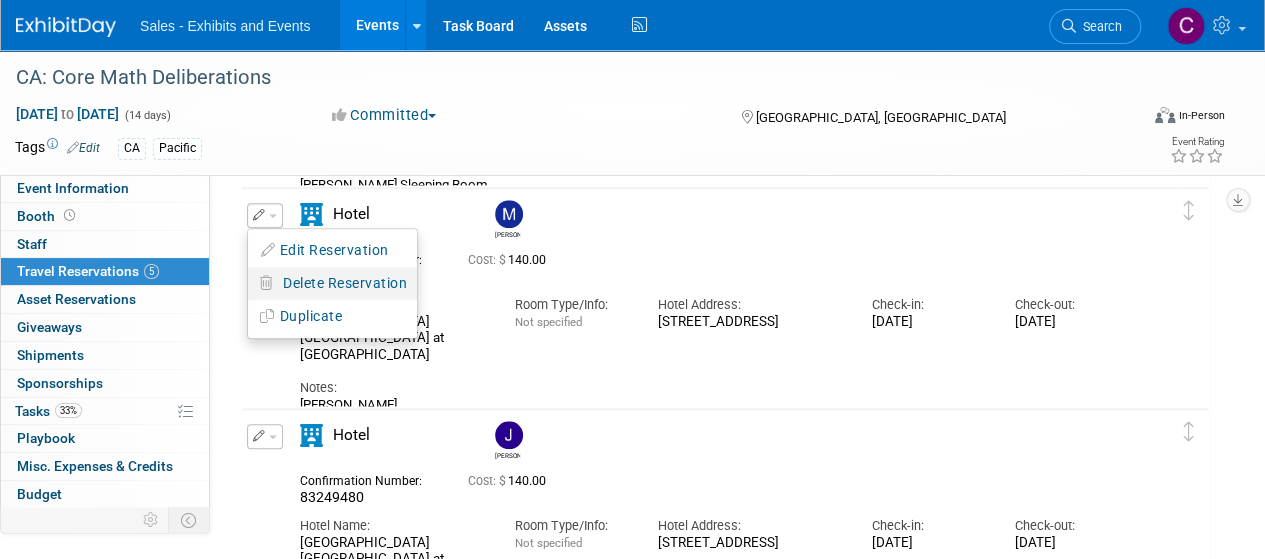 click on "Delete Reservation" at bounding box center [345, 283] 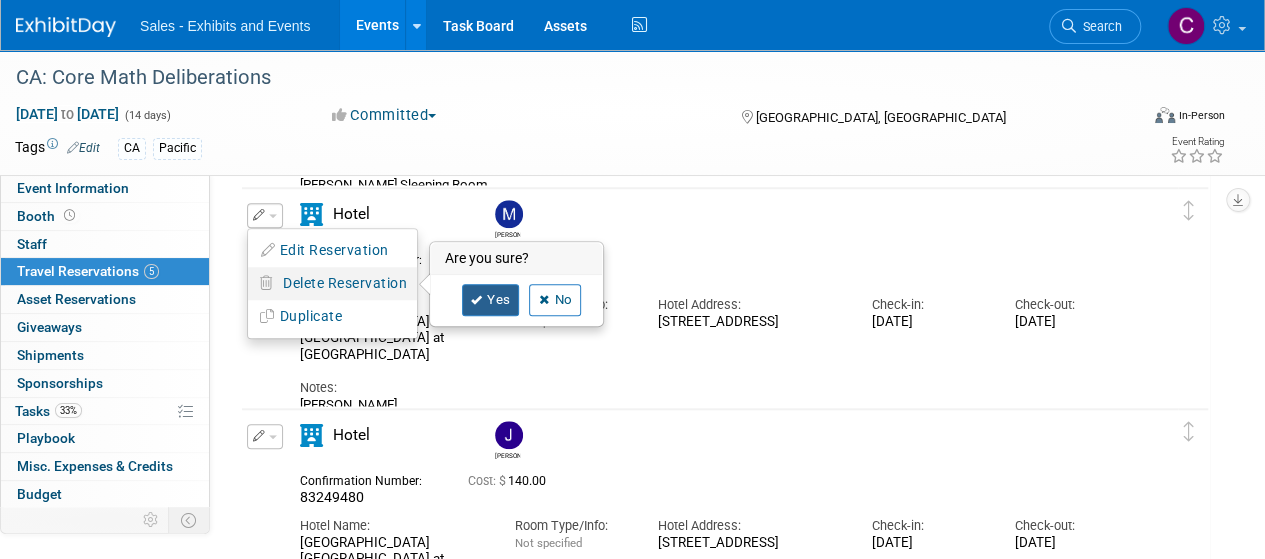 click on "Yes" at bounding box center (491, 300) 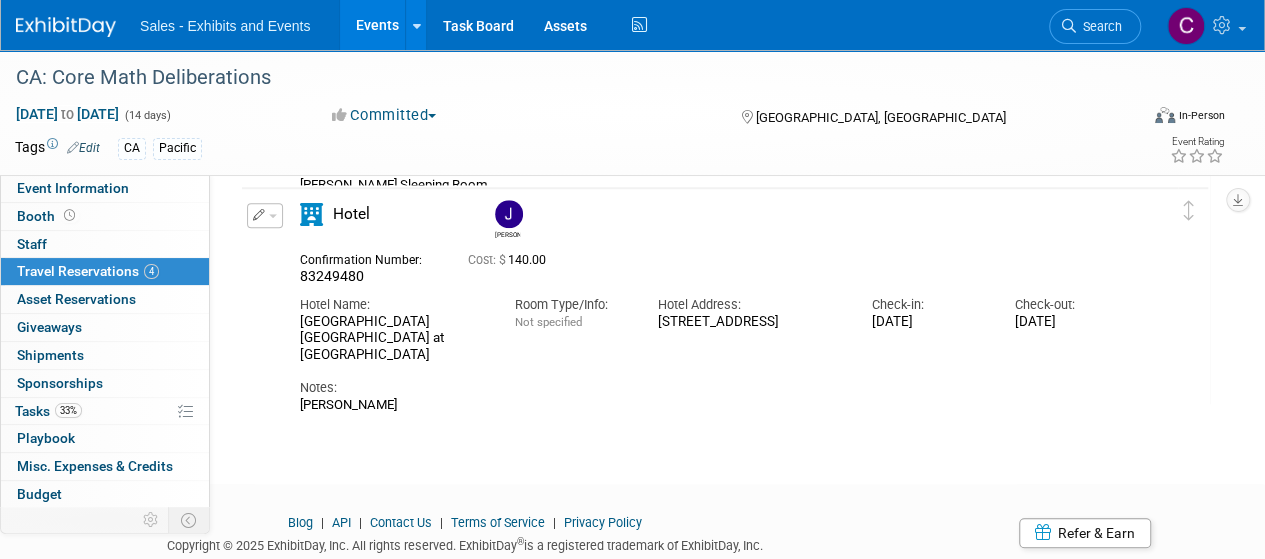 click on "Events" at bounding box center [376, 25] 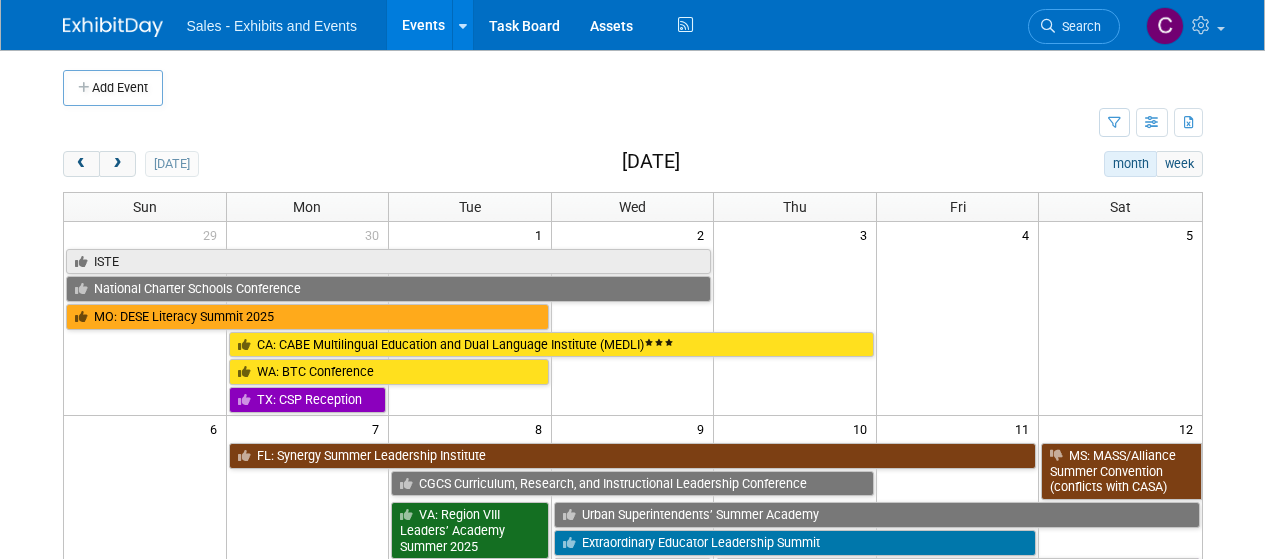scroll, scrollTop: 0, scrollLeft: 0, axis: both 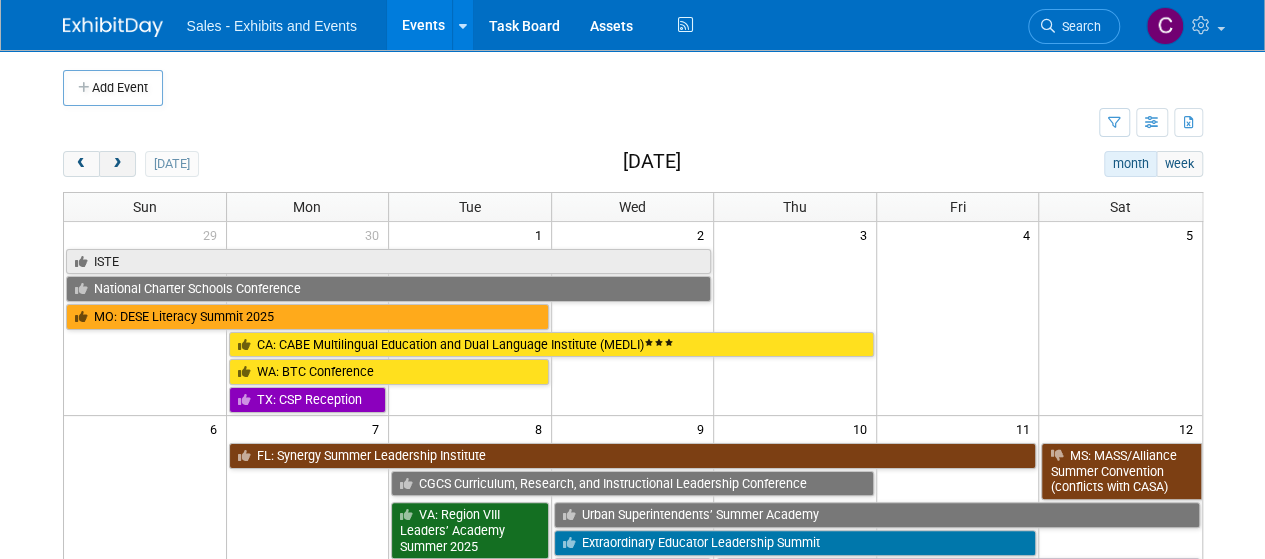 click at bounding box center (117, 164) 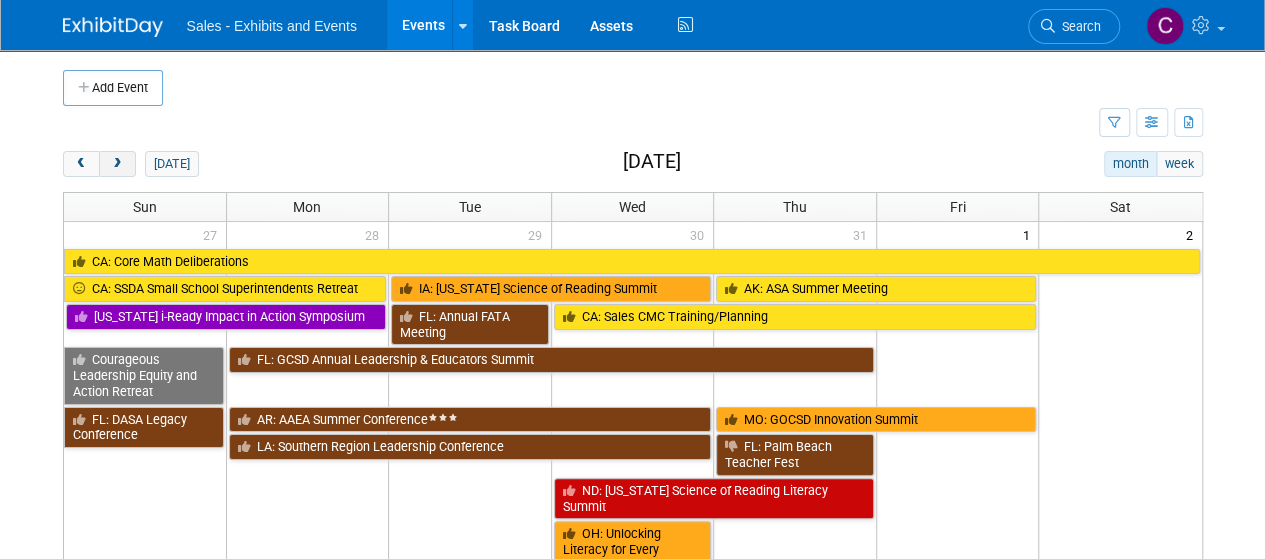 click at bounding box center [117, 164] 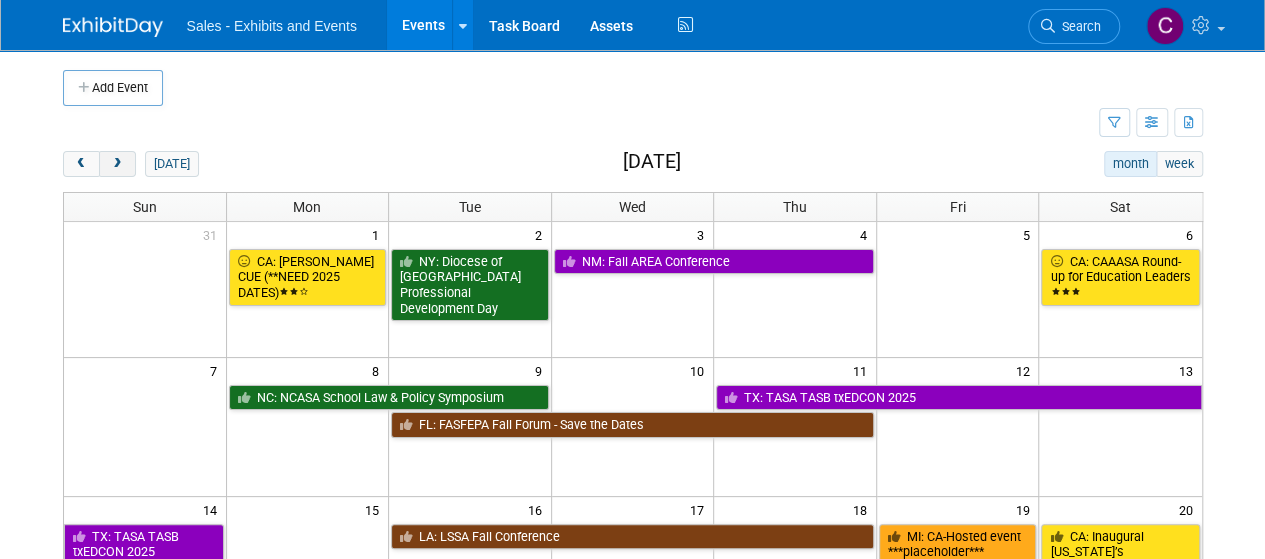 click at bounding box center (117, 164) 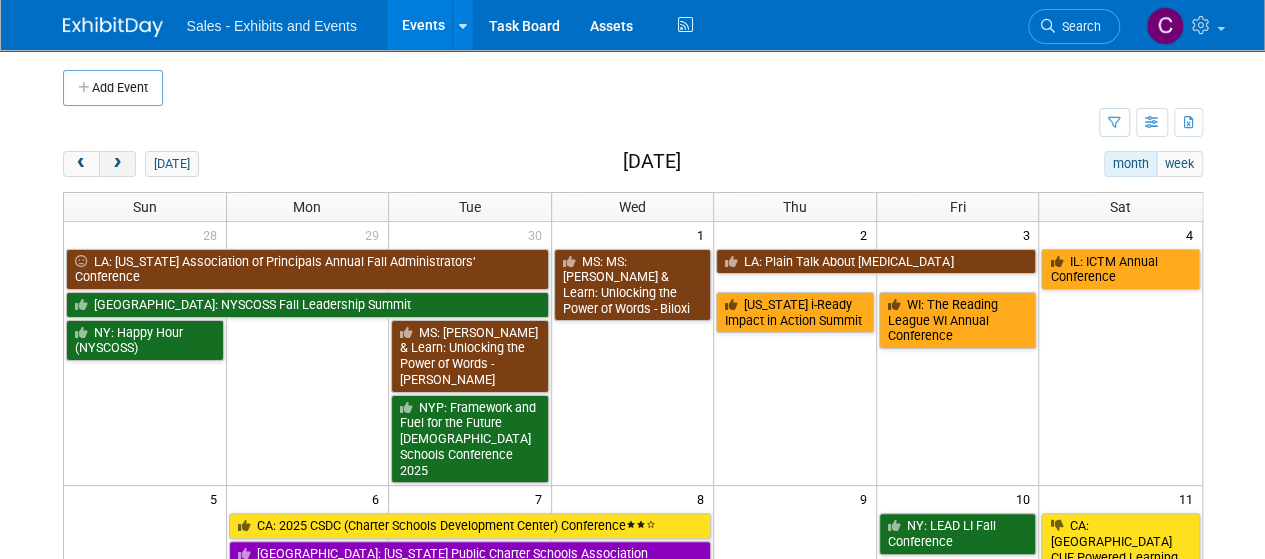 click at bounding box center [117, 164] 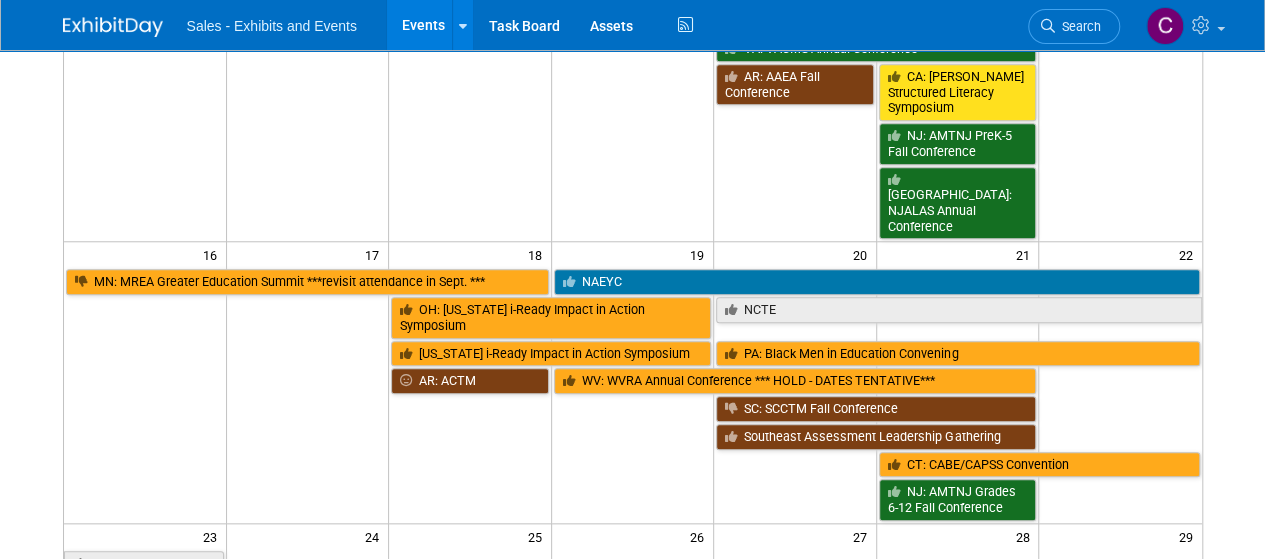 scroll, scrollTop: 847, scrollLeft: 0, axis: vertical 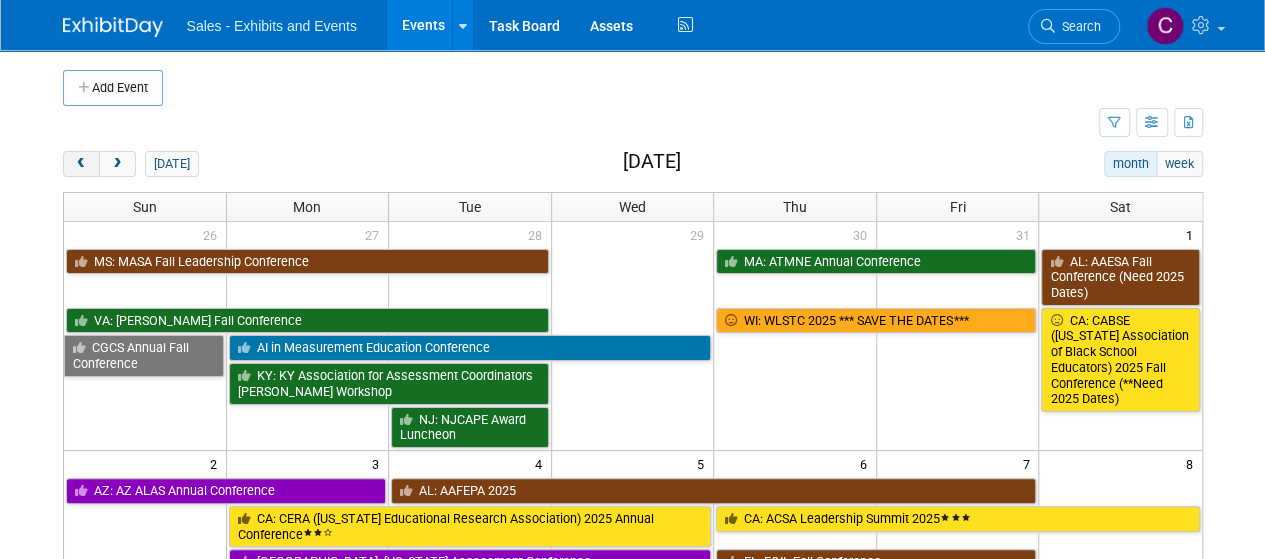 click at bounding box center (81, 164) 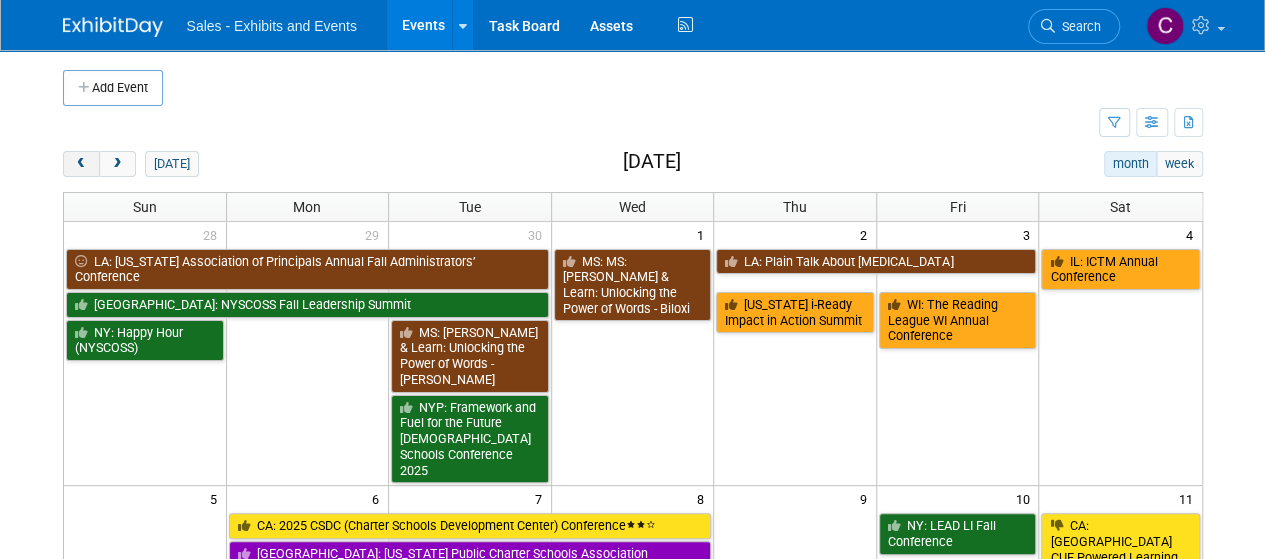click at bounding box center (81, 164) 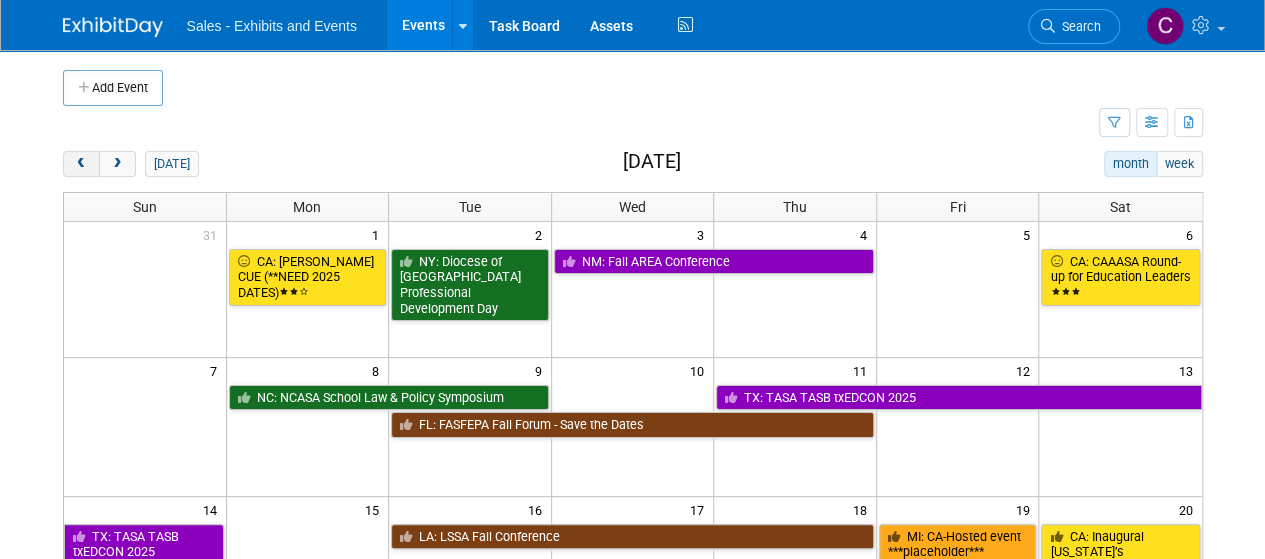 click at bounding box center (81, 164) 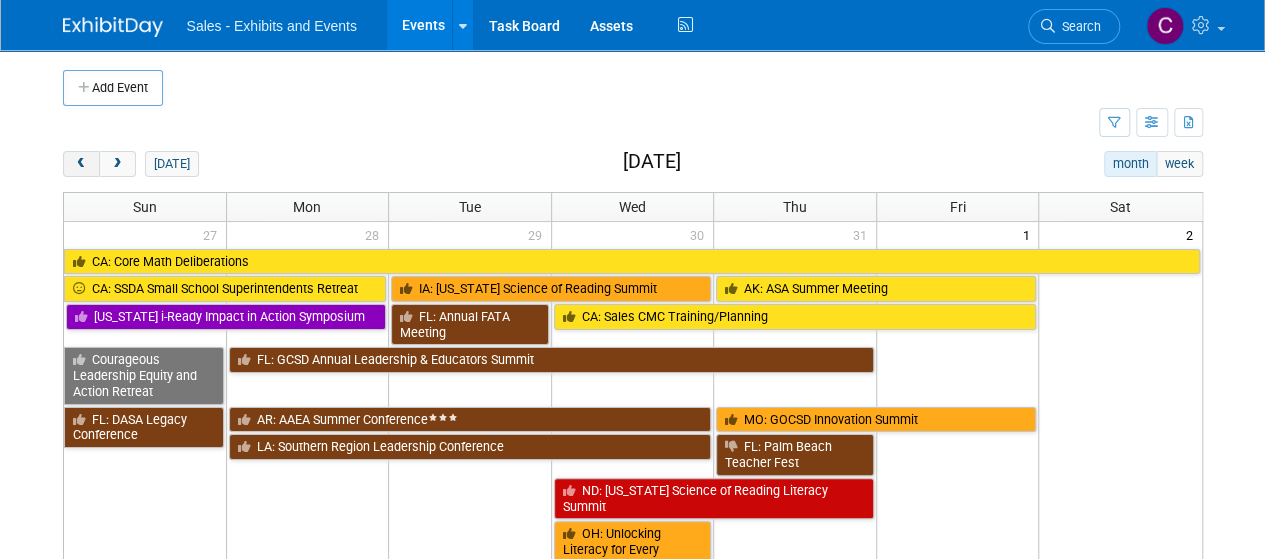 click at bounding box center (81, 164) 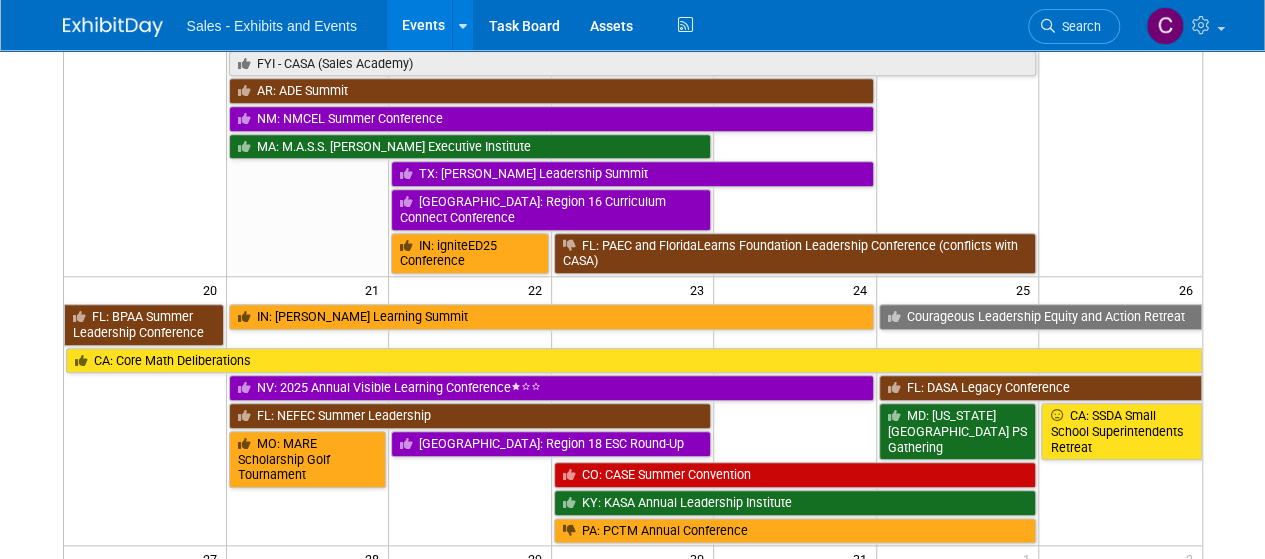 scroll, scrollTop: 1182, scrollLeft: 0, axis: vertical 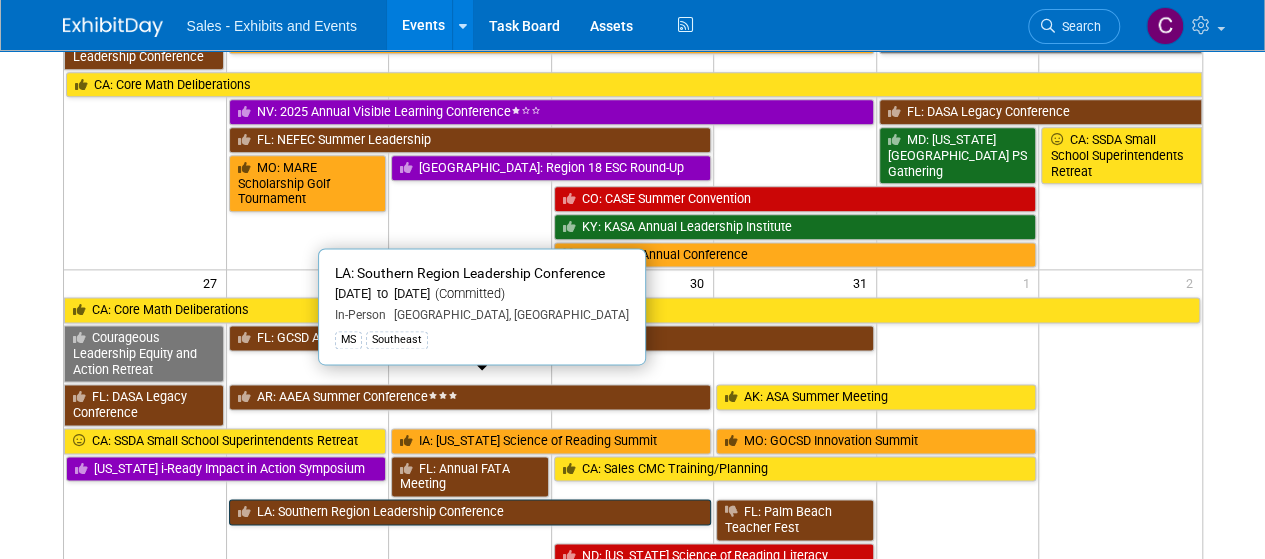 click on "LA: Southern Region Leadership Conference" at bounding box center (470, 512) 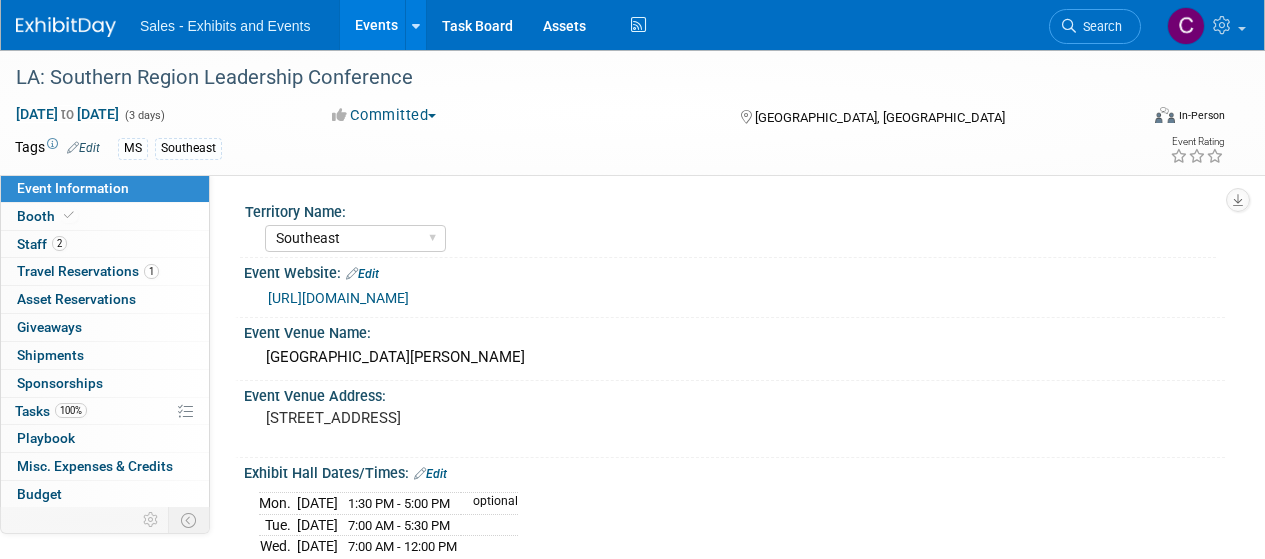 select on "Southeast" 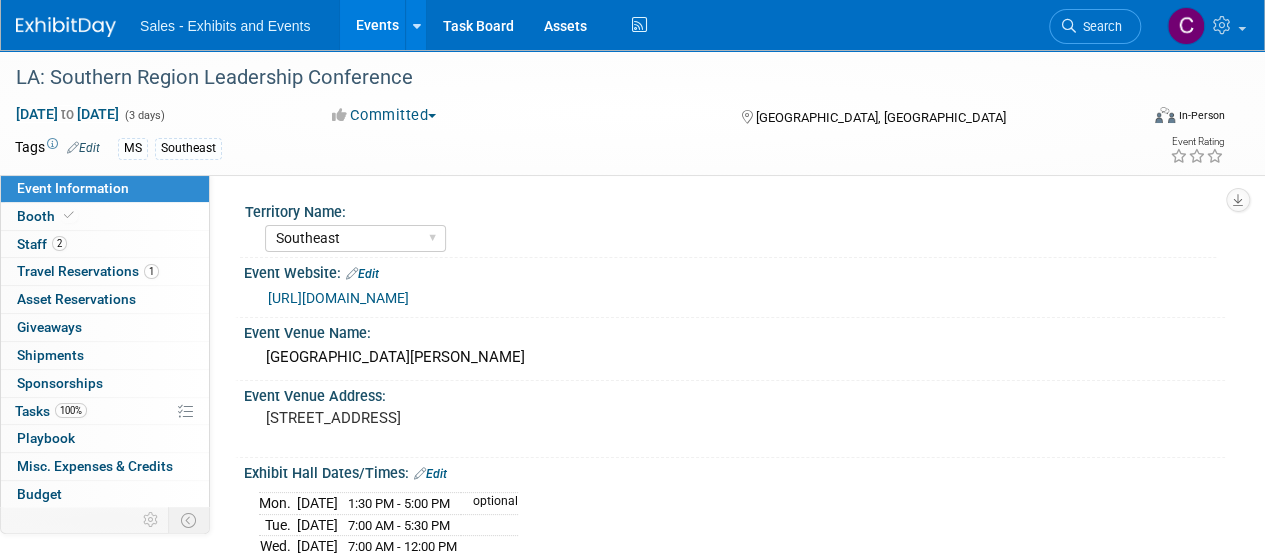 click on "Booth" at bounding box center [47, 216] 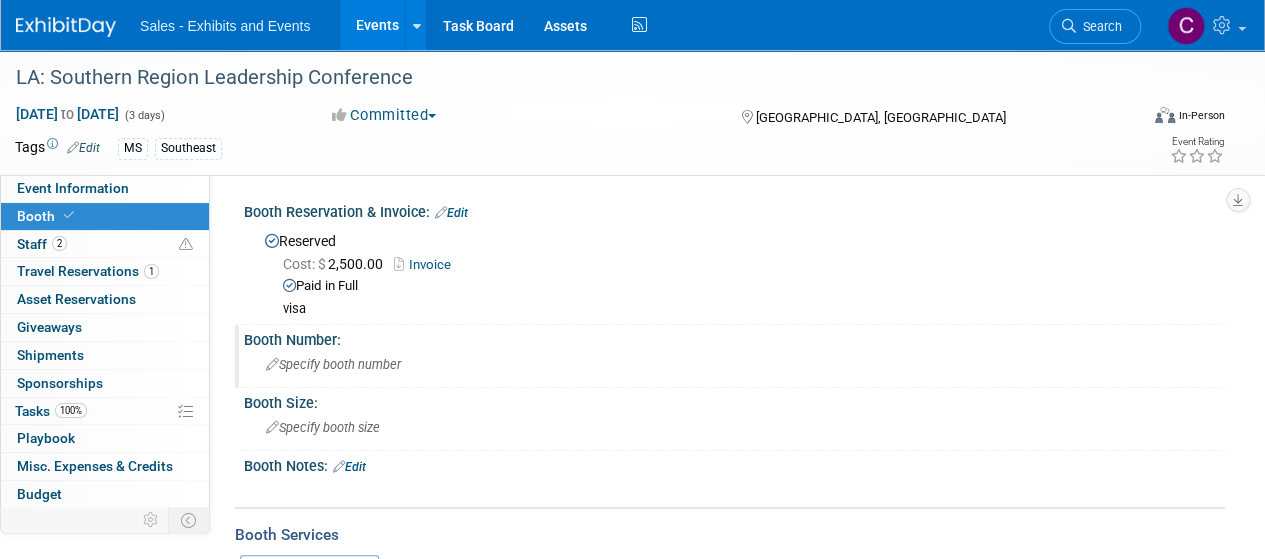 click on "Specify booth number" at bounding box center [333, 364] 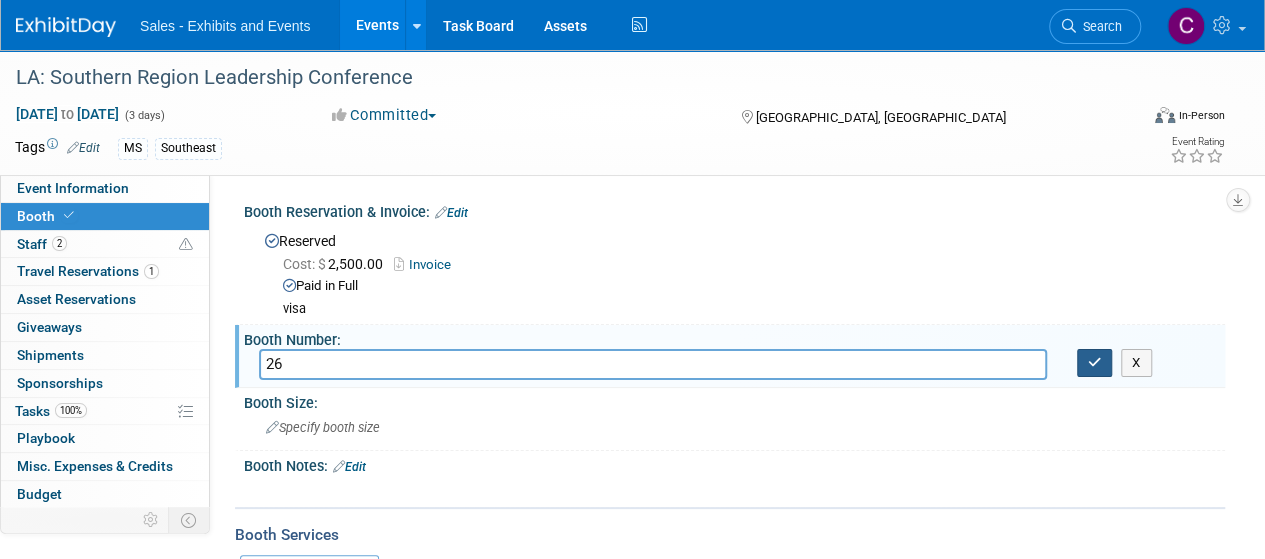 type on "26" 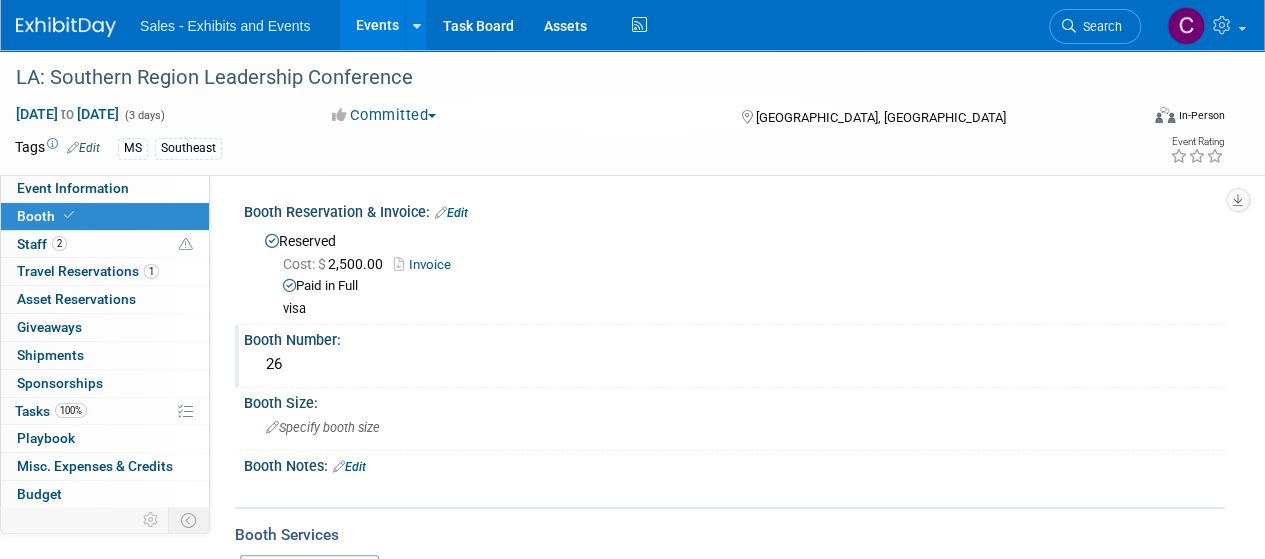 click on "Edit" at bounding box center (349, 467) 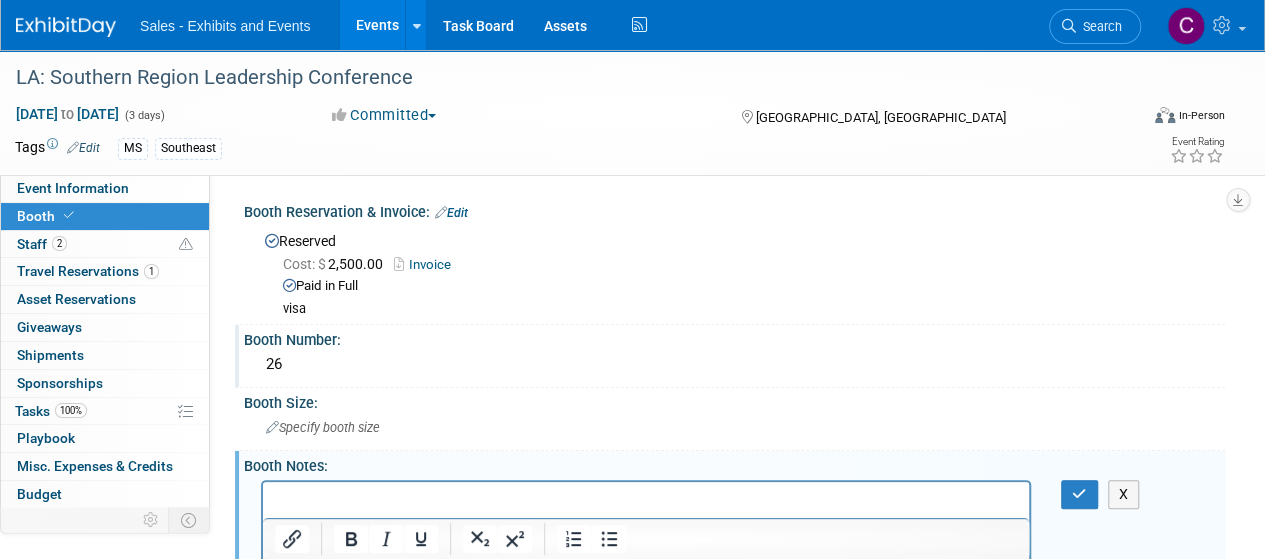 scroll, scrollTop: 0, scrollLeft: 0, axis: both 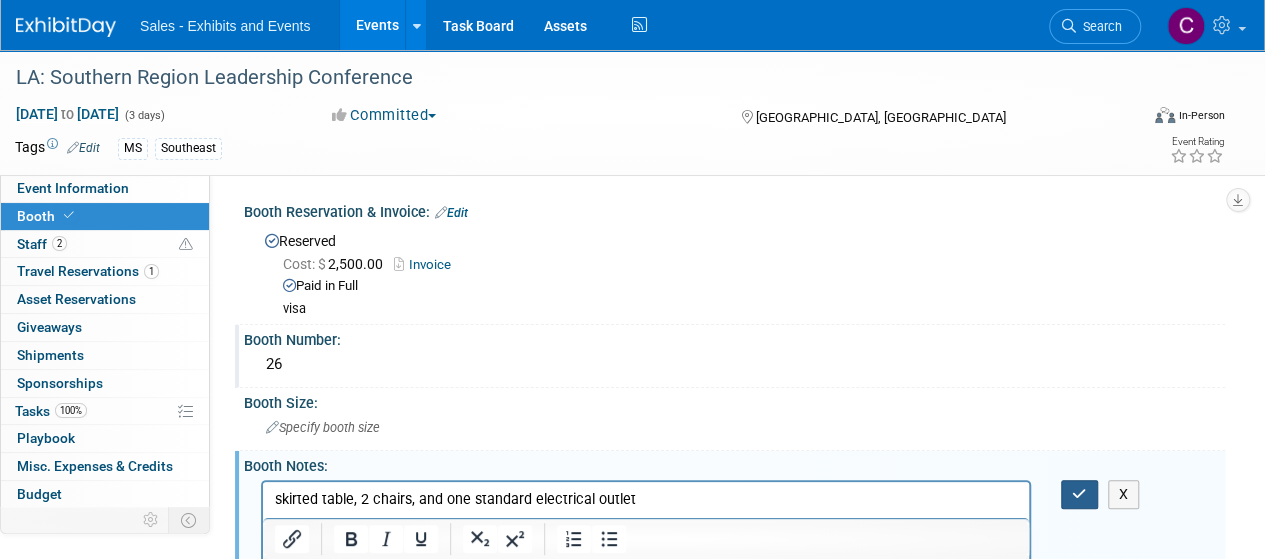 click at bounding box center [1079, 494] 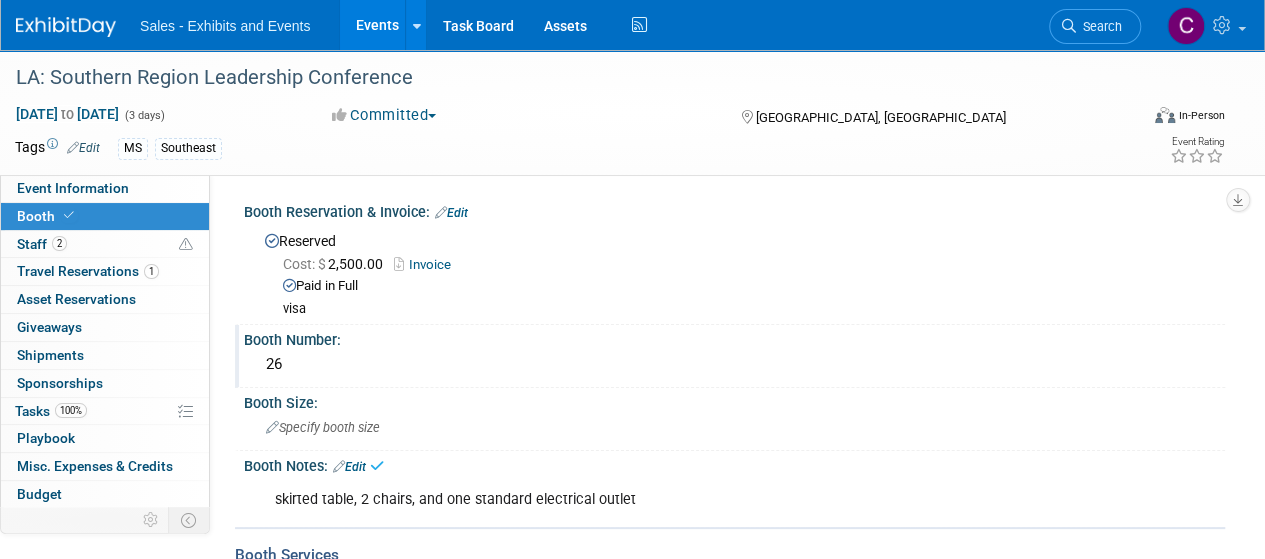 click on "Invoice" at bounding box center [427, 264] 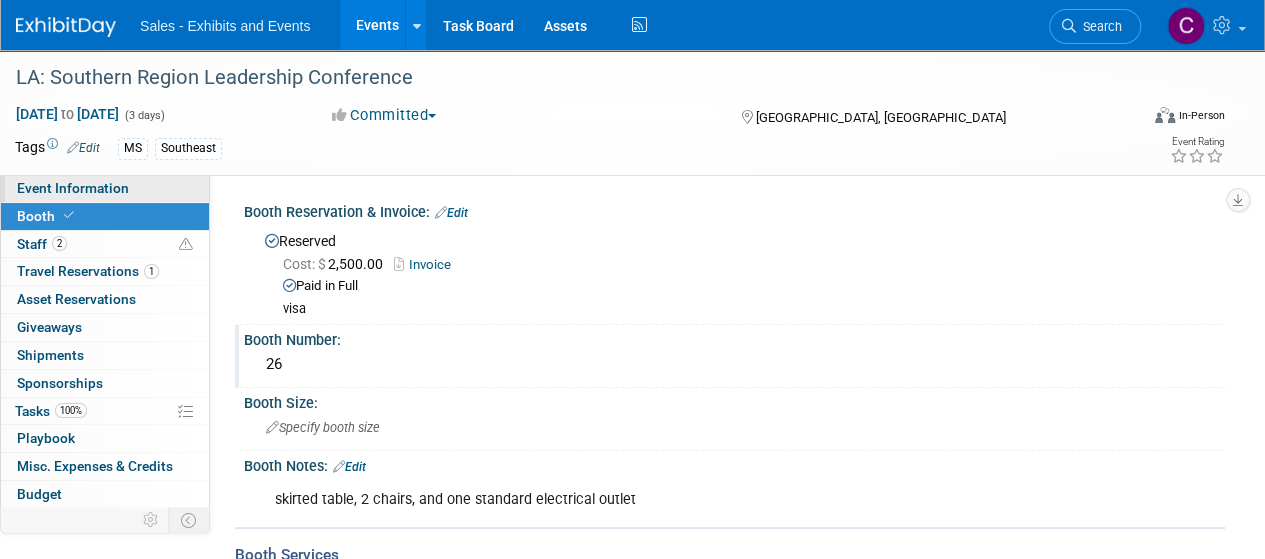 click on "Event Information" at bounding box center [105, 188] 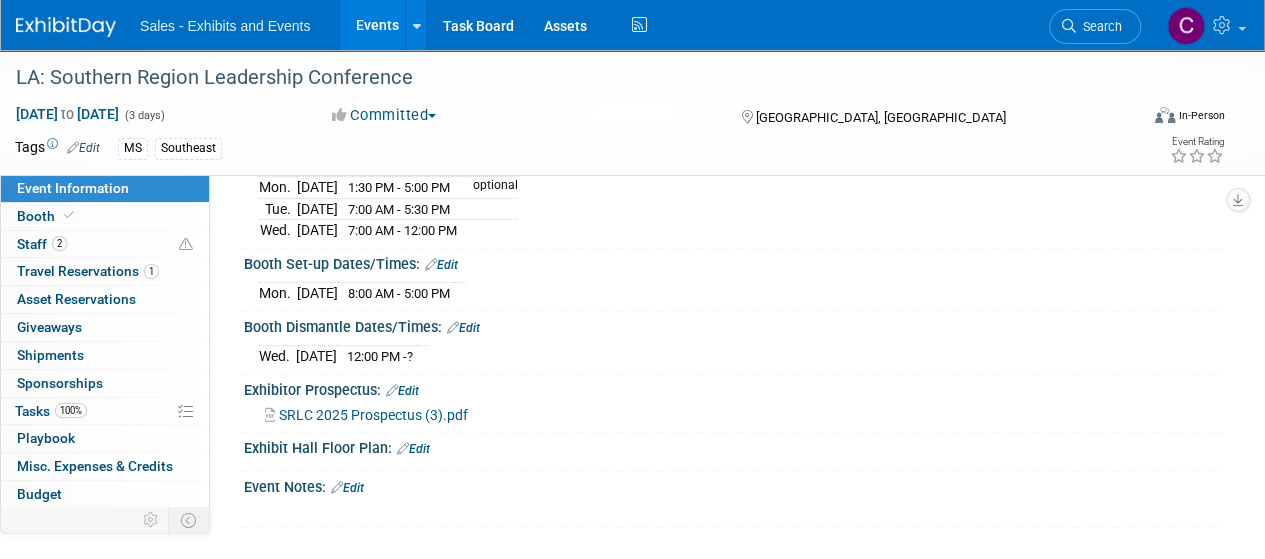 scroll, scrollTop: 318, scrollLeft: 0, axis: vertical 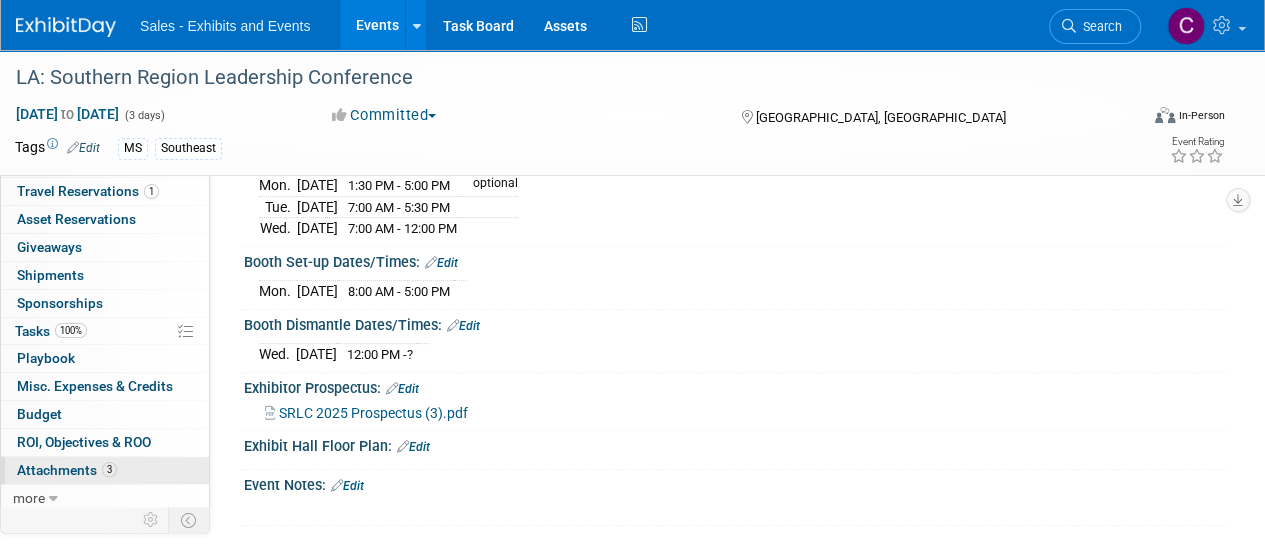 click on "3
Attachments 3" at bounding box center (105, 470) 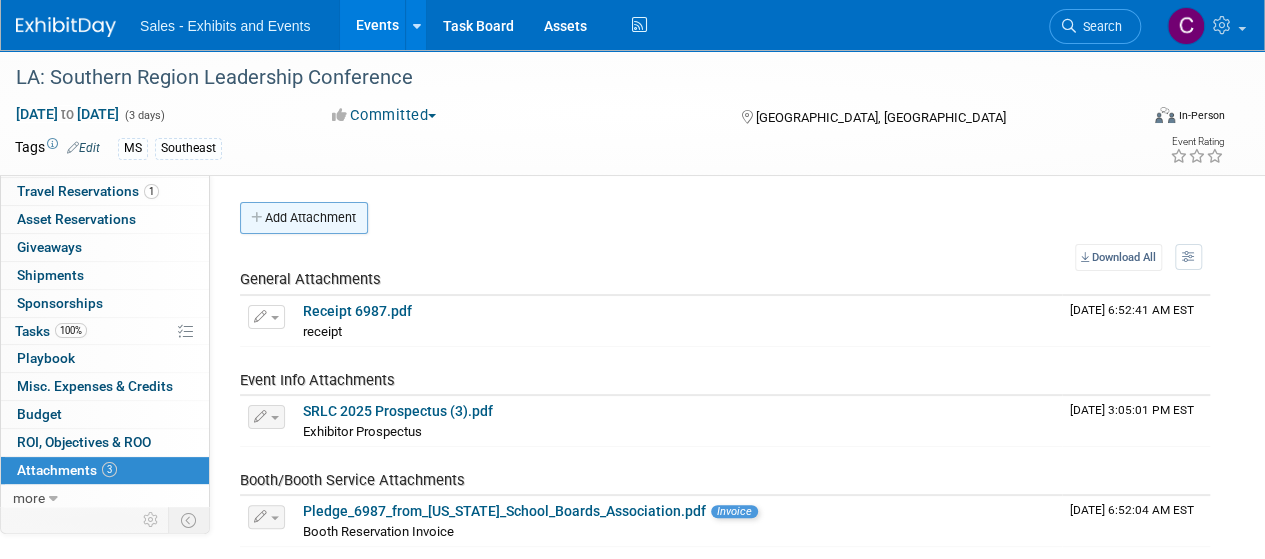click on "Add Attachment" at bounding box center [304, 218] 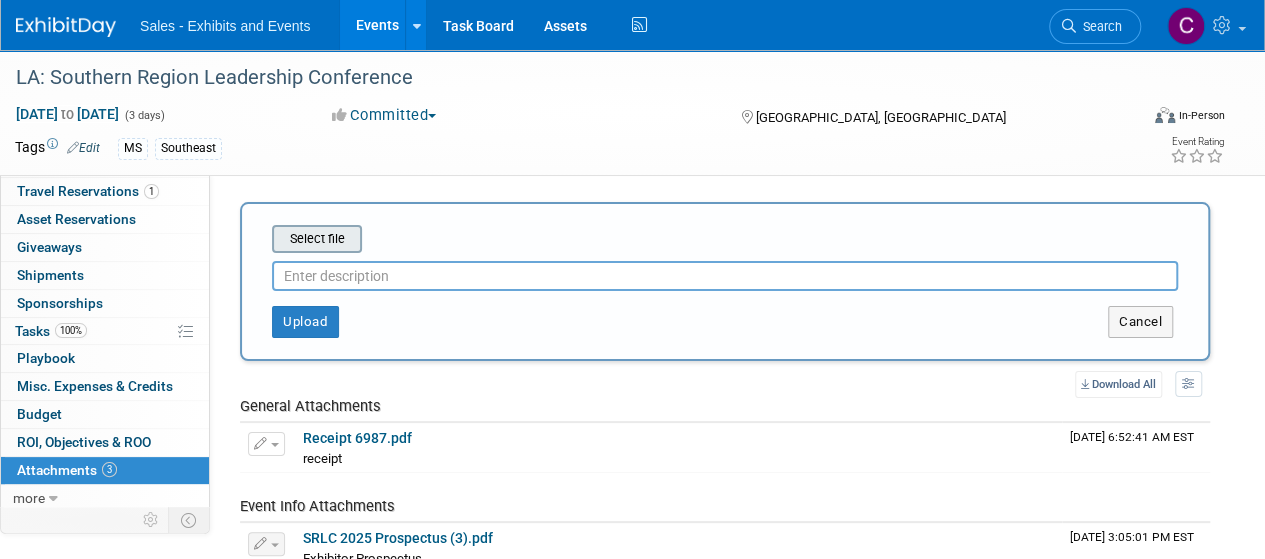 click at bounding box center [241, 239] 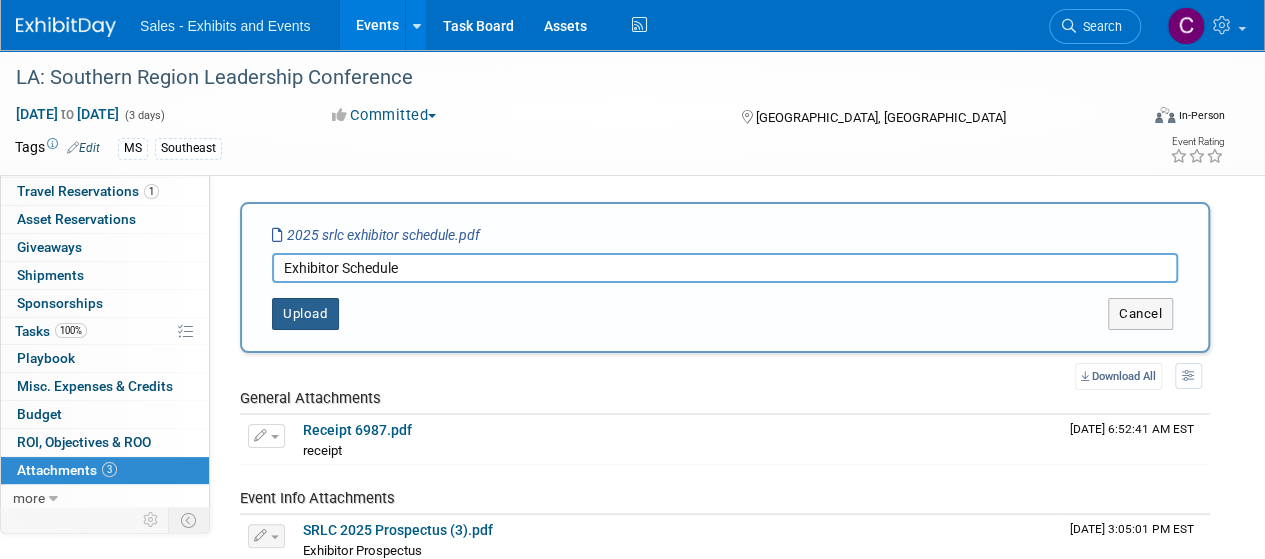 click on "Upload" at bounding box center (305, 314) 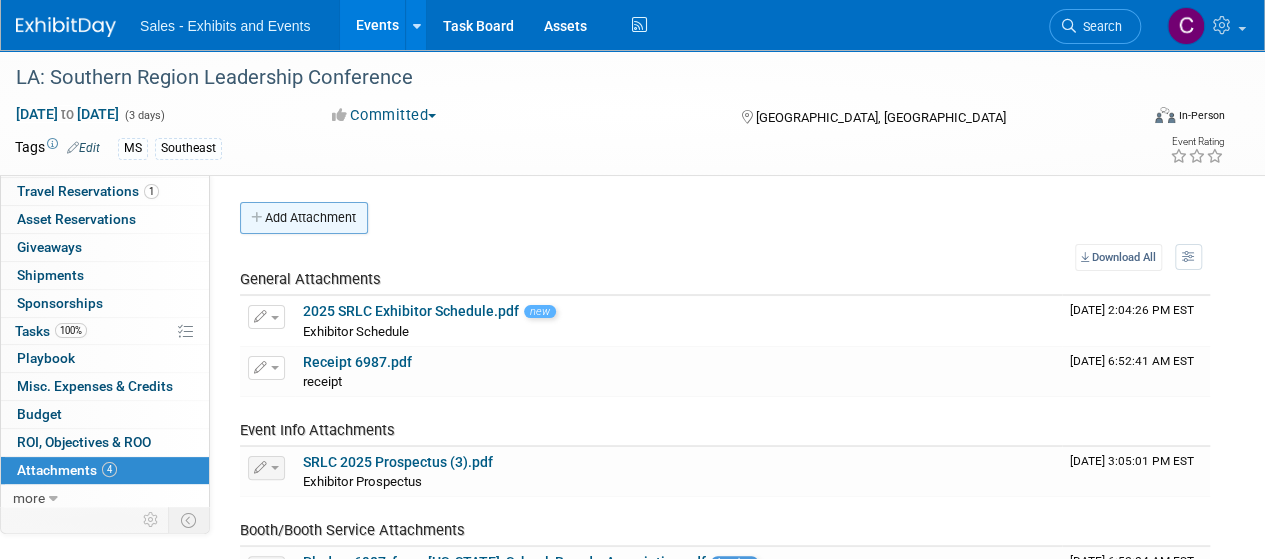 click on "Add Attachment" at bounding box center [304, 218] 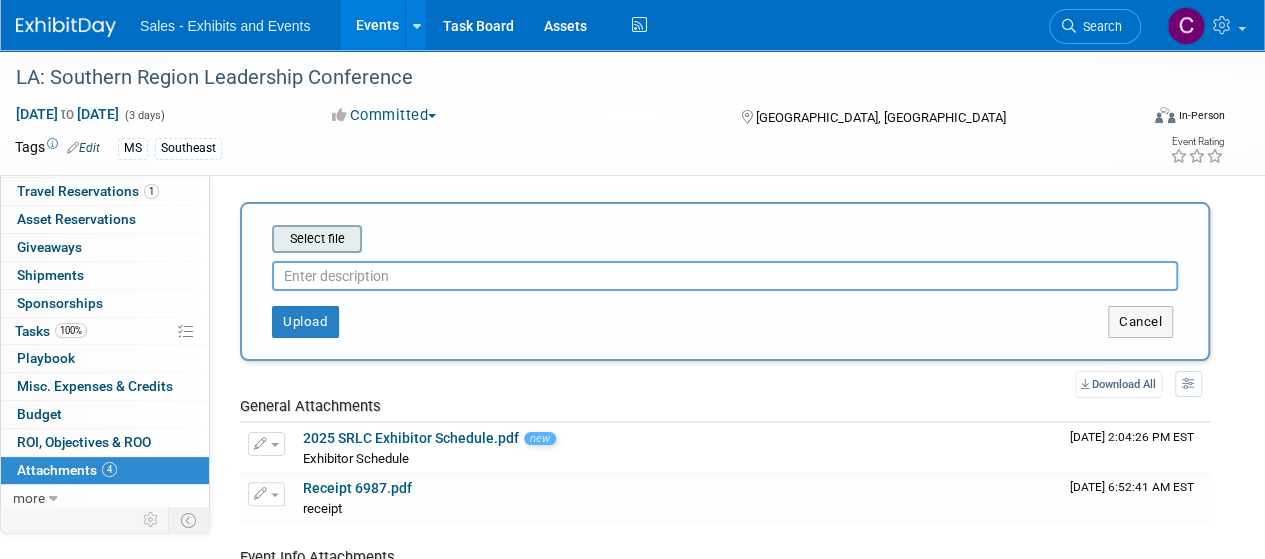 click at bounding box center [241, 239] 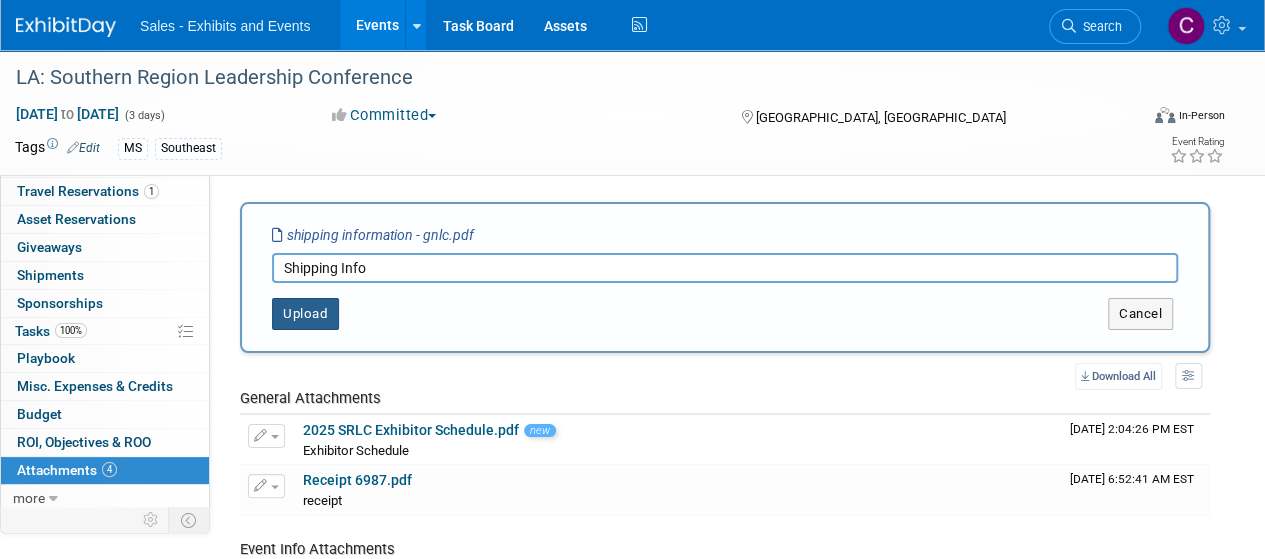 type on "Shipping Info" 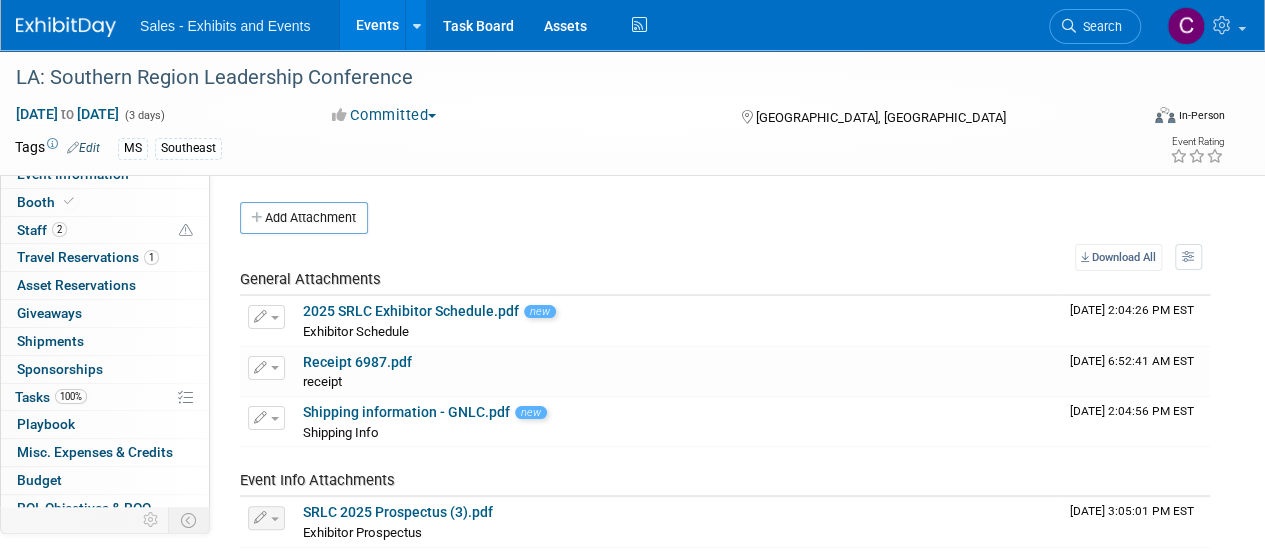 scroll, scrollTop: 0, scrollLeft: 0, axis: both 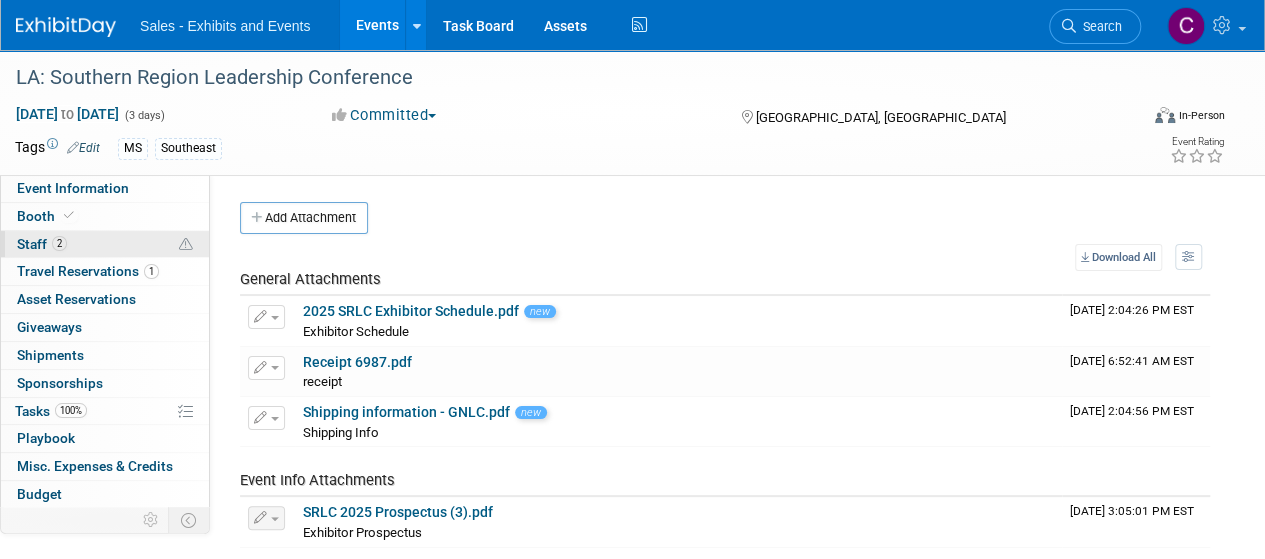 click on "Staff 2" at bounding box center (42, 244) 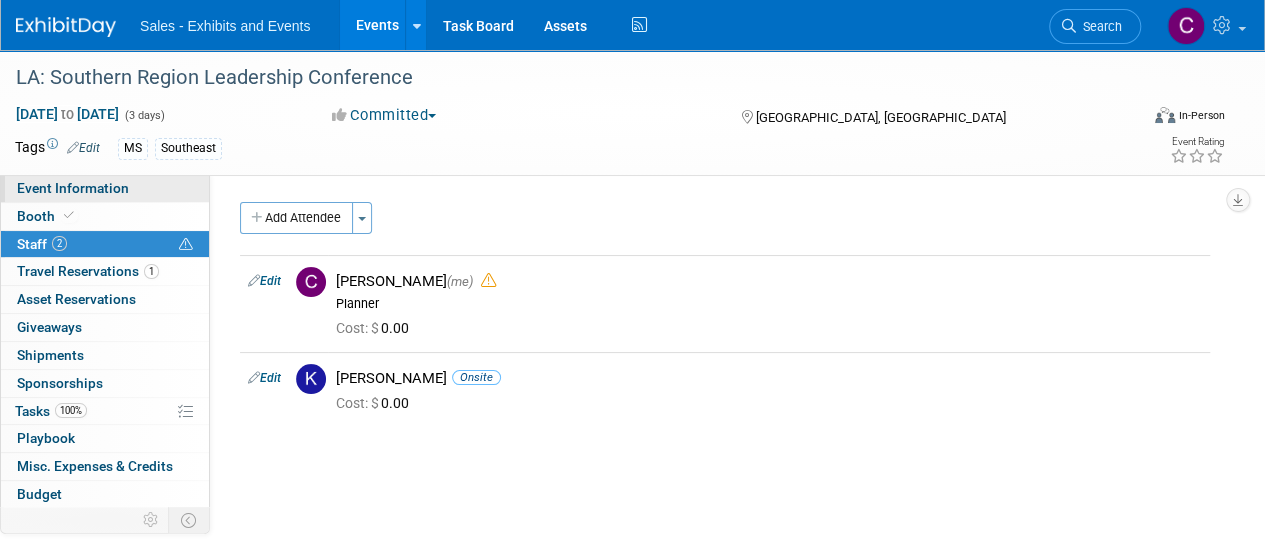 click on "Event Information" at bounding box center [73, 188] 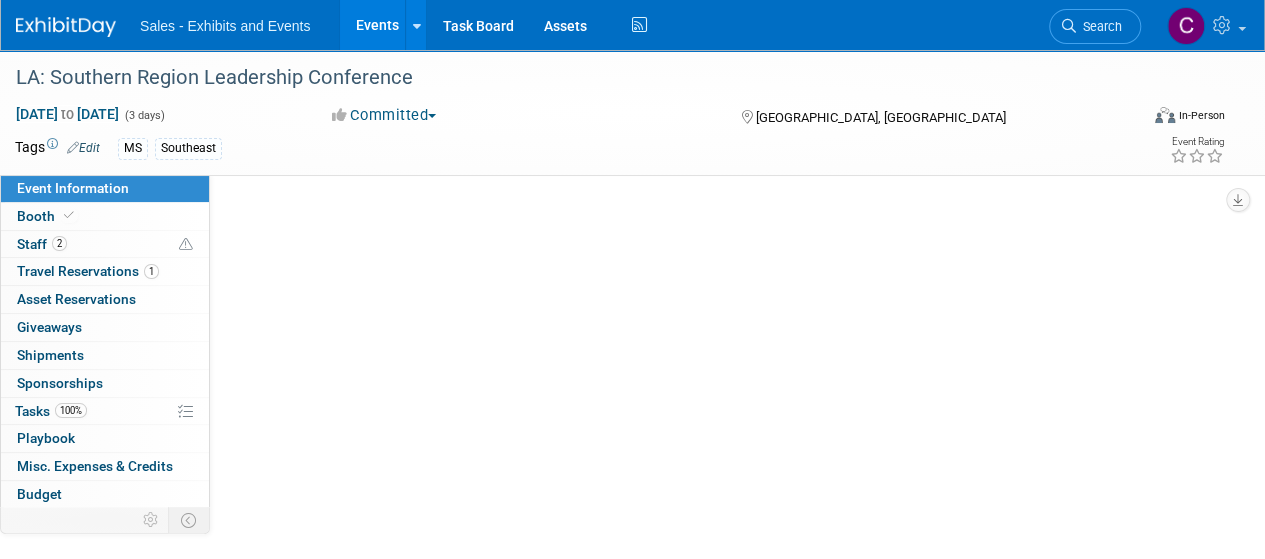 select on "Southeast" 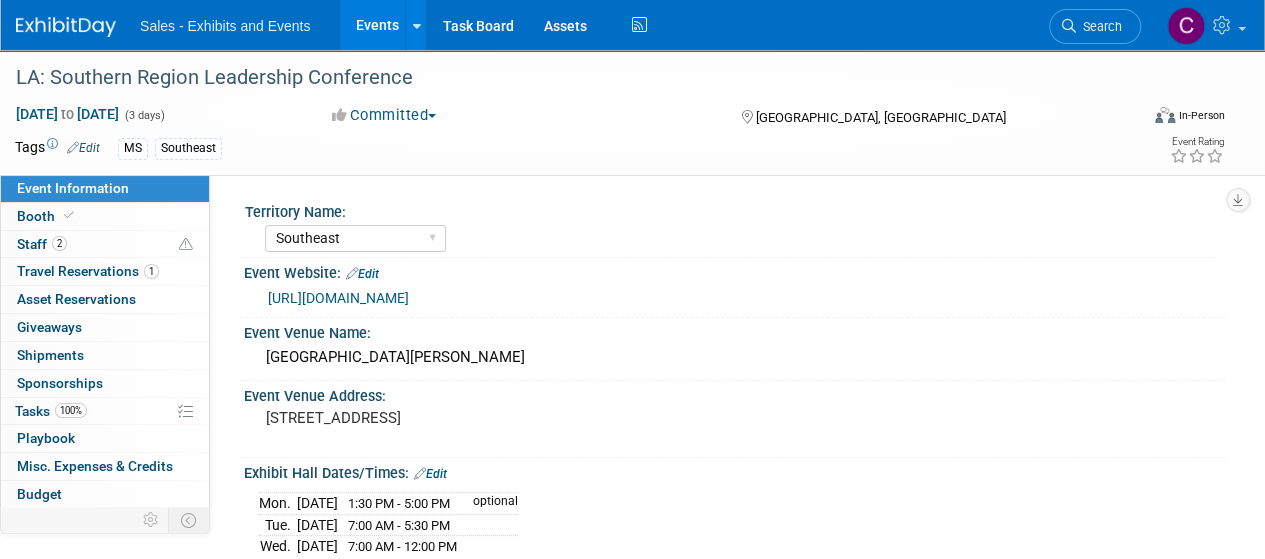 click on "Events" at bounding box center (376, 25) 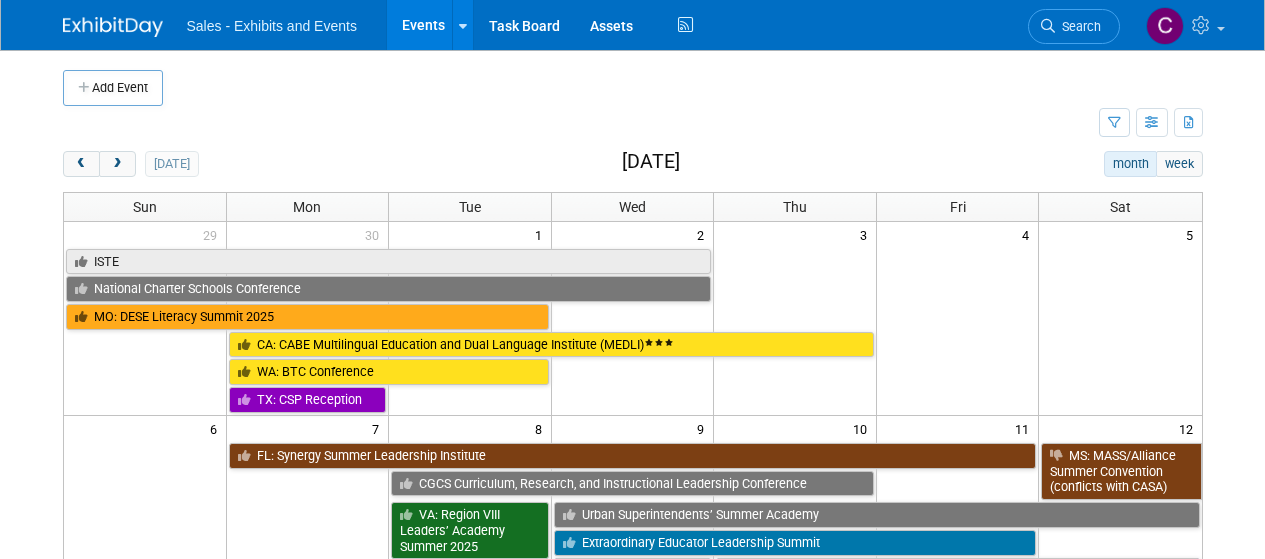 scroll, scrollTop: 0, scrollLeft: 0, axis: both 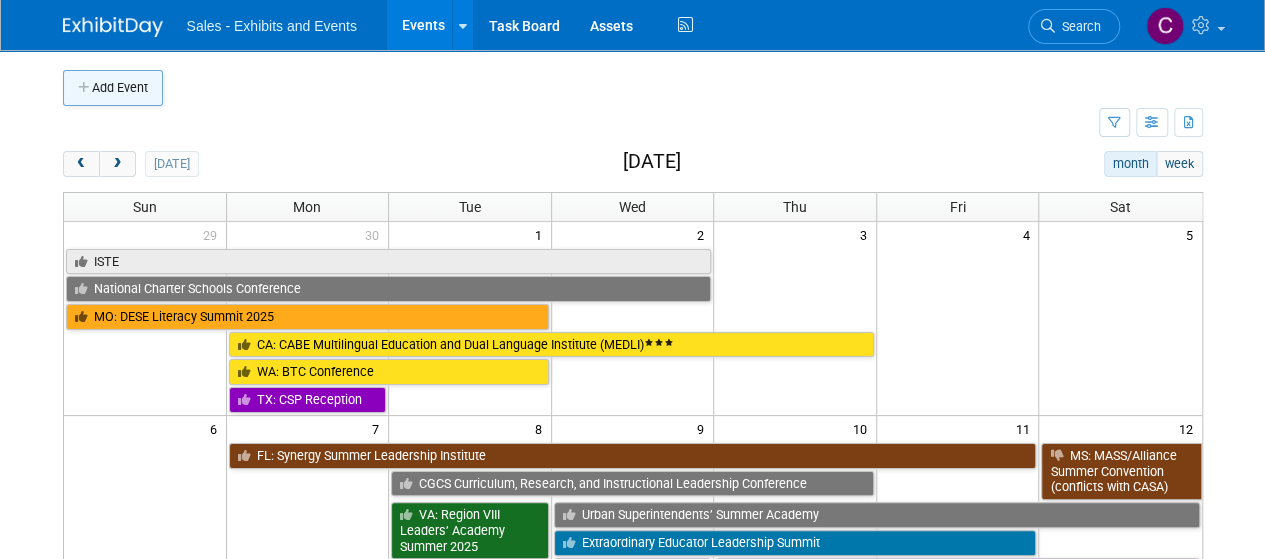 click on "Add Event" at bounding box center (113, 88) 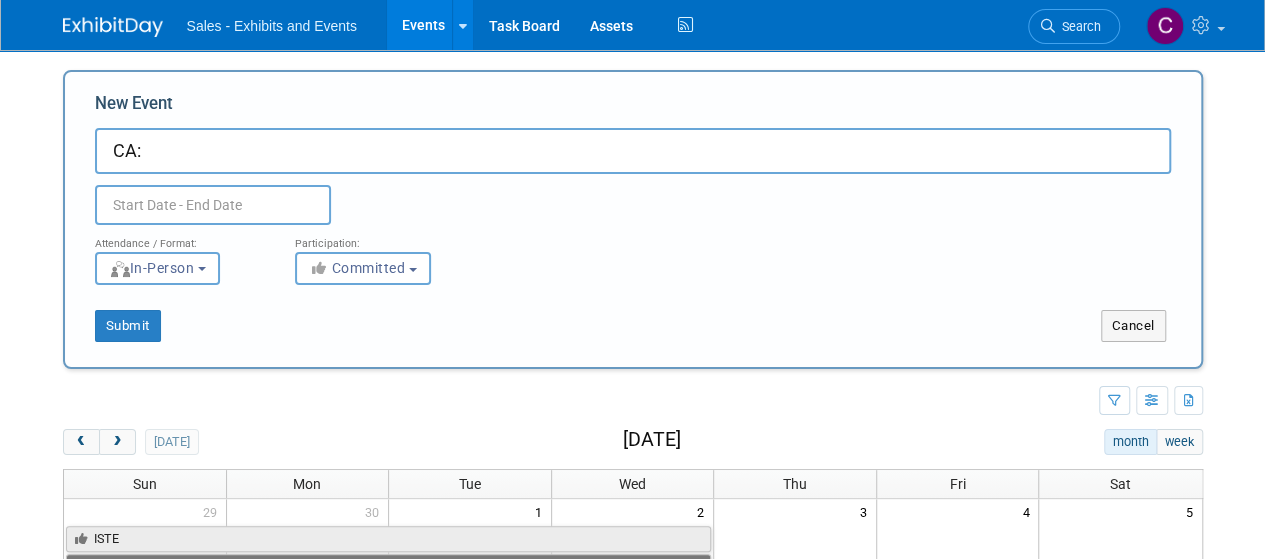 paste on "Tulare County Office of Education is hosting a Mathematics Instructional Materials Fair" 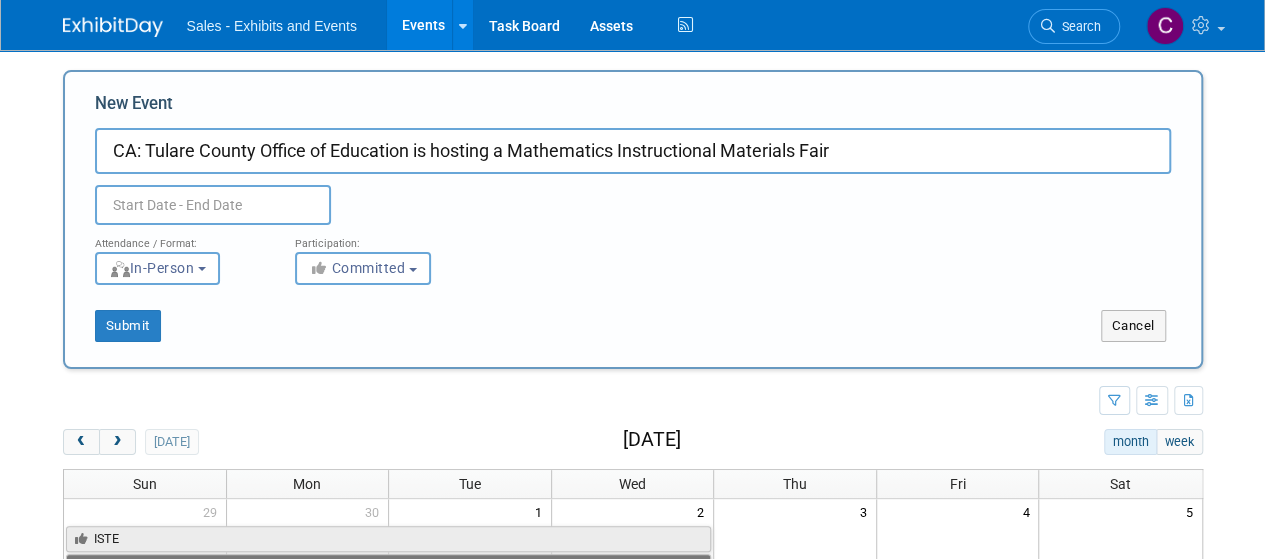 drag, startPoint x: 353, startPoint y: 151, endPoint x: 510, endPoint y: 163, distance: 157.45793 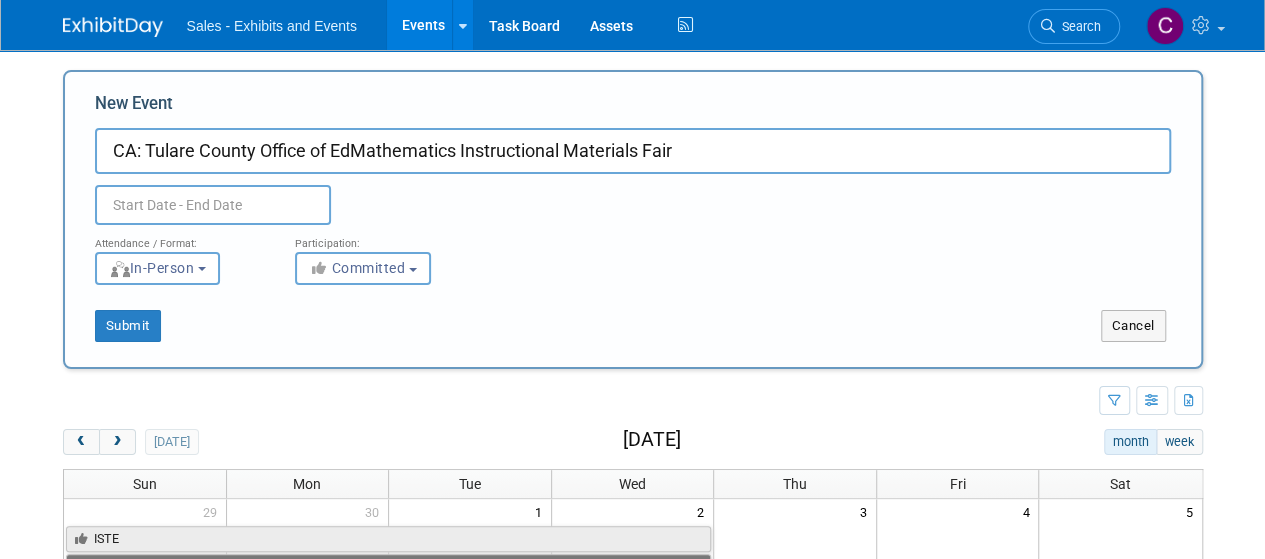 type on "CA: Tulare County Office of EdMathematics Instructional Materials Fair" 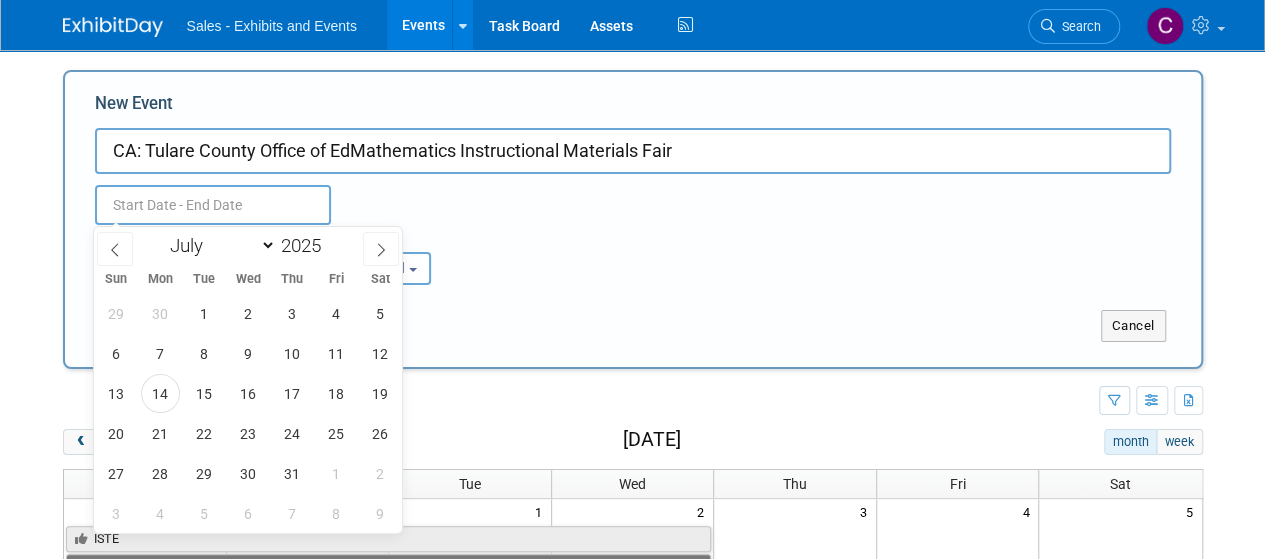click at bounding box center [213, 205] 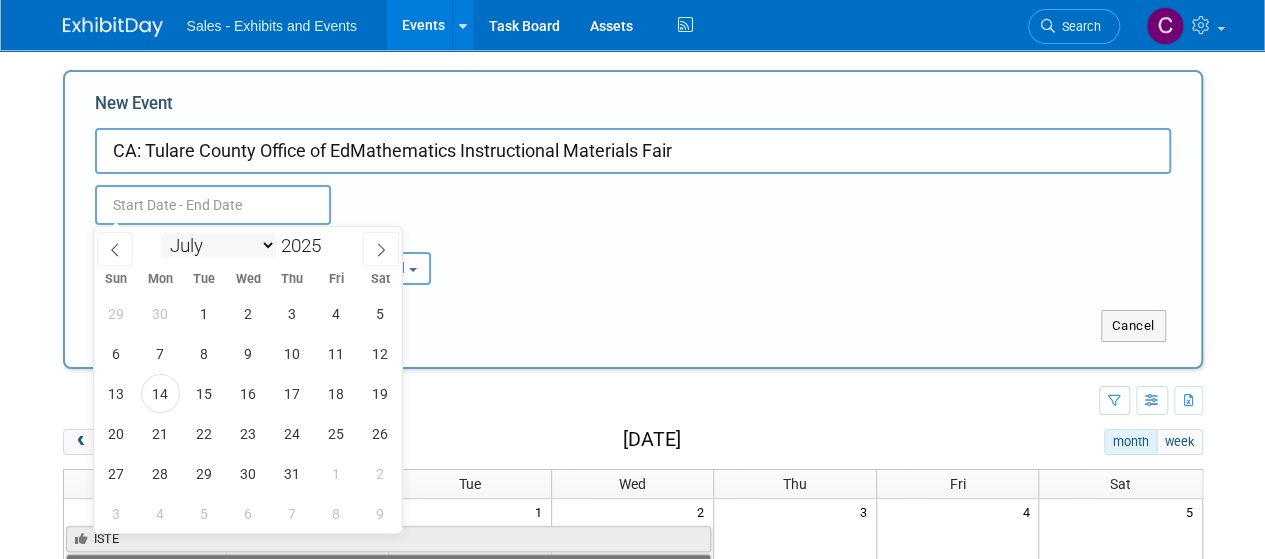 click on "January February March April May June July August September October November December" at bounding box center (218, 245) 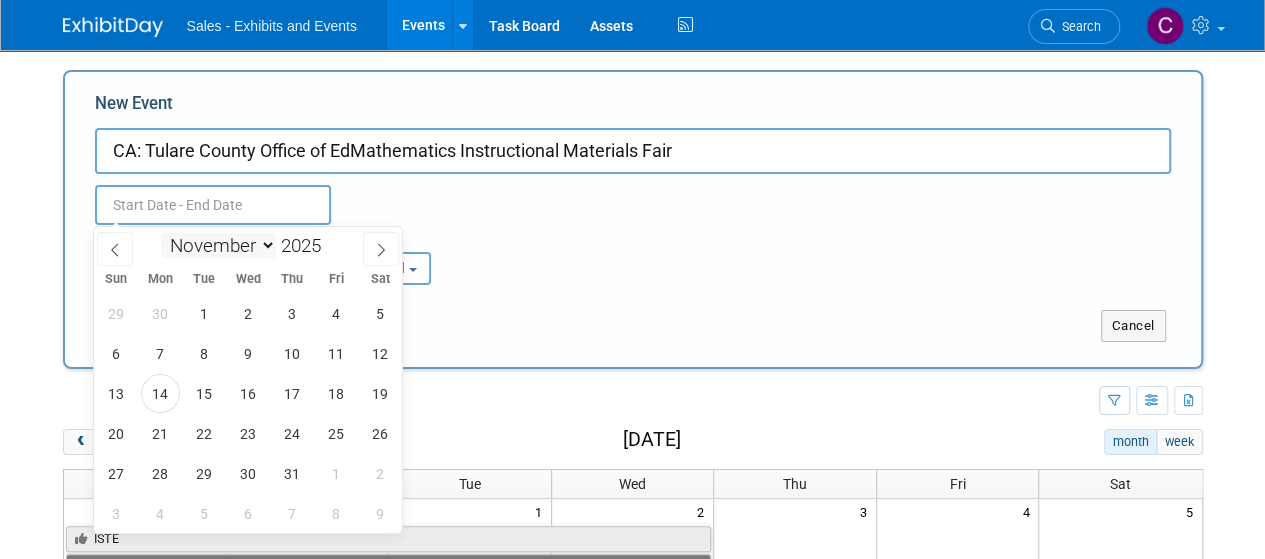 click on "January February March April May June July August September October November December" at bounding box center (218, 245) 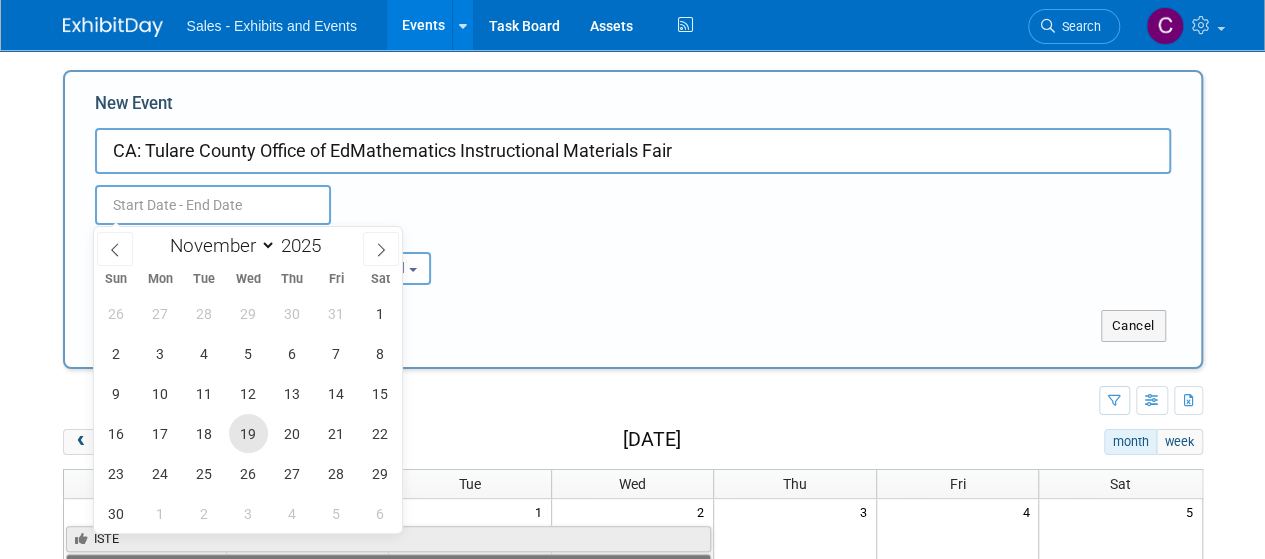 click on "19" at bounding box center [248, 433] 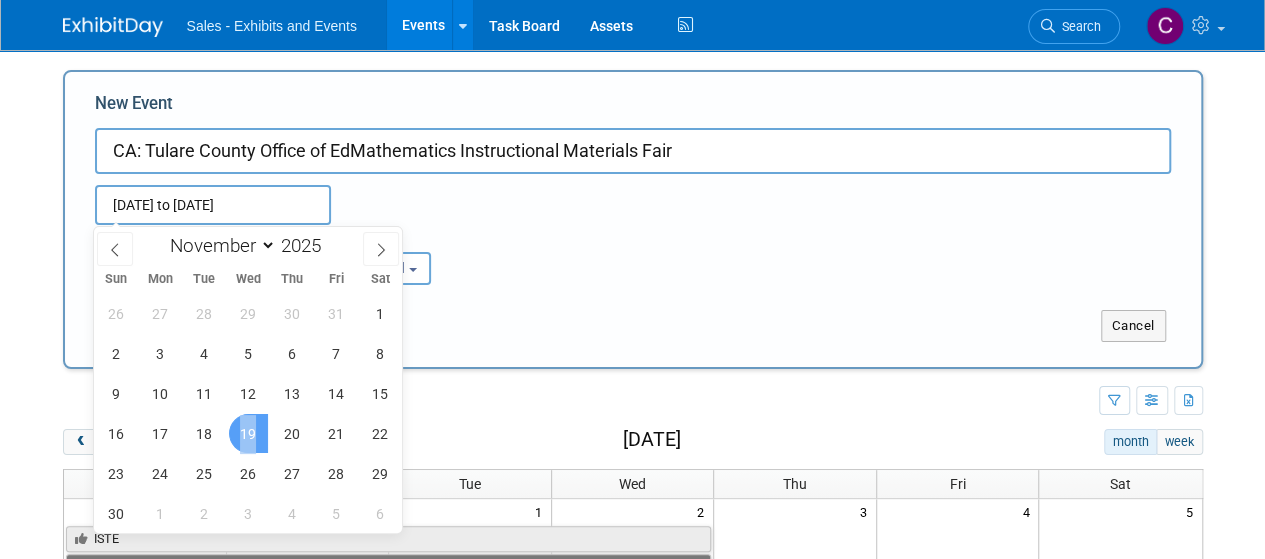 click on "19" at bounding box center [248, 433] 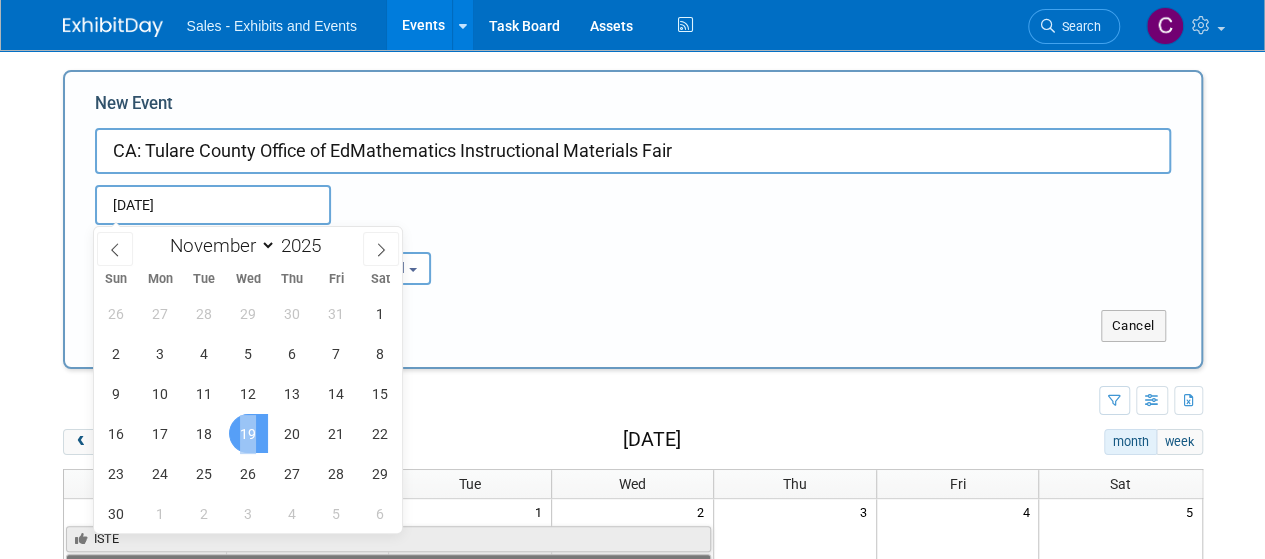 type on "Nov 19, 2025 to Nov 19, 2025" 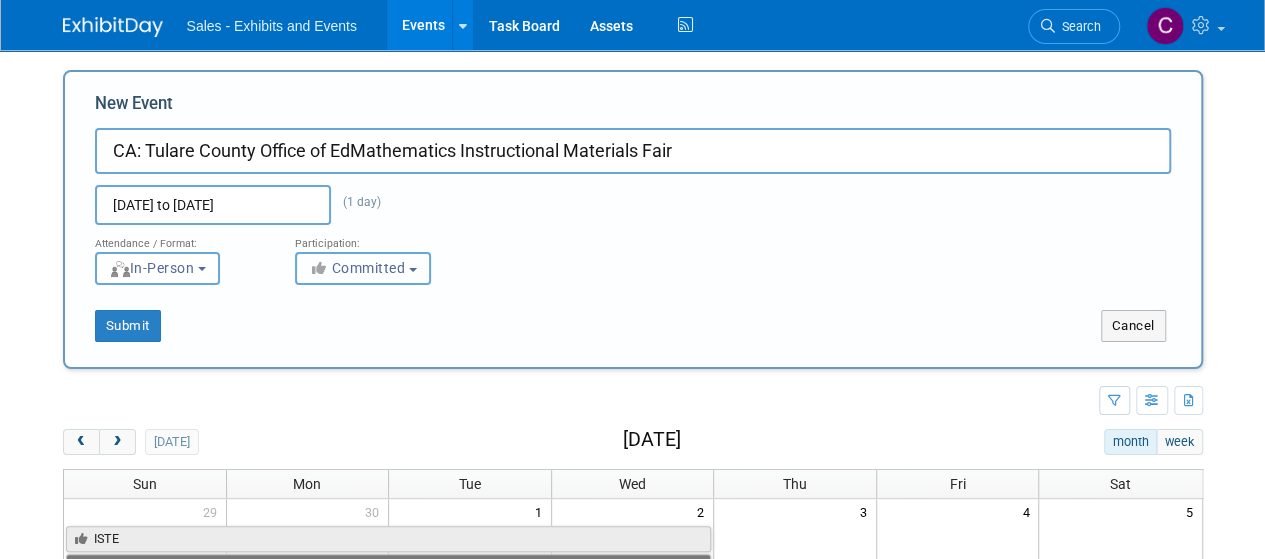 click on "Committed" at bounding box center (357, 268) 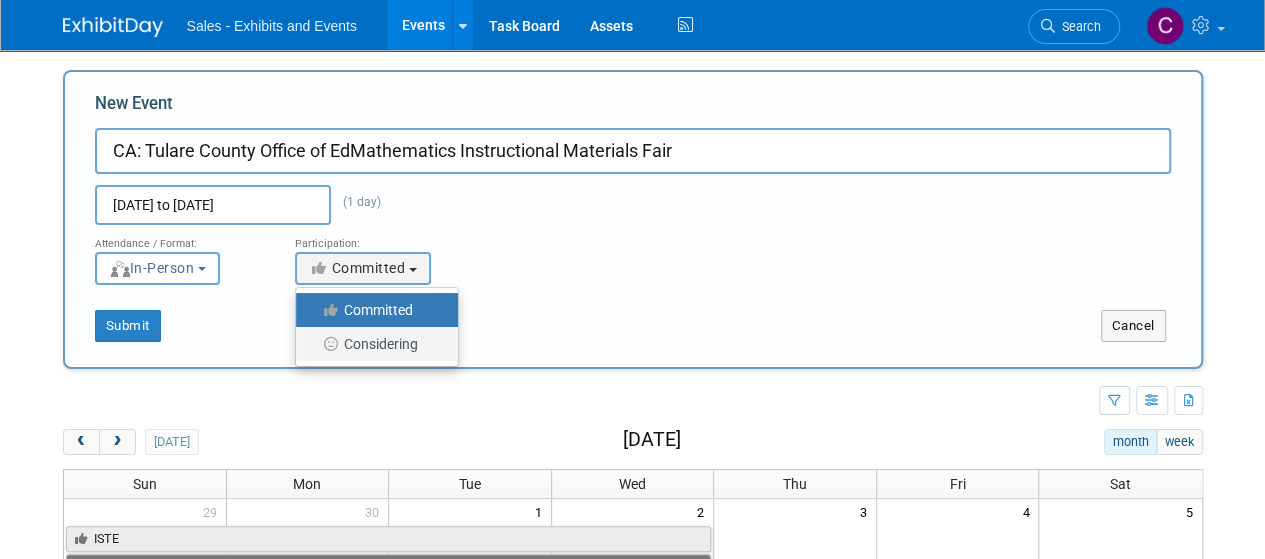 click on "Considering" at bounding box center (372, 344) 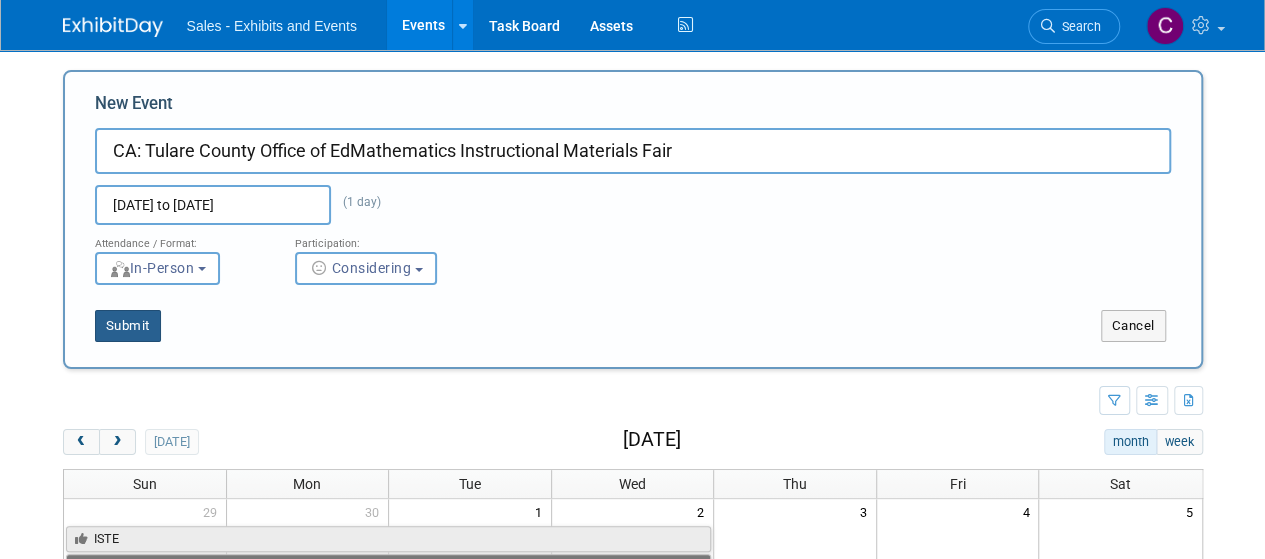 click on "Submit" at bounding box center (128, 326) 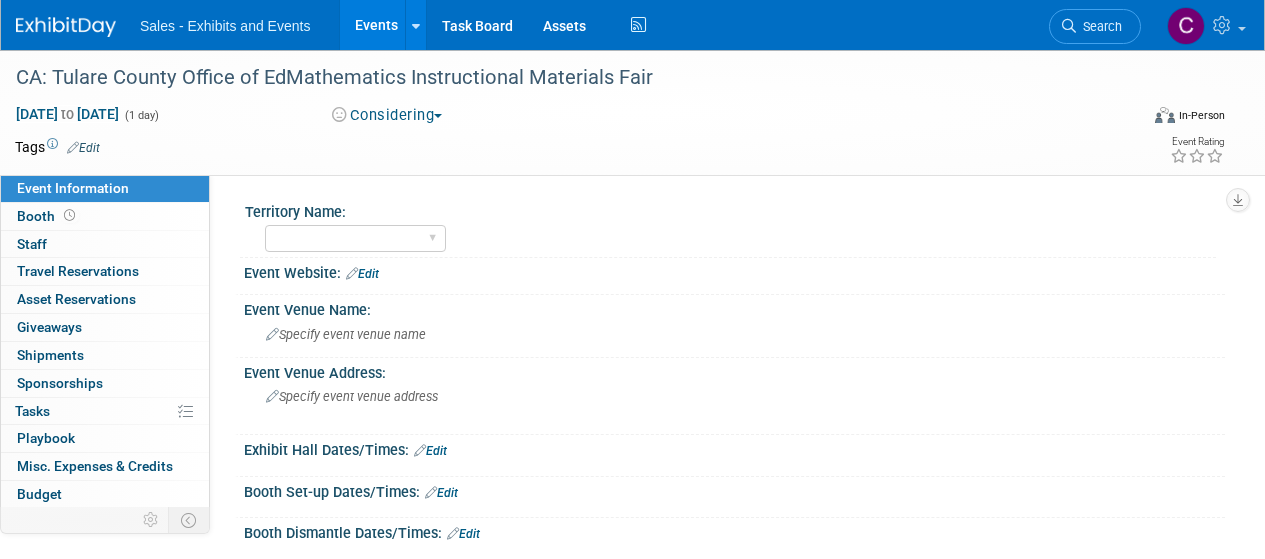 scroll, scrollTop: 0, scrollLeft: 0, axis: both 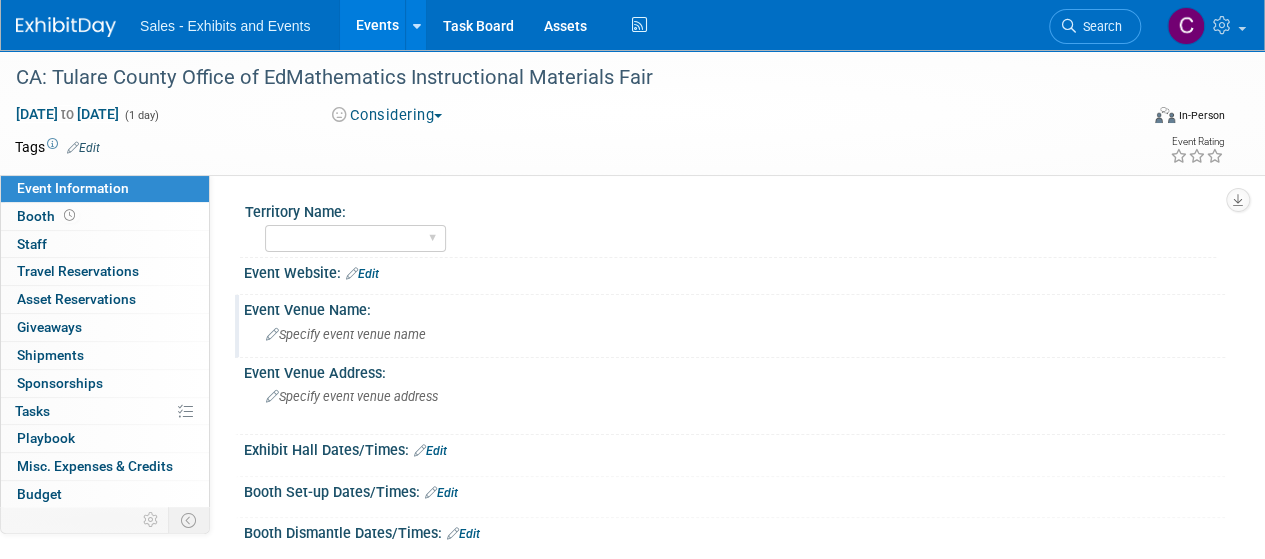 click on "Event Venue Name:
Specify event venue name" at bounding box center (730, 326) 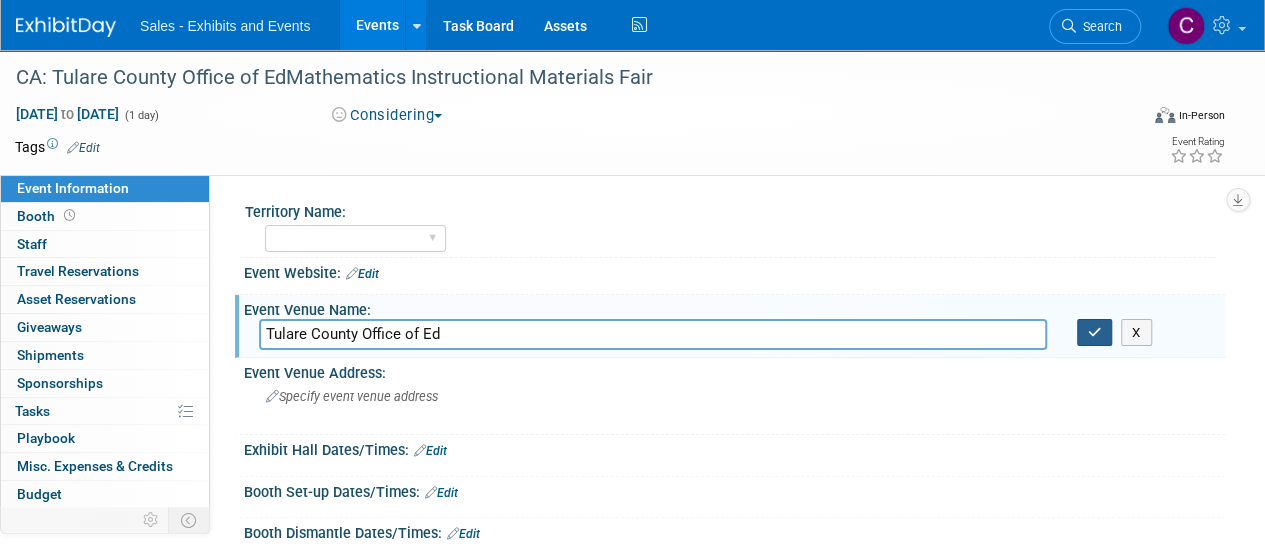 type on "Tulare County Office of Ed" 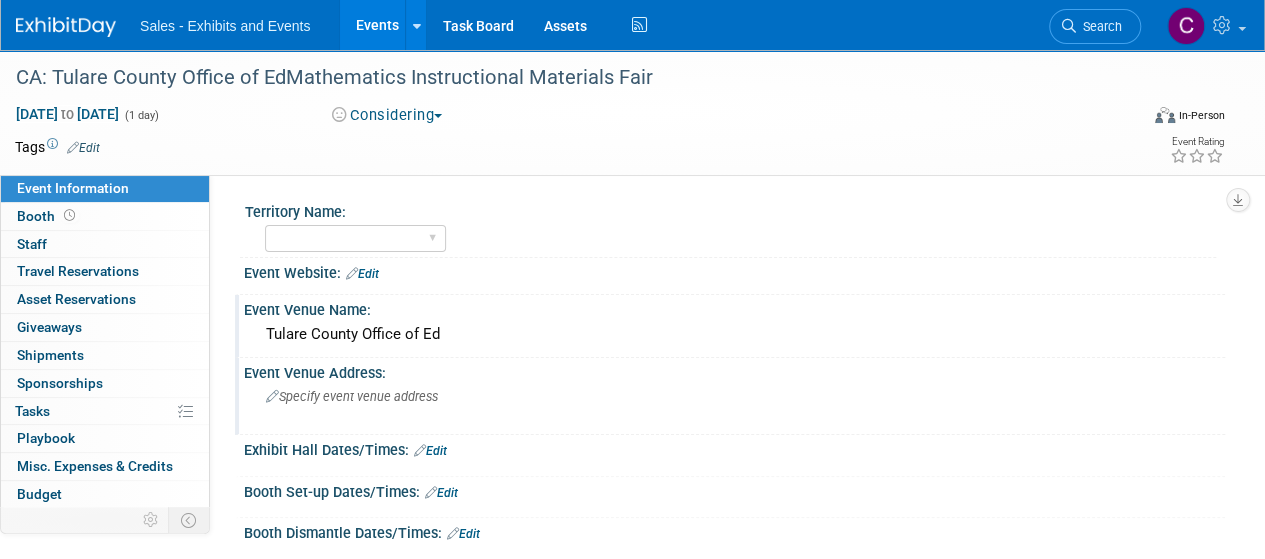 drag, startPoint x: 426, startPoint y: 392, endPoint x: 326, endPoint y: 391, distance: 100.005 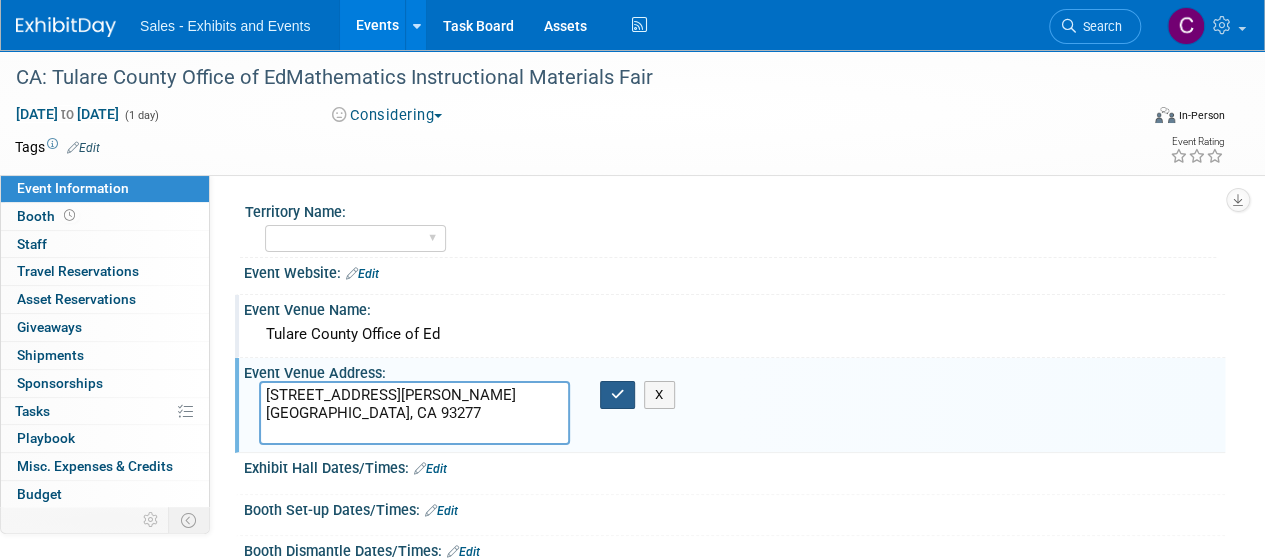 type on "6200 South Mooney Blvd.
Visalia, CA 93277" 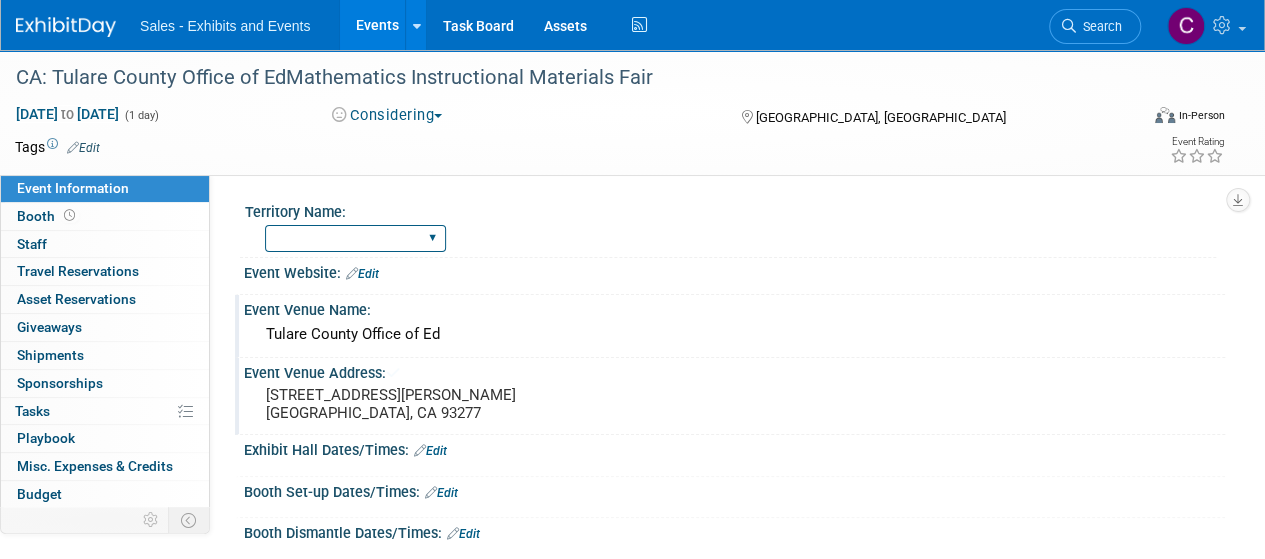 click on "Atlantic
Southeast
Central
Southwest
Pacific
Mountain
National
Strategic Partnerships" at bounding box center [355, 238] 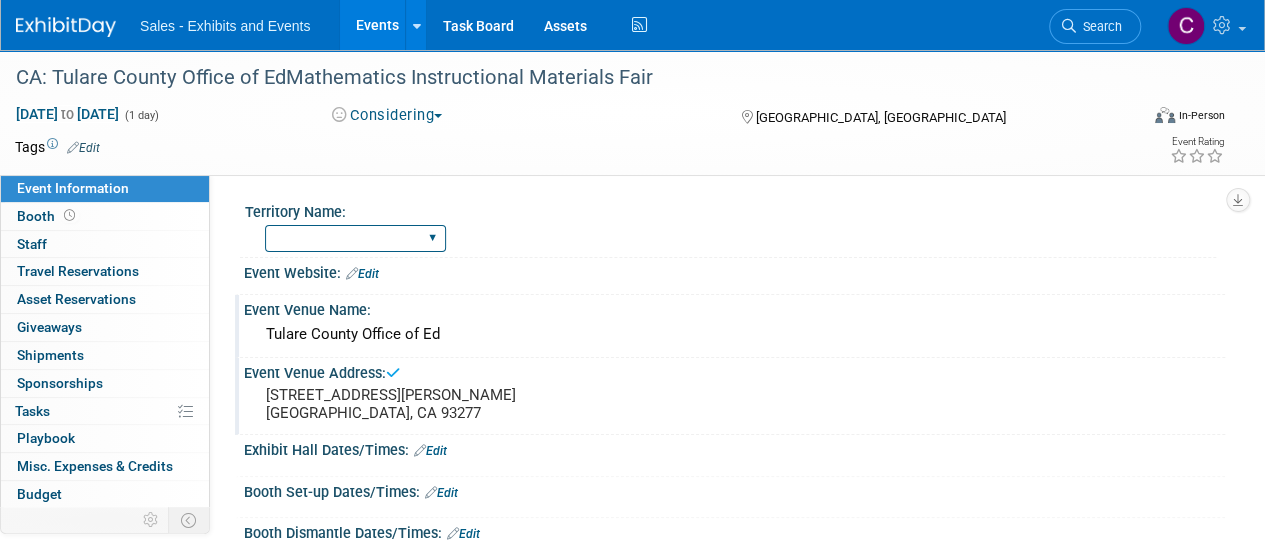 select on "Pacific" 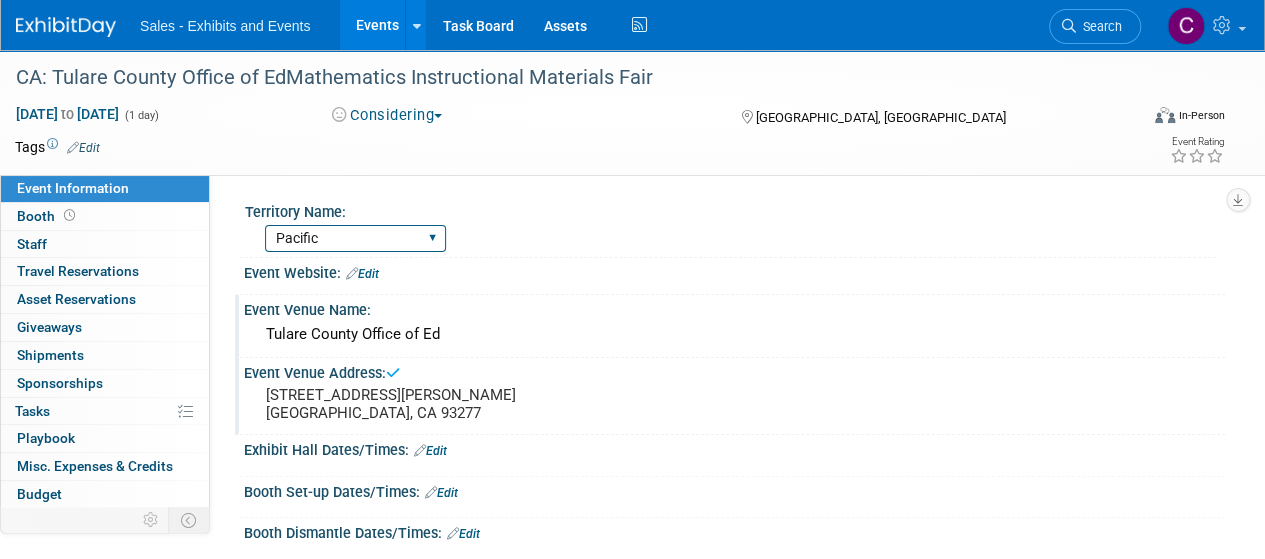 click on "Atlantic
Southeast
Central
Southwest
Pacific
Mountain
National
Strategic Partnerships" at bounding box center (355, 238) 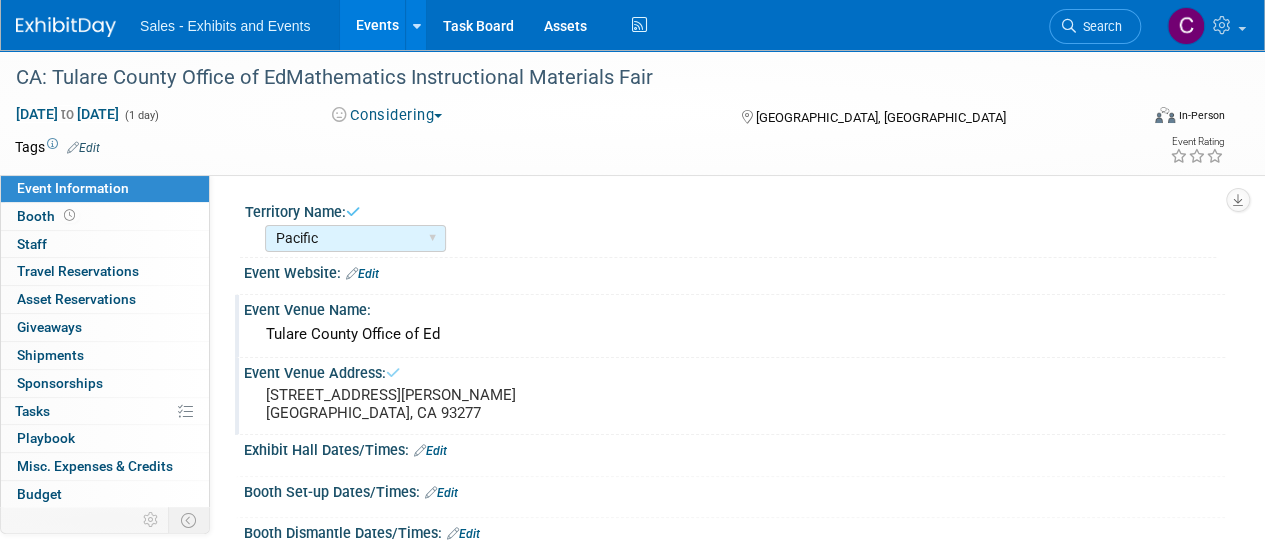 click at bounding box center (559, 147) 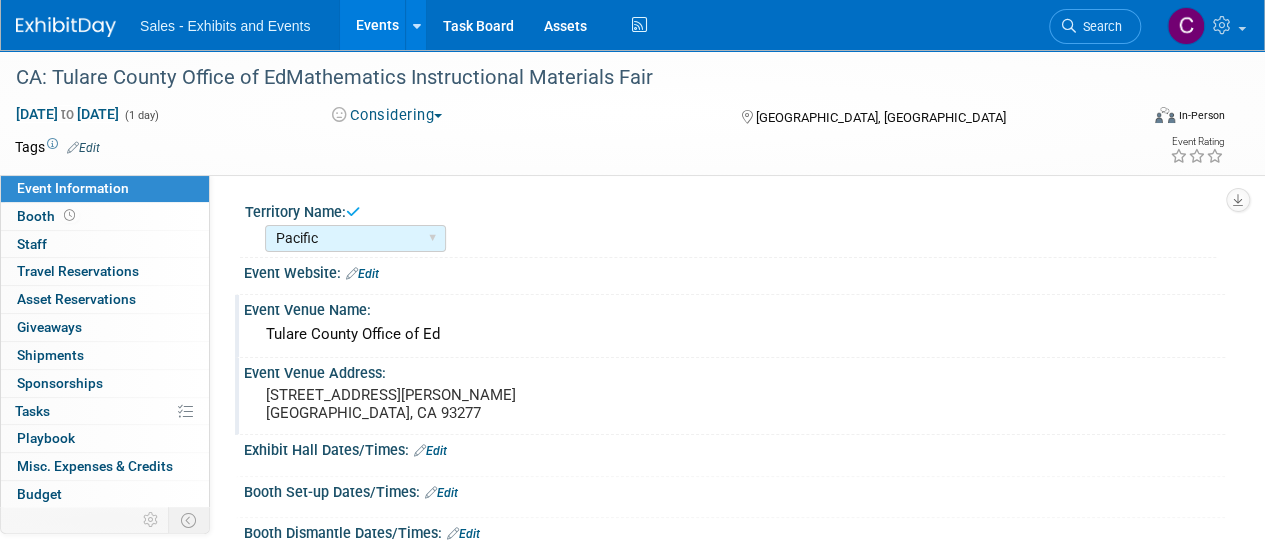 click on "Edit" at bounding box center (83, 148) 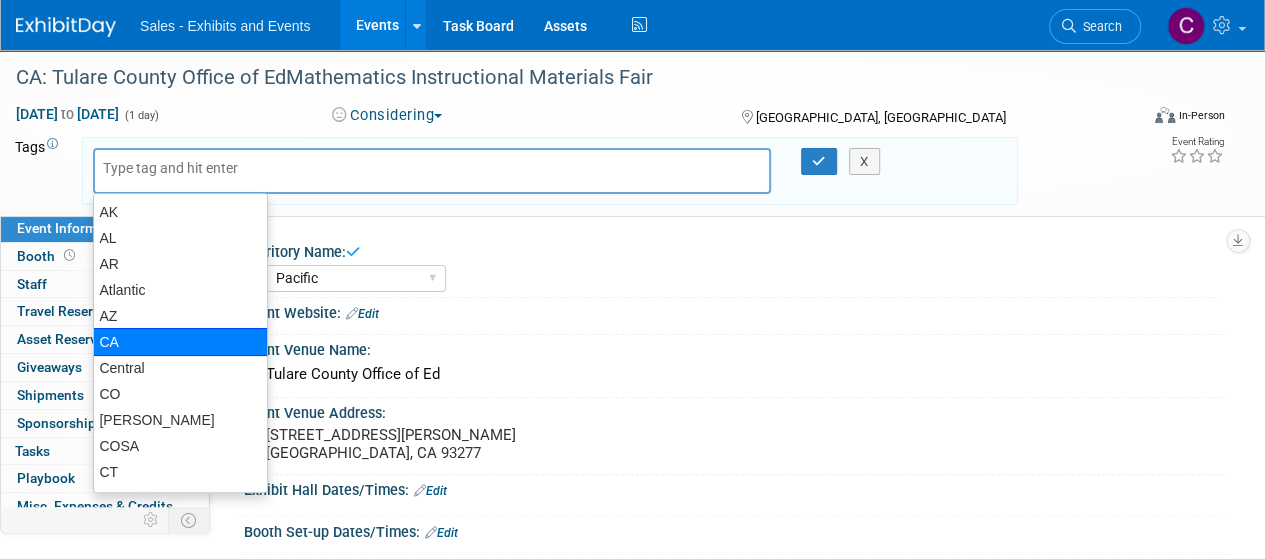 click on "CA" at bounding box center (180, 342) 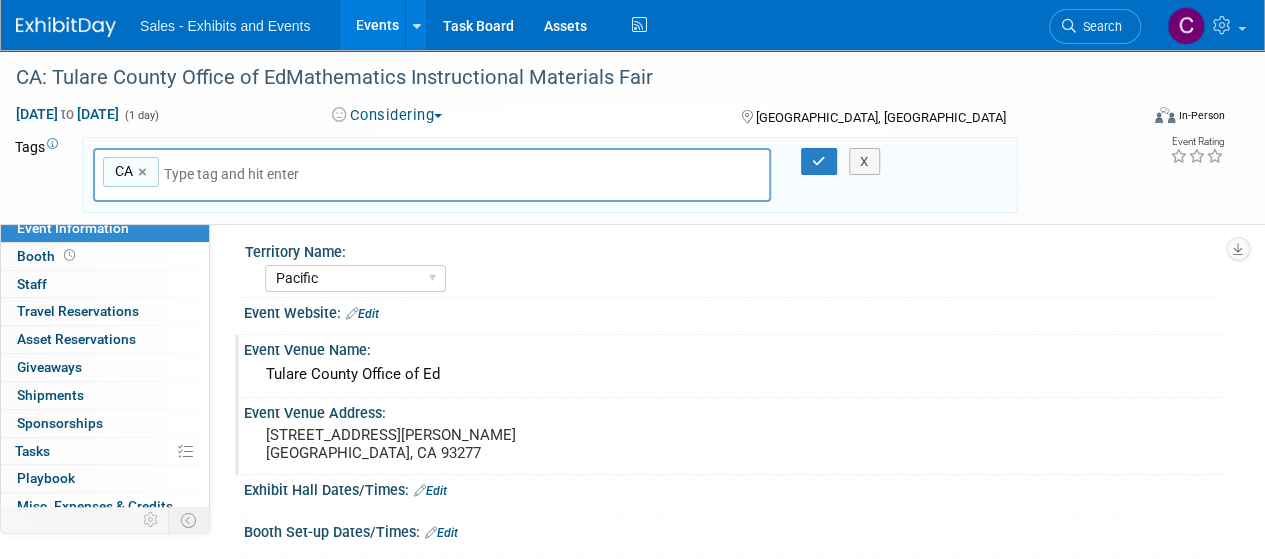 type on "p" 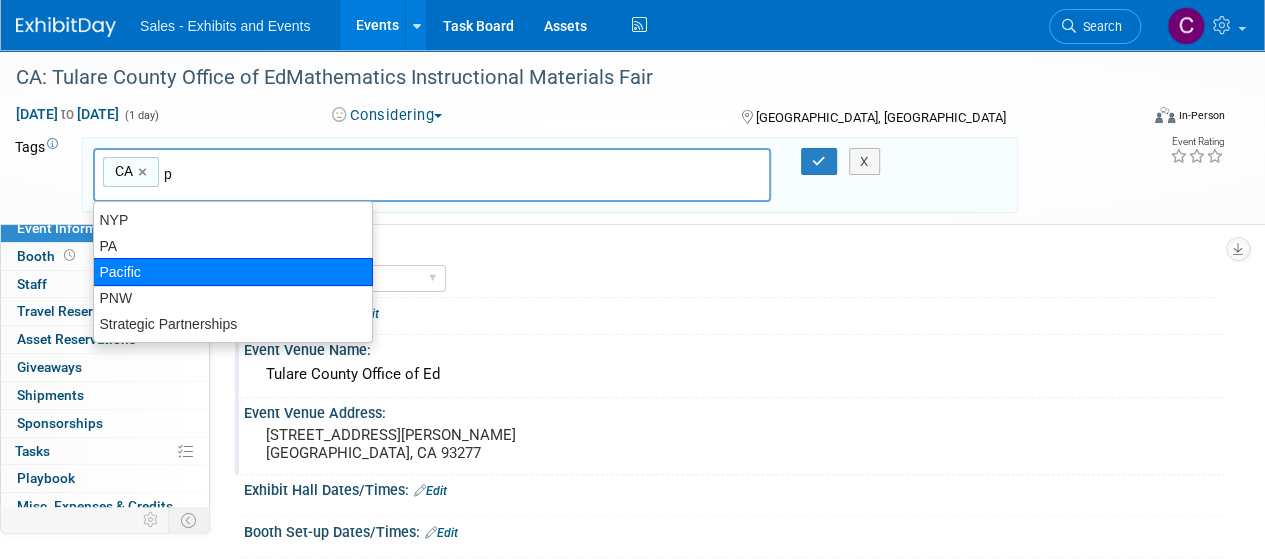 click on "Pacific" at bounding box center (233, 272) 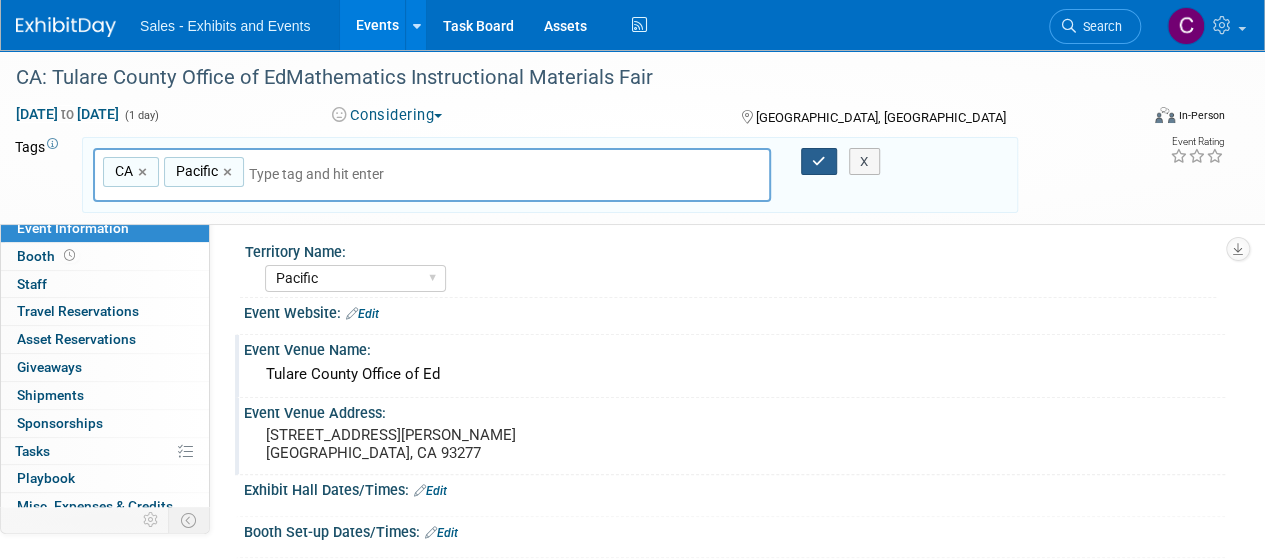 click at bounding box center (819, 161) 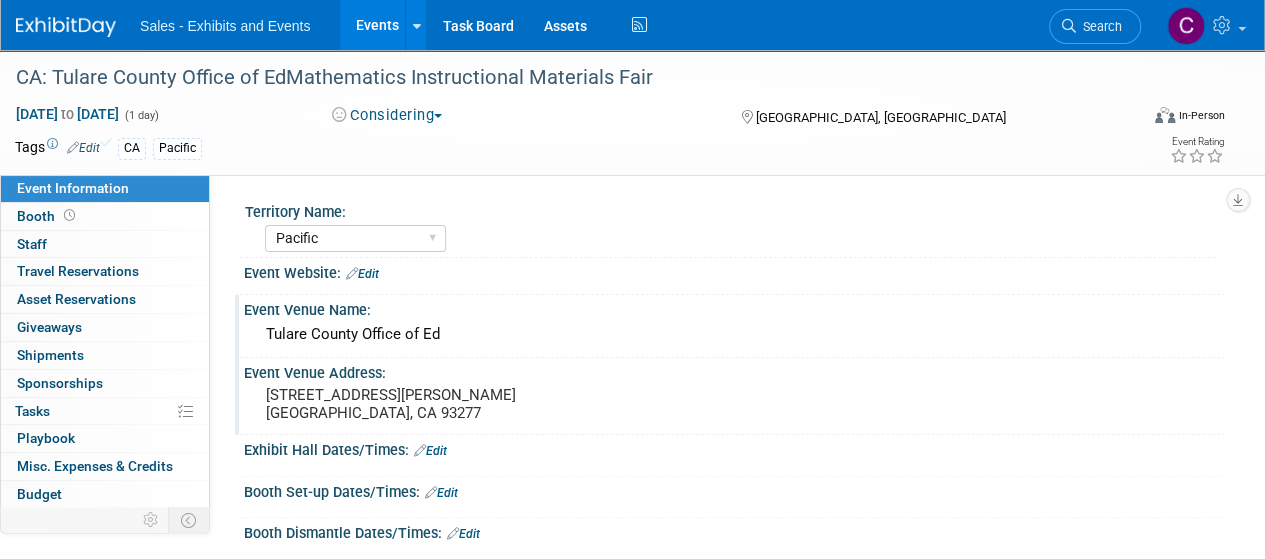 scroll, scrollTop: 80, scrollLeft: 0, axis: vertical 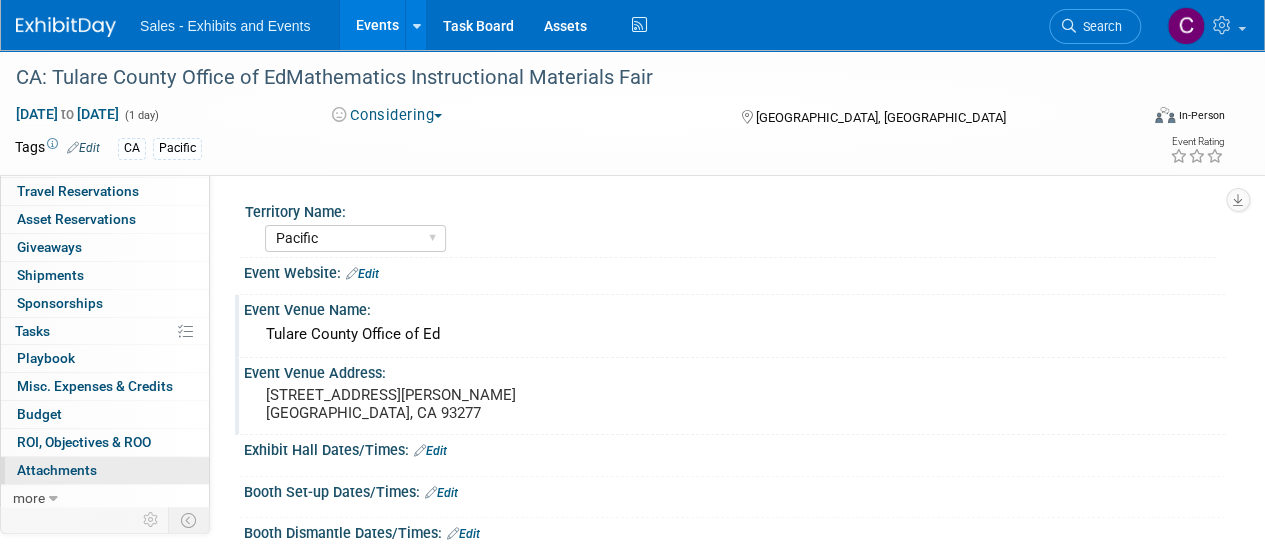click on "Attachments 0" at bounding box center [57, 470] 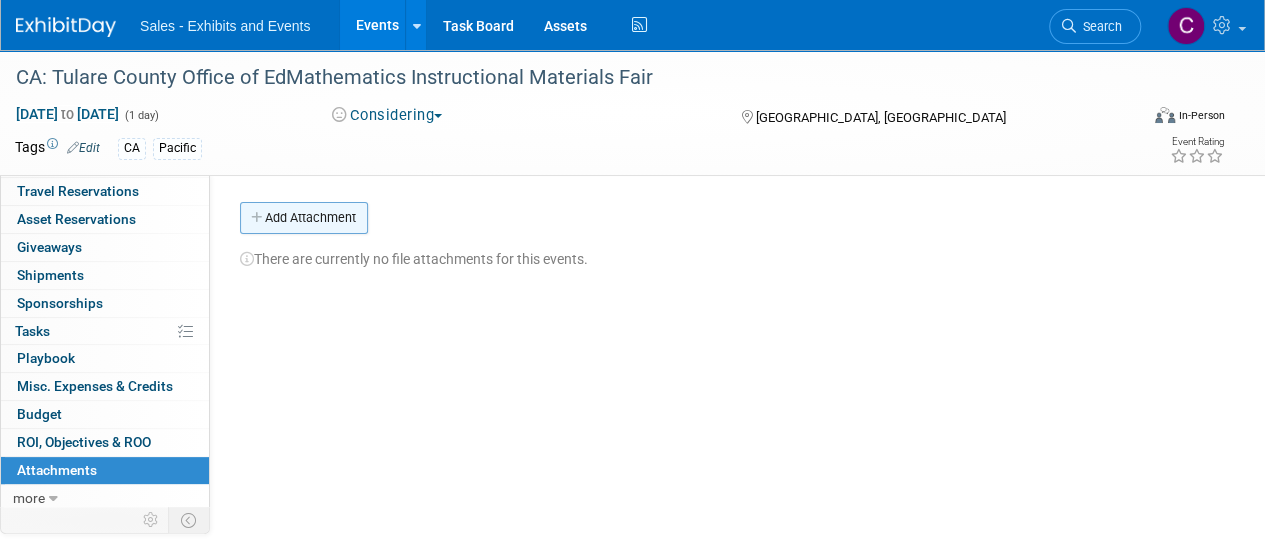 click on "Add Attachment" at bounding box center (304, 218) 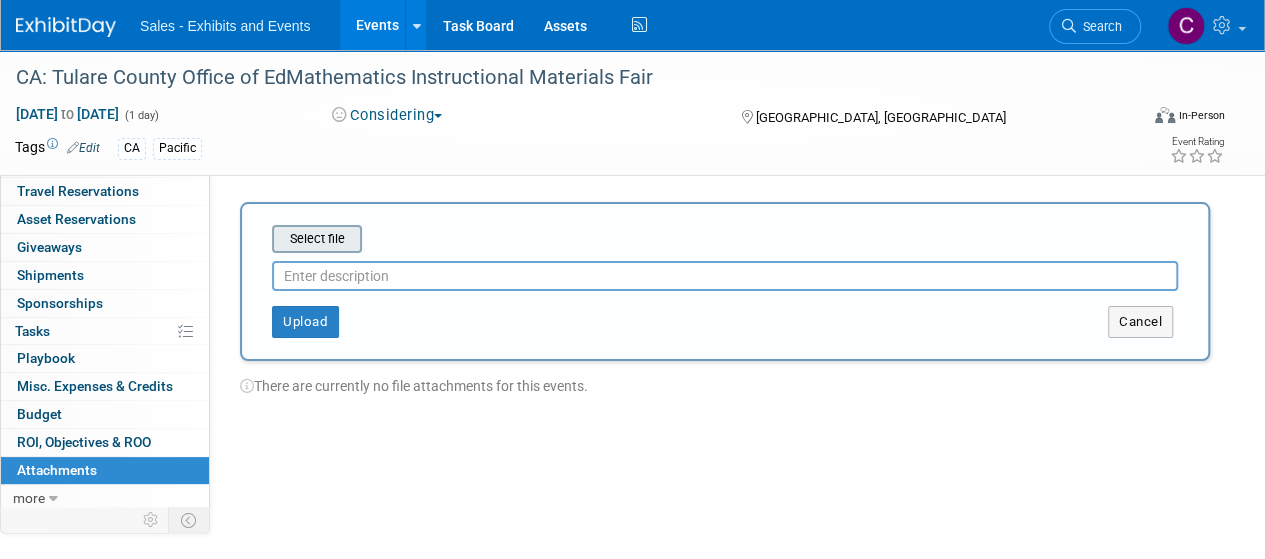 click at bounding box center [241, 239] 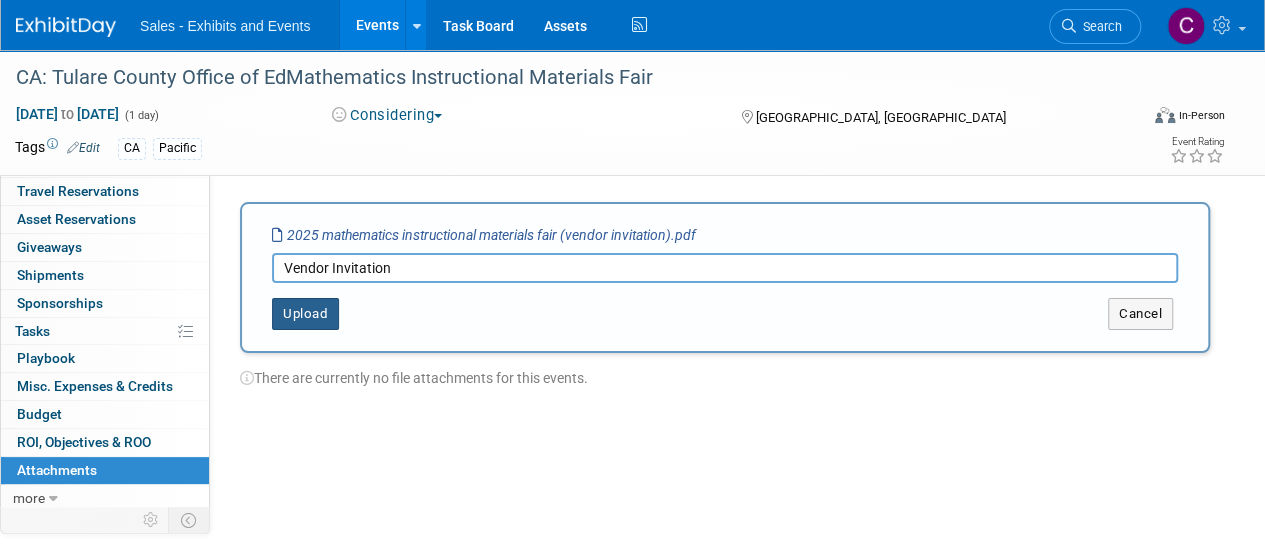 type on "Vendor Invitation" 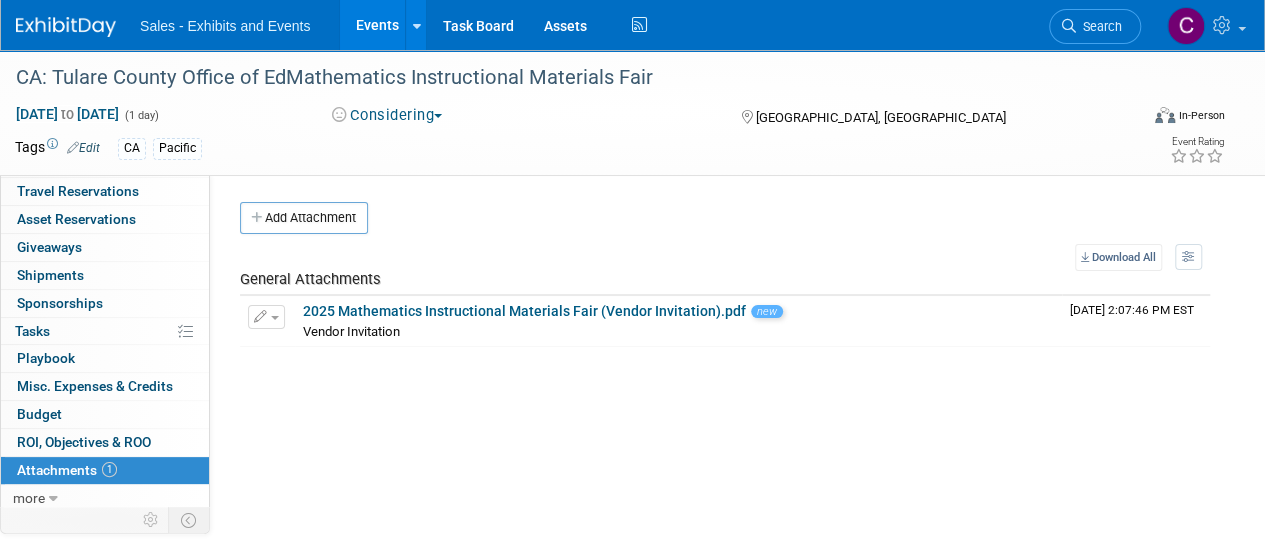 click at bounding box center [53, 499] 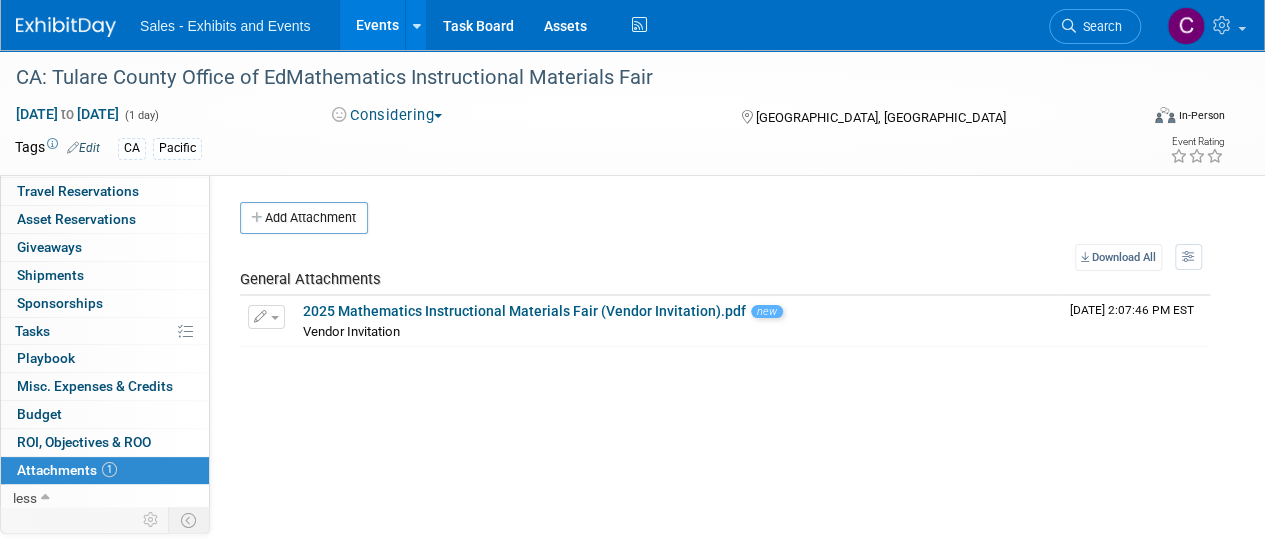 scroll, scrollTop: 218, scrollLeft: 0, axis: vertical 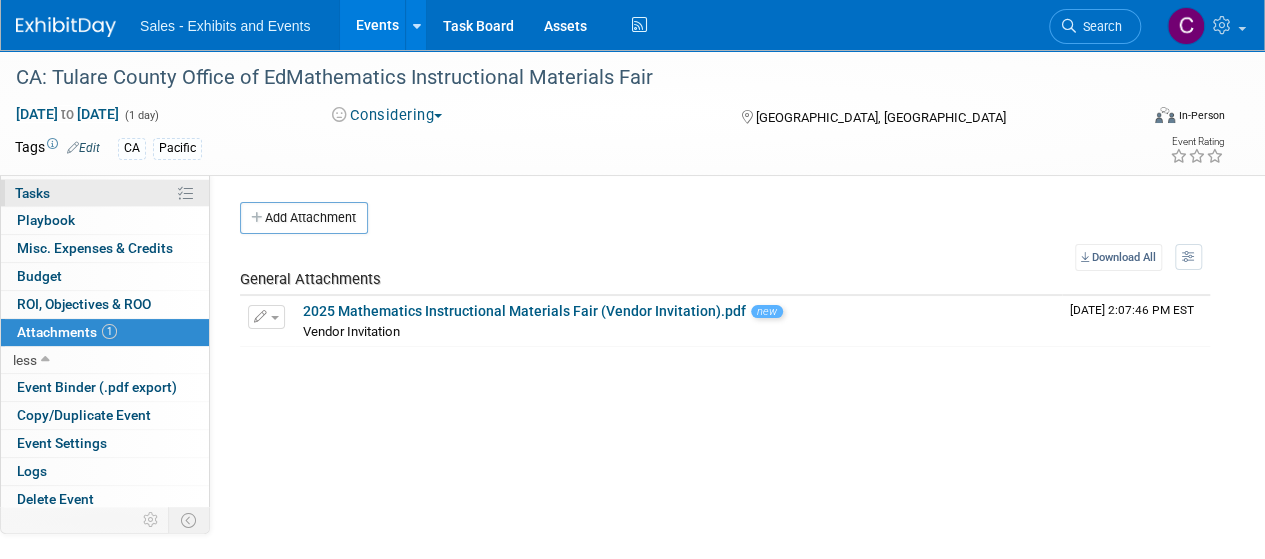 click on "0%
Tasks 0%" at bounding box center [105, 193] 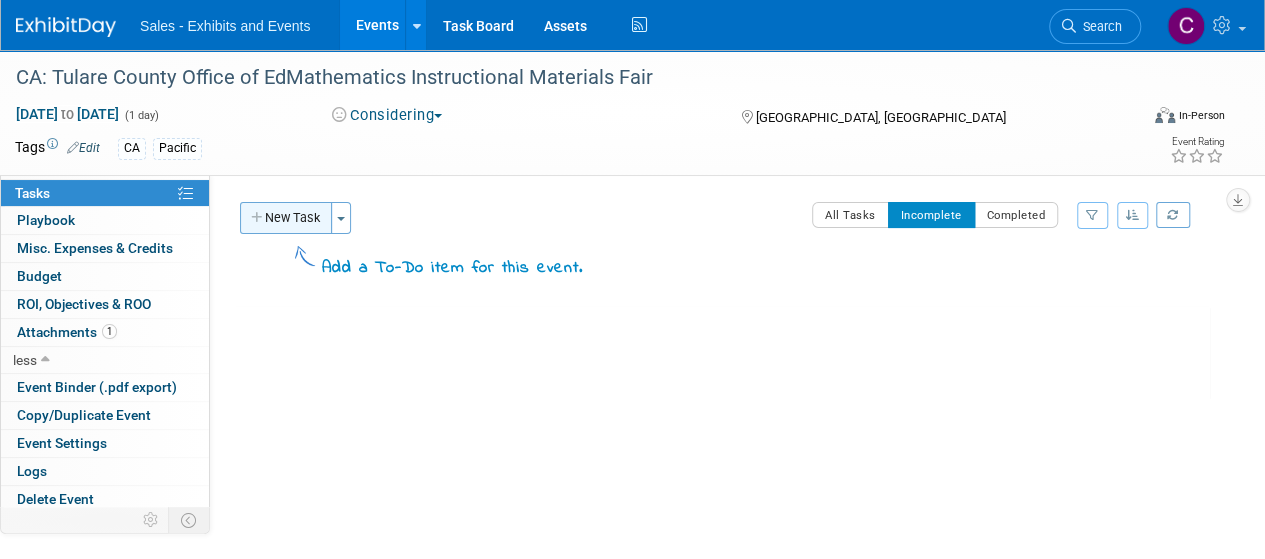 click on "New Task" at bounding box center [286, 218] 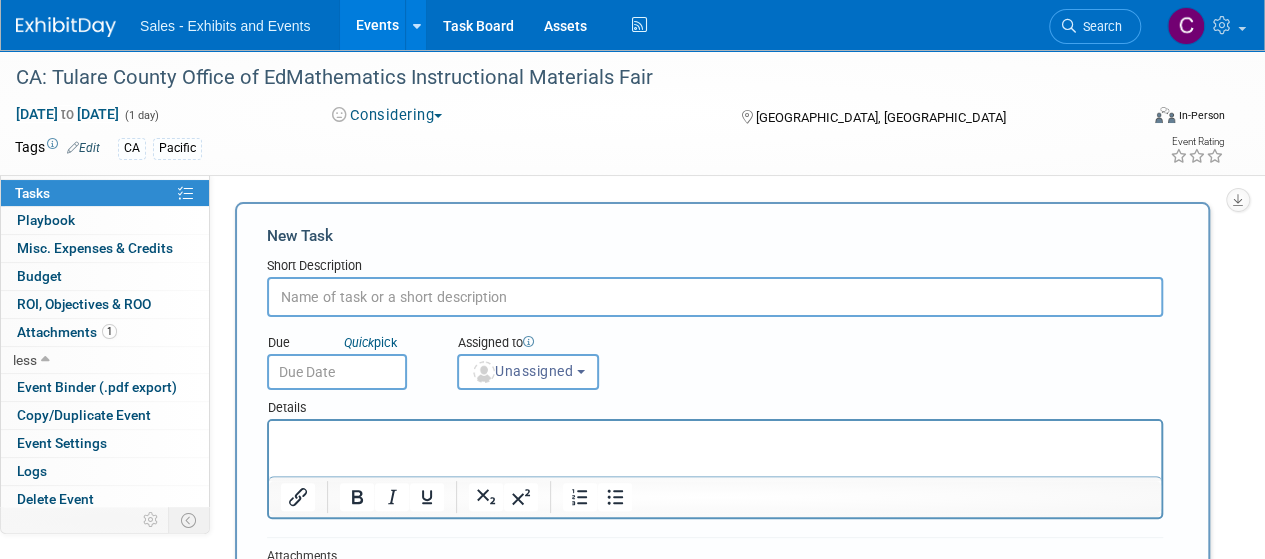 scroll, scrollTop: 0, scrollLeft: 0, axis: both 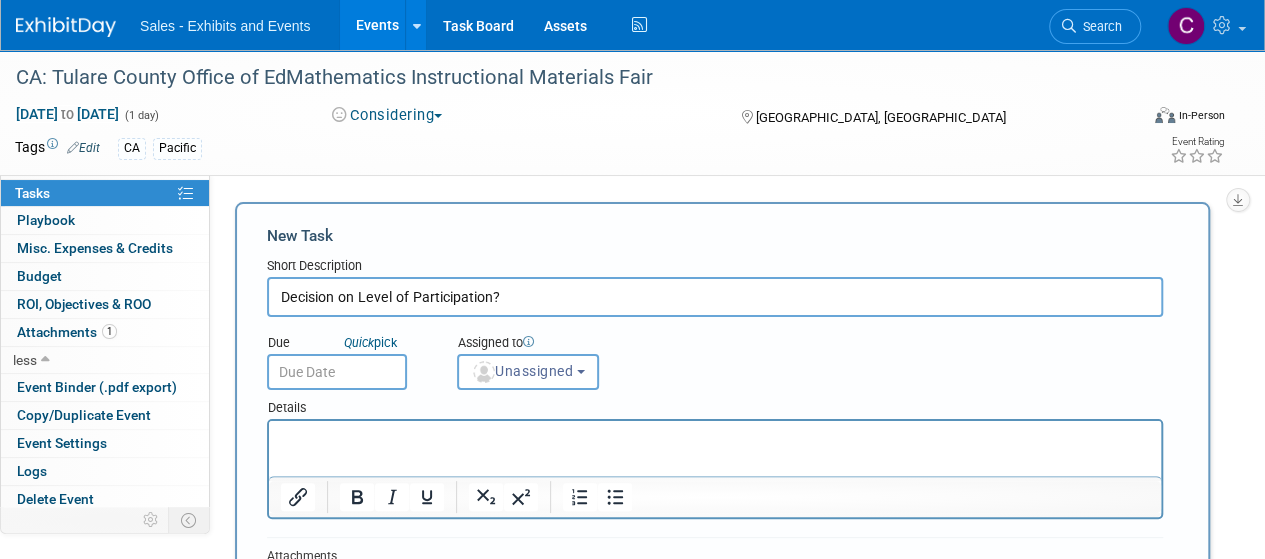 type on "Decision on Level of Participation?" 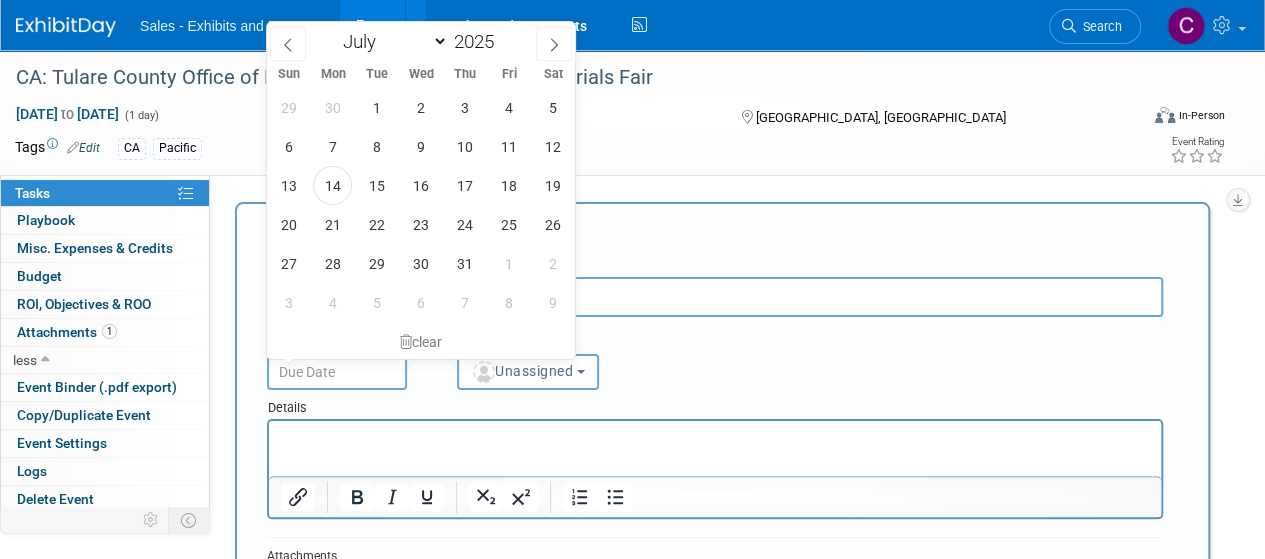 click at bounding box center [337, 372] 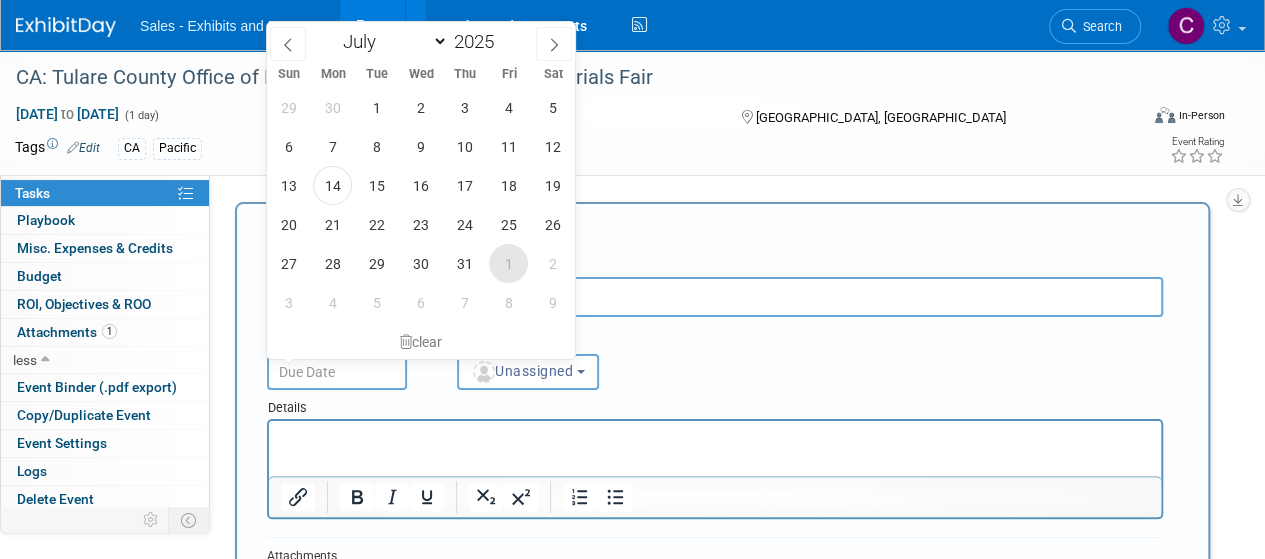 click on "1" at bounding box center [508, 263] 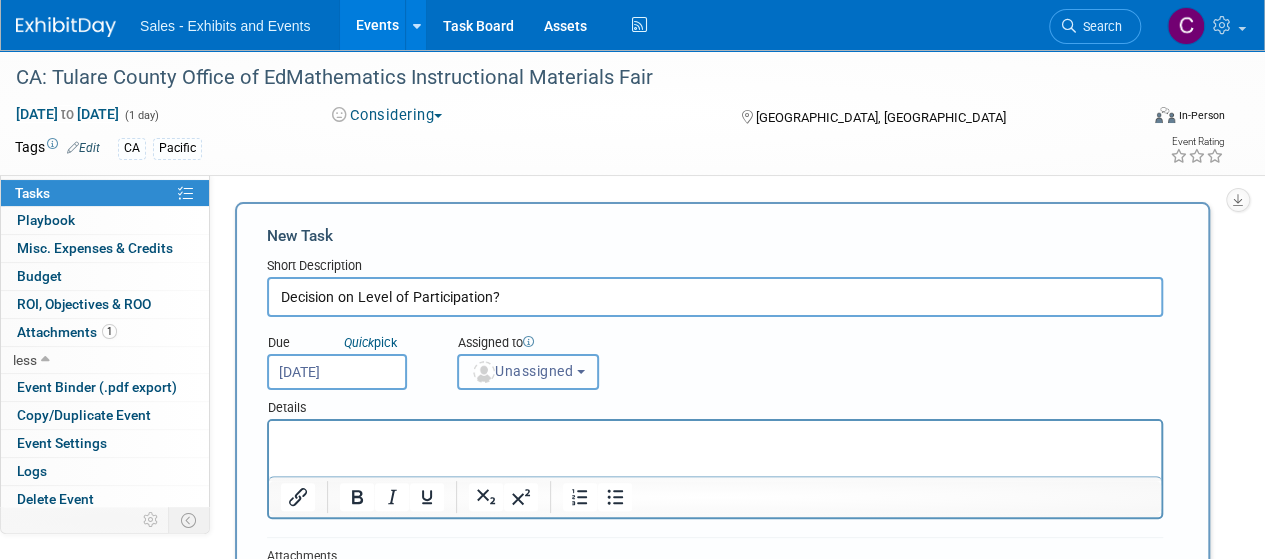 click on "Unassigned" at bounding box center (522, 371) 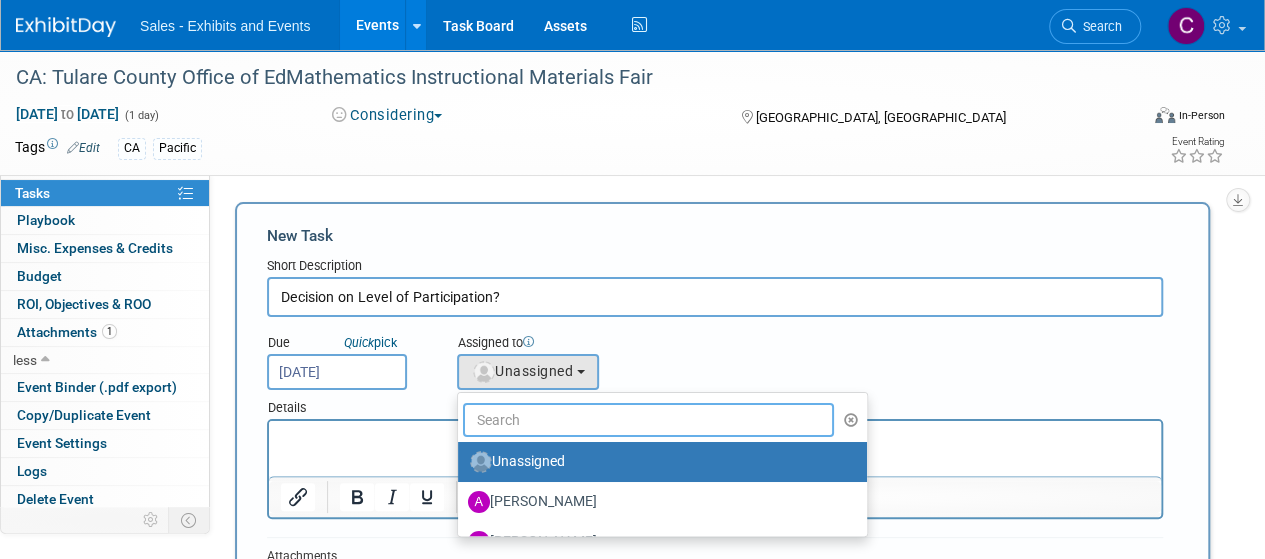 click at bounding box center [648, 420] 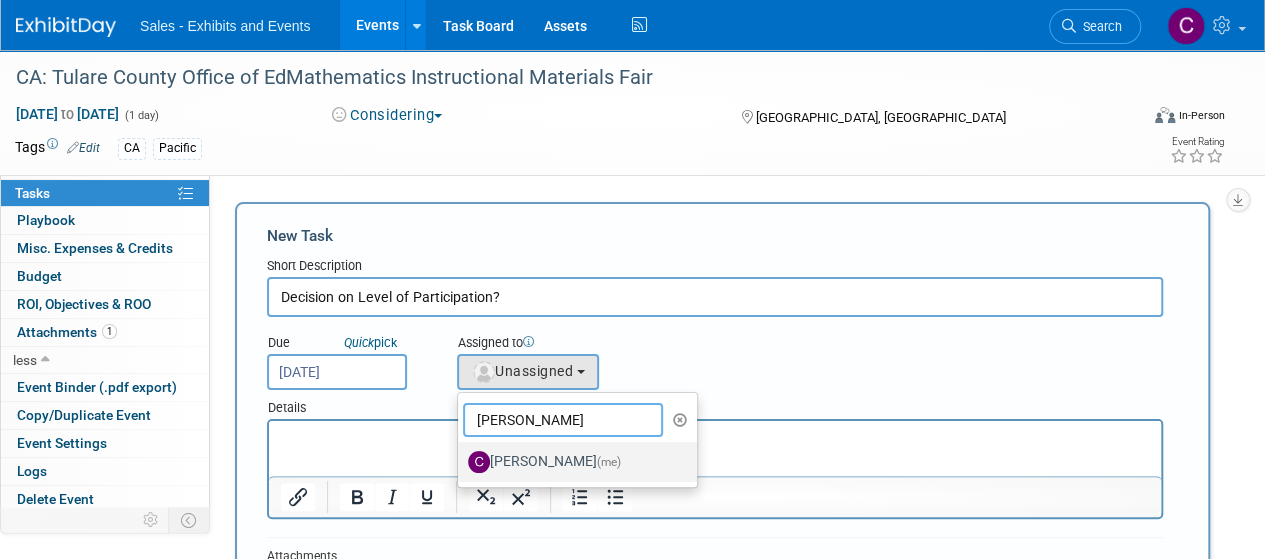 type on "christine" 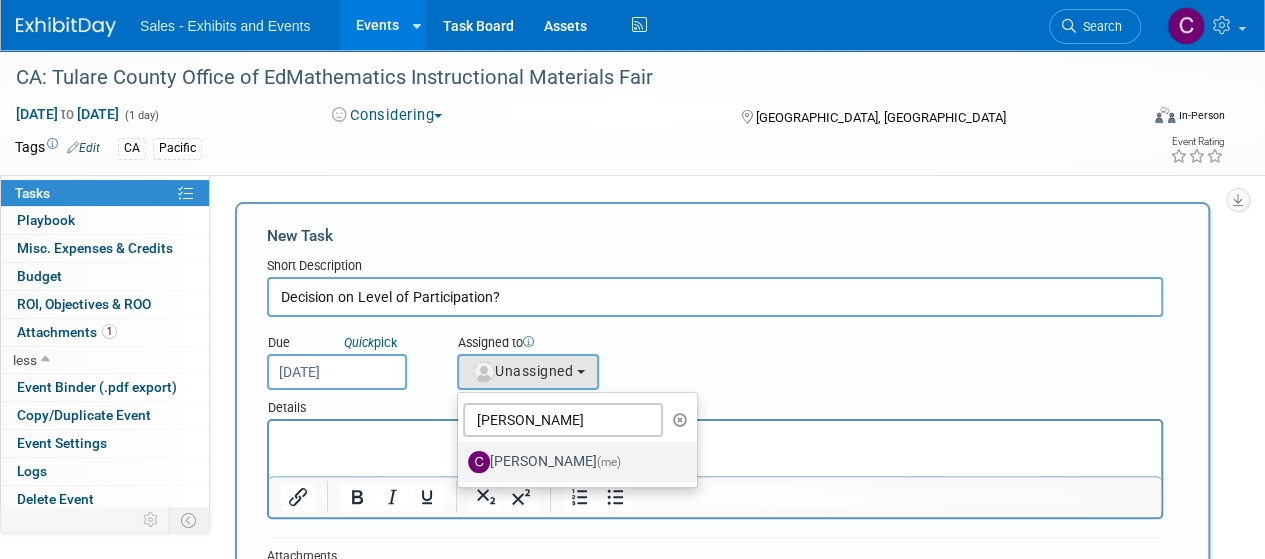 click on "Christine Lurz
(me)" at bounding box center (572, 462) 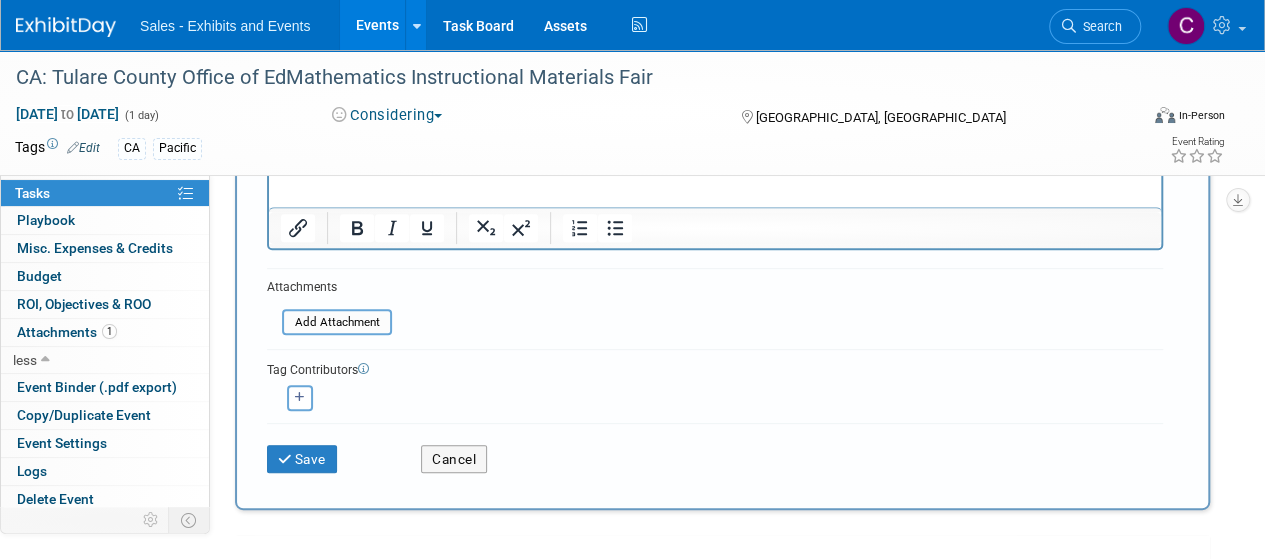 scroll, scrollTop: 303, scrollLeft: 0, axis: vertical 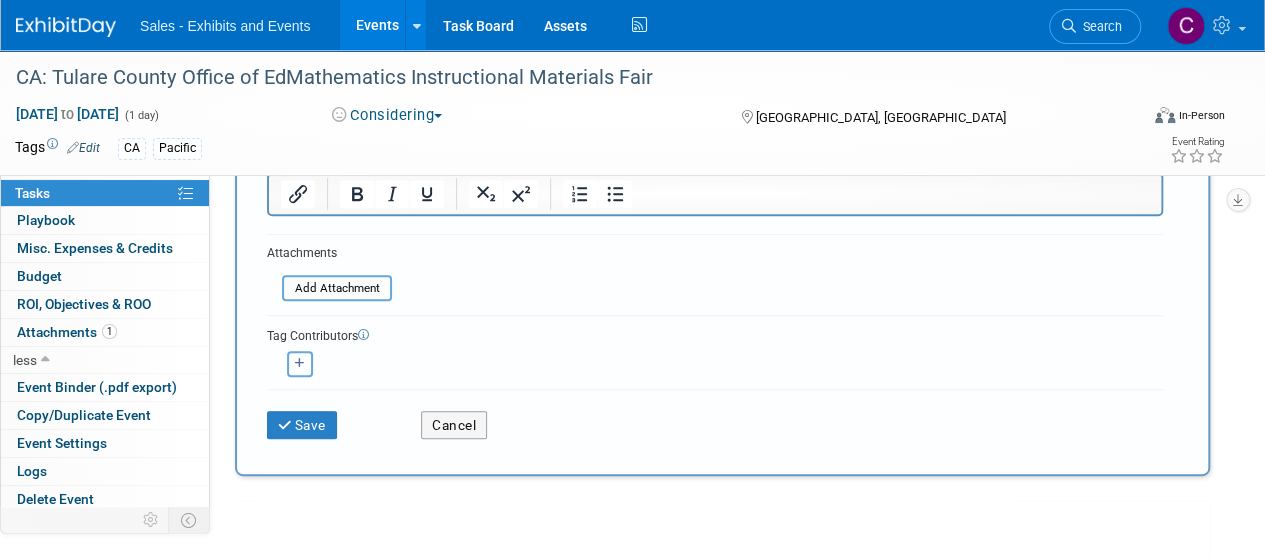 click at bounding box center (300, 364) 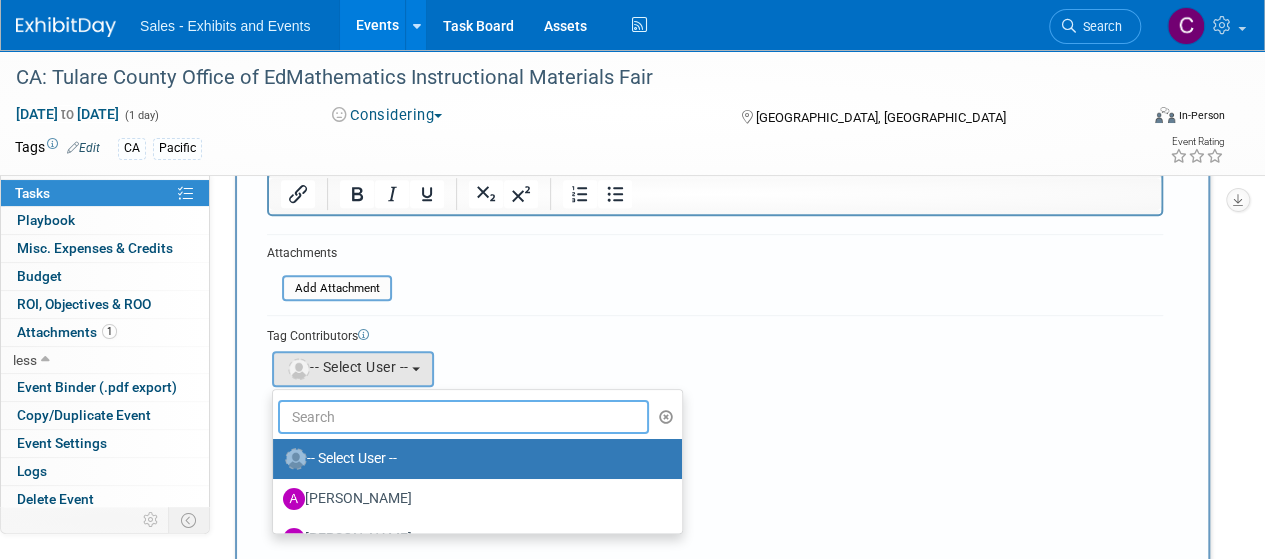 click at bounding box center [463, 417] 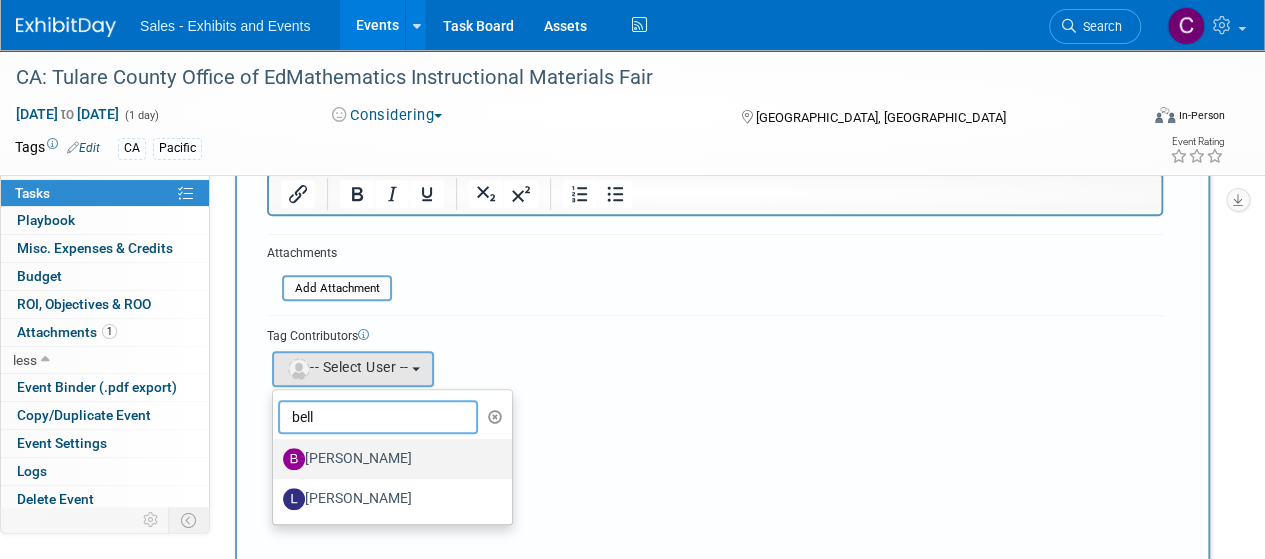 type on "bell" 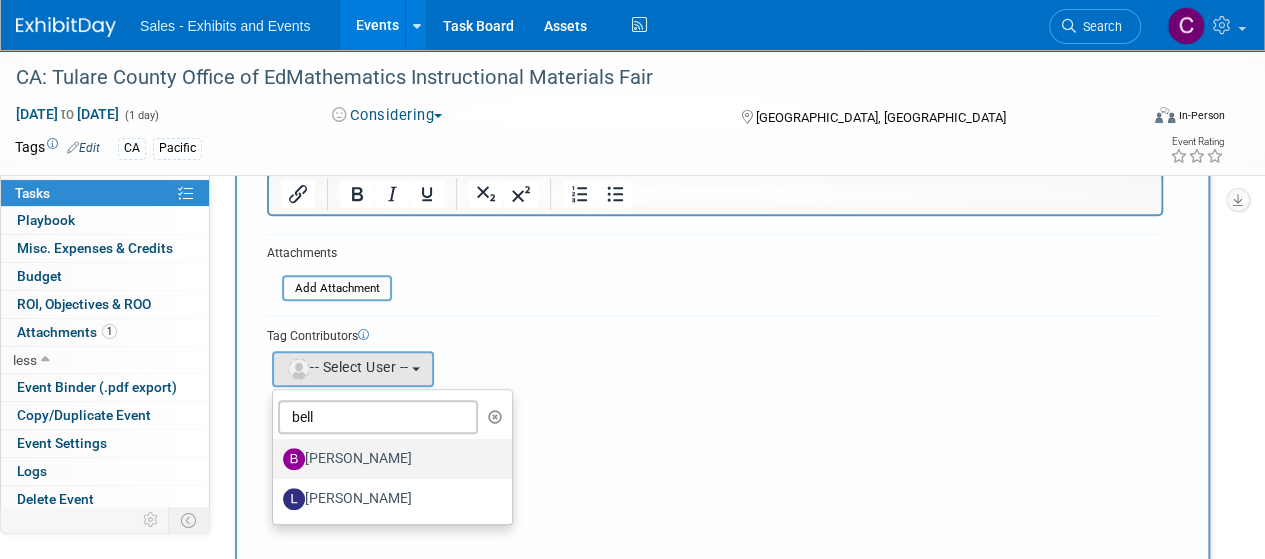 click on "[PERSON_NAME]" at bounding box center (387, 459) 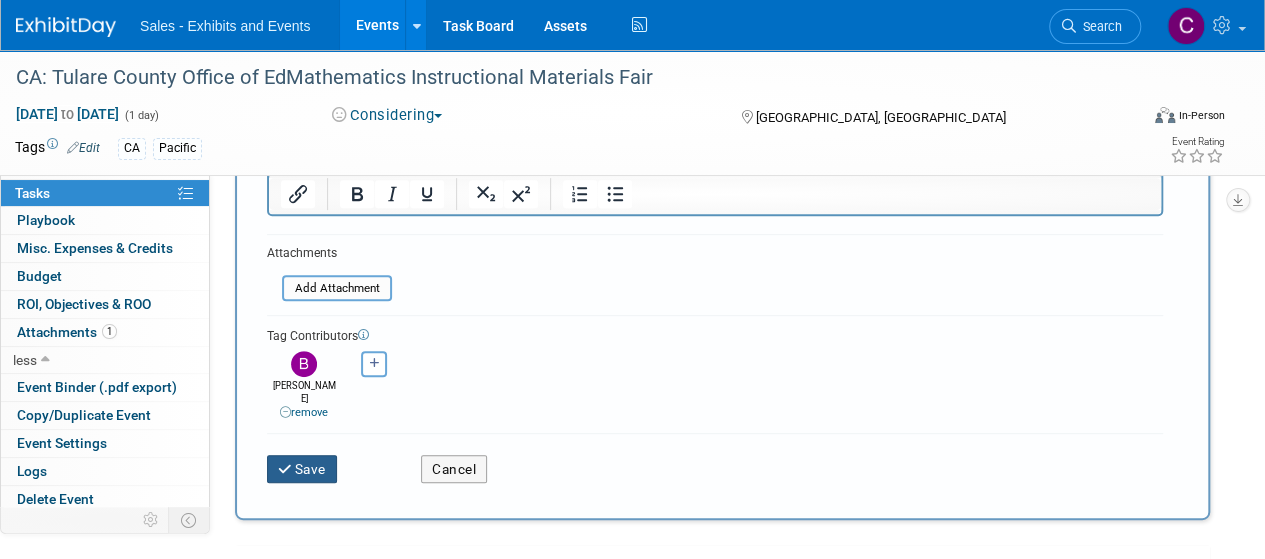 click on "Save" at bounding box center (302, 469) 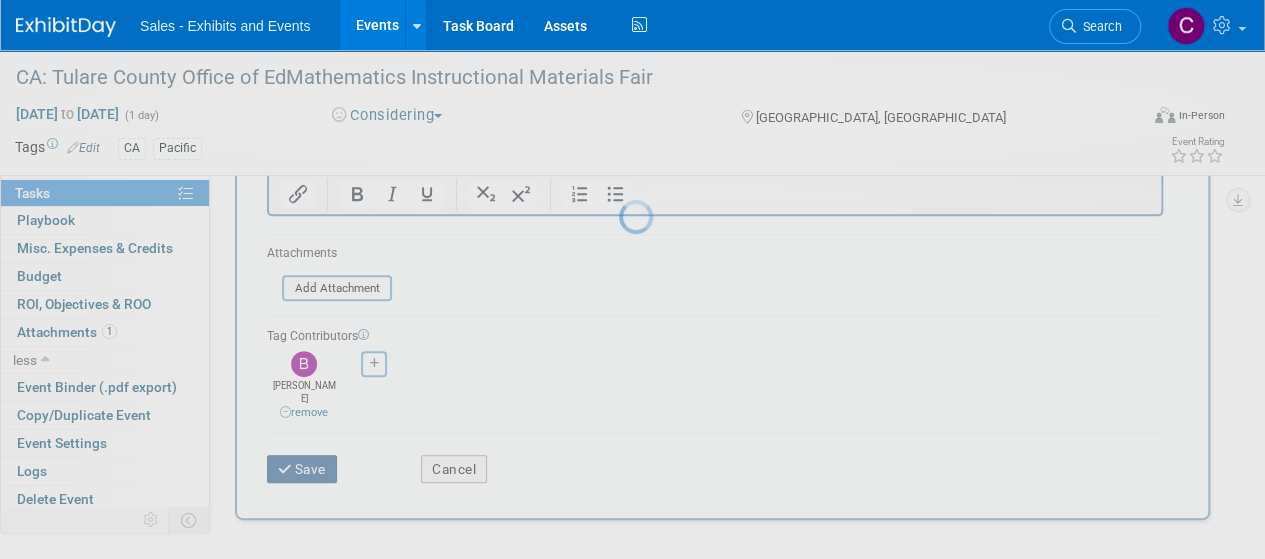 scroll, scrollTop: 206, scrollLeft: 0, axis: vertical 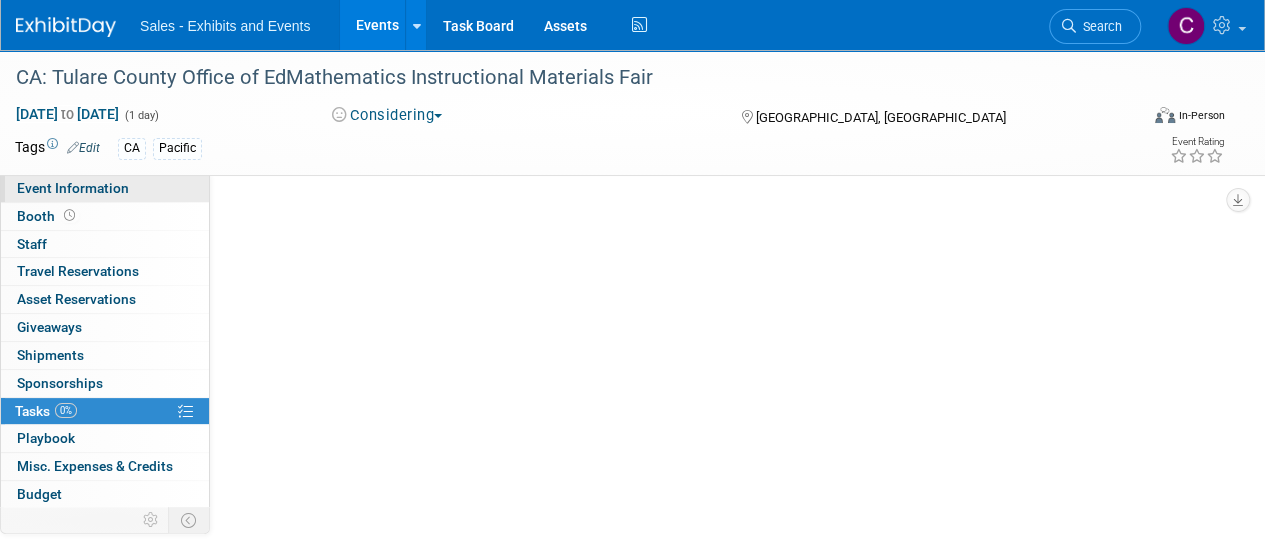 click on "Event Information" at bounding box center (73, 188) 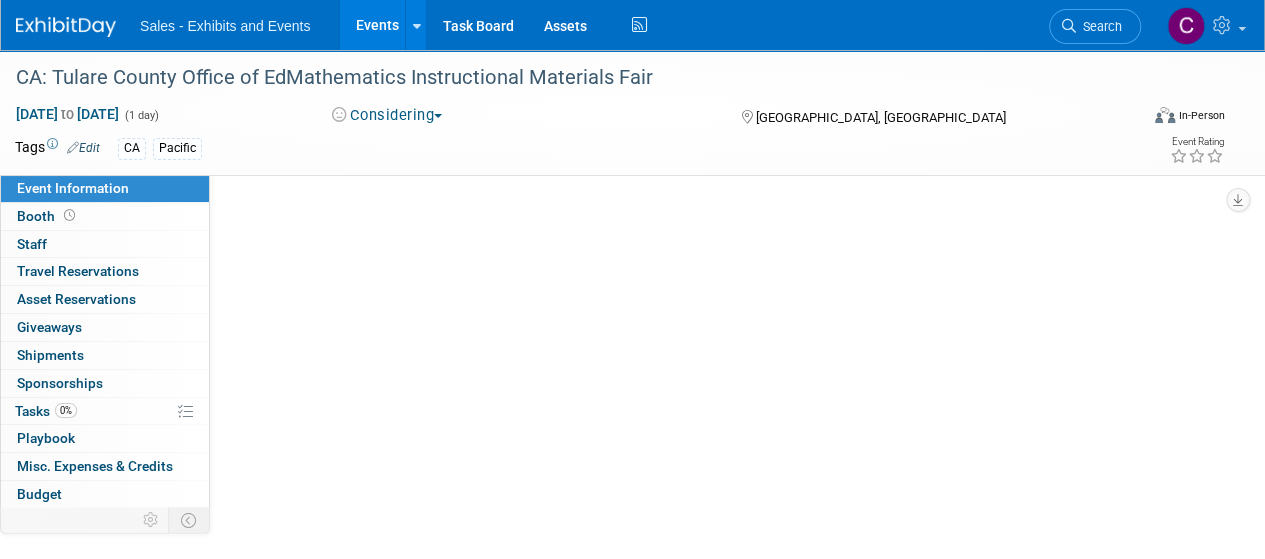 scroll, scrollTop: 0, scrollLeft: 0, axis: both 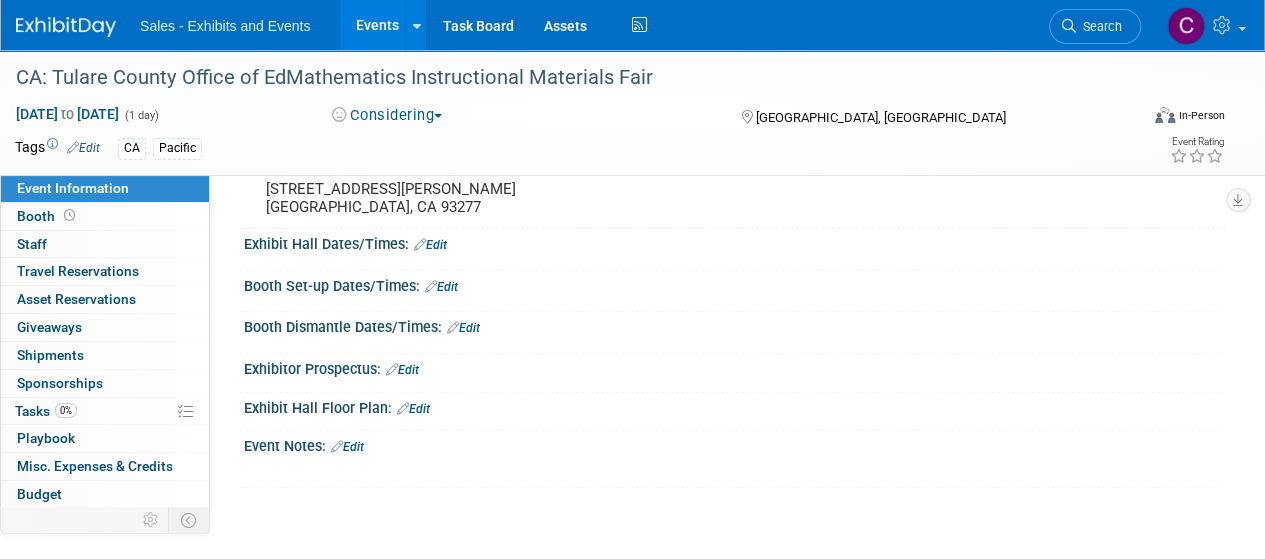 click on "Edit" at bounding box center (347, 447) 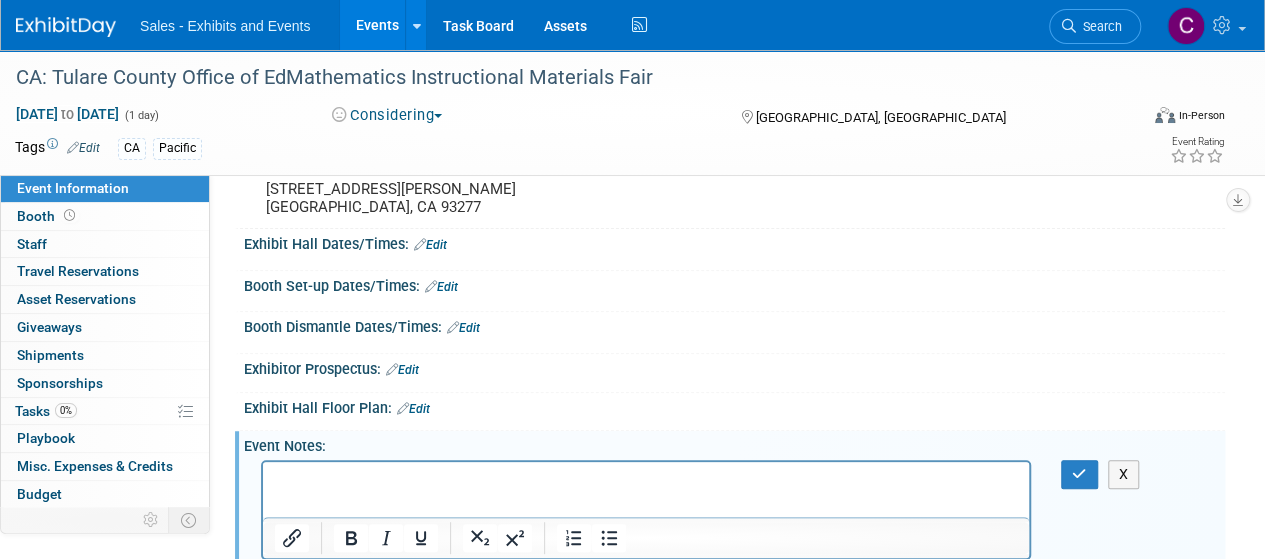 scroll, scrollTop: 0, scrollLeft: 0, axis: both 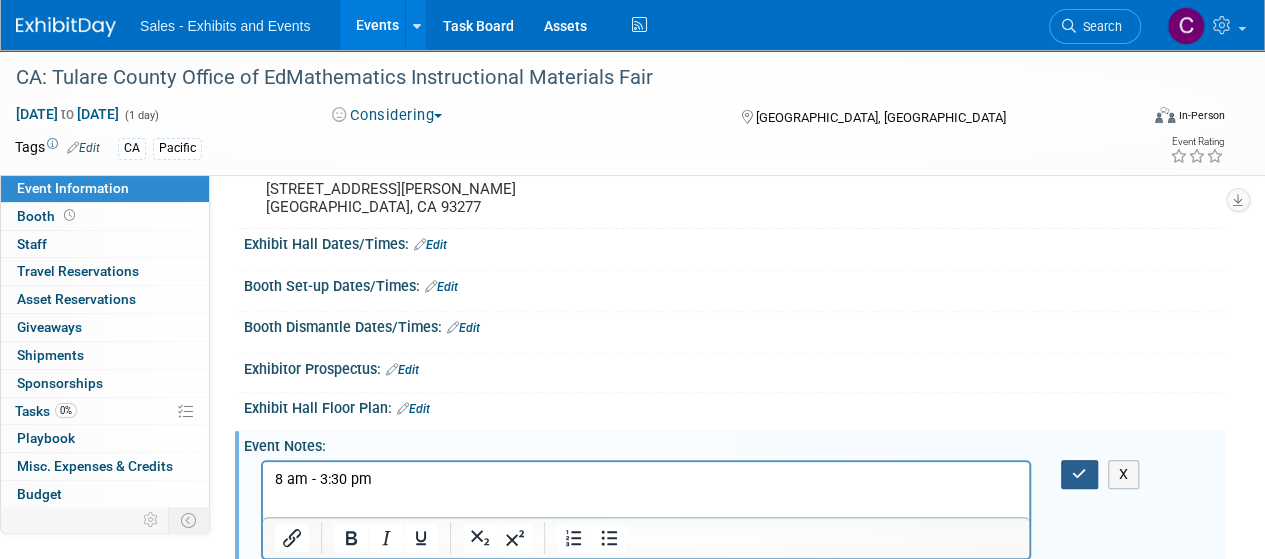 click at bounding box center (1079, 474) 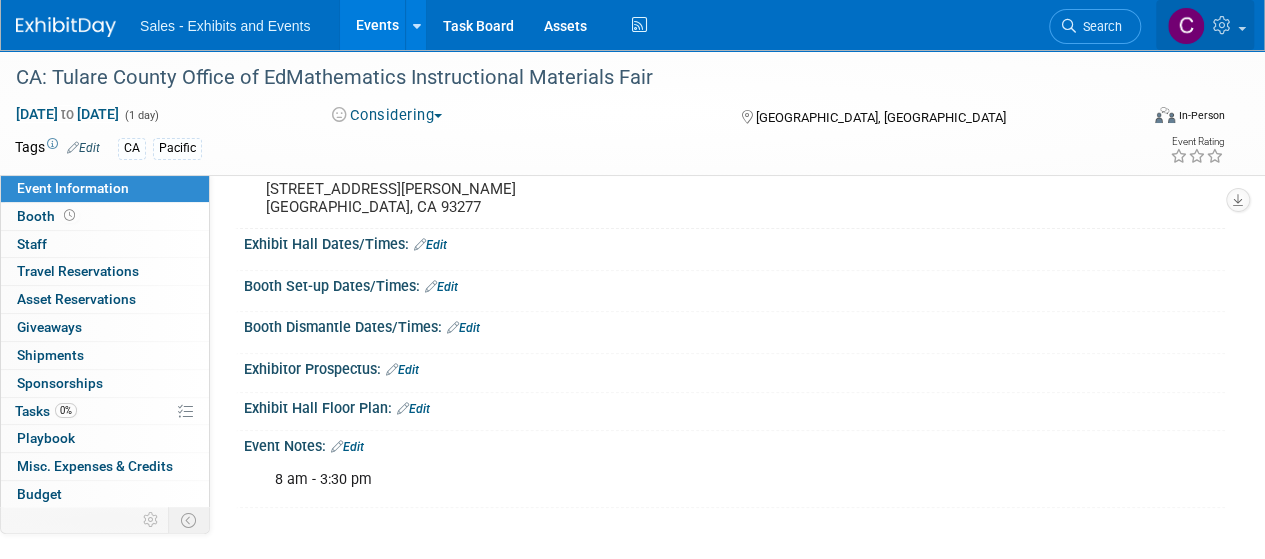 scroll, scrollTop: 0, scrollLeft: 0, axis: both 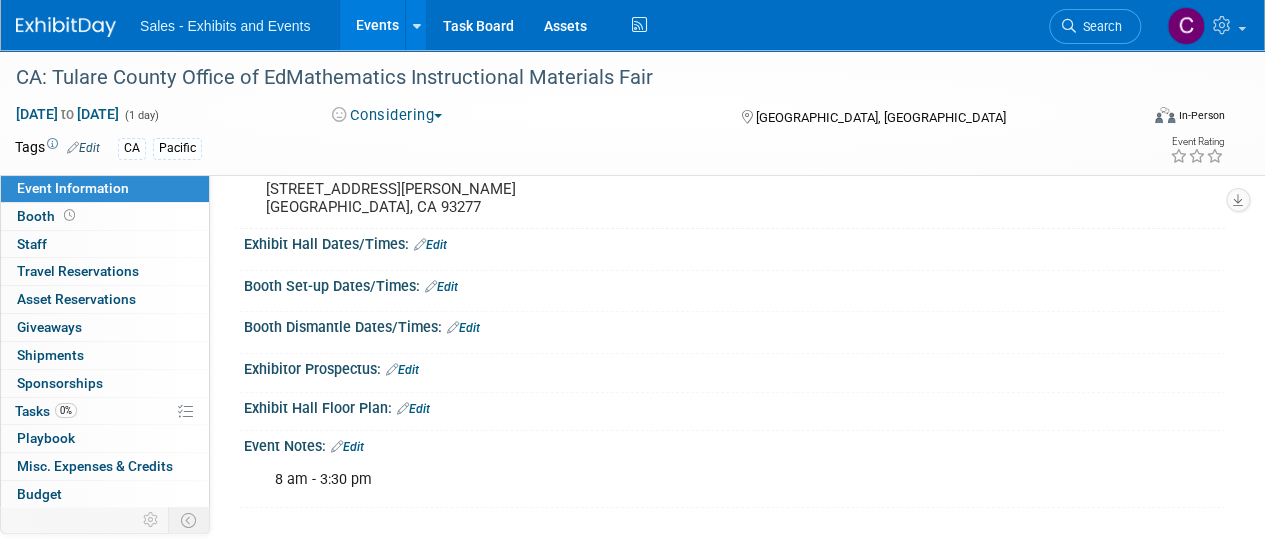 click on "Edit" at bounding box center [347, 447] 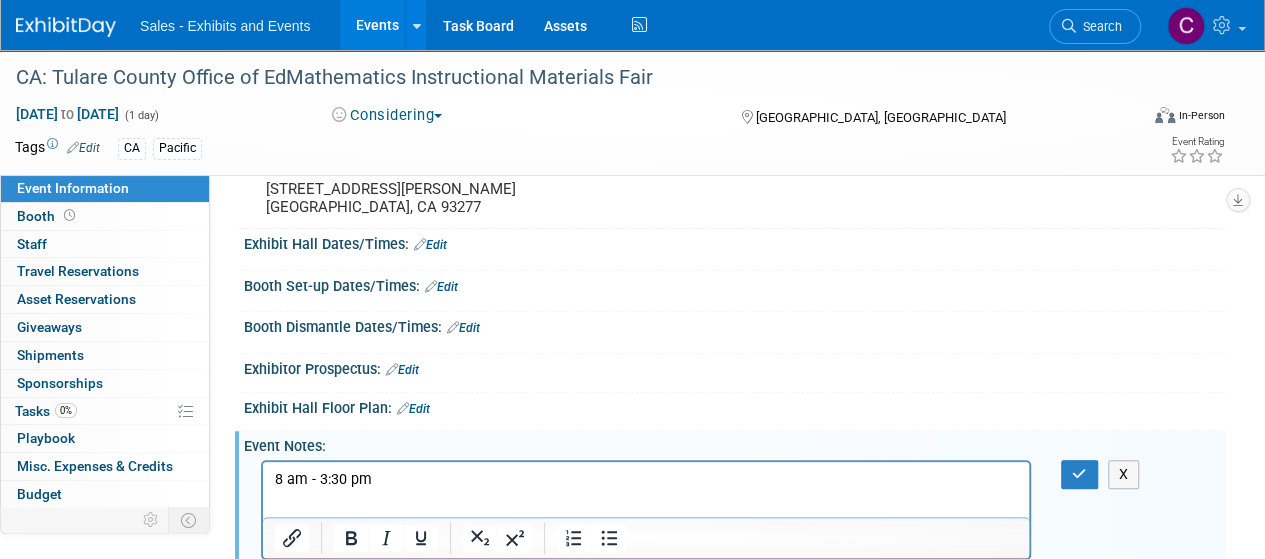 scroll, scrollTop: 0, scrollLeft: 0, axis: both 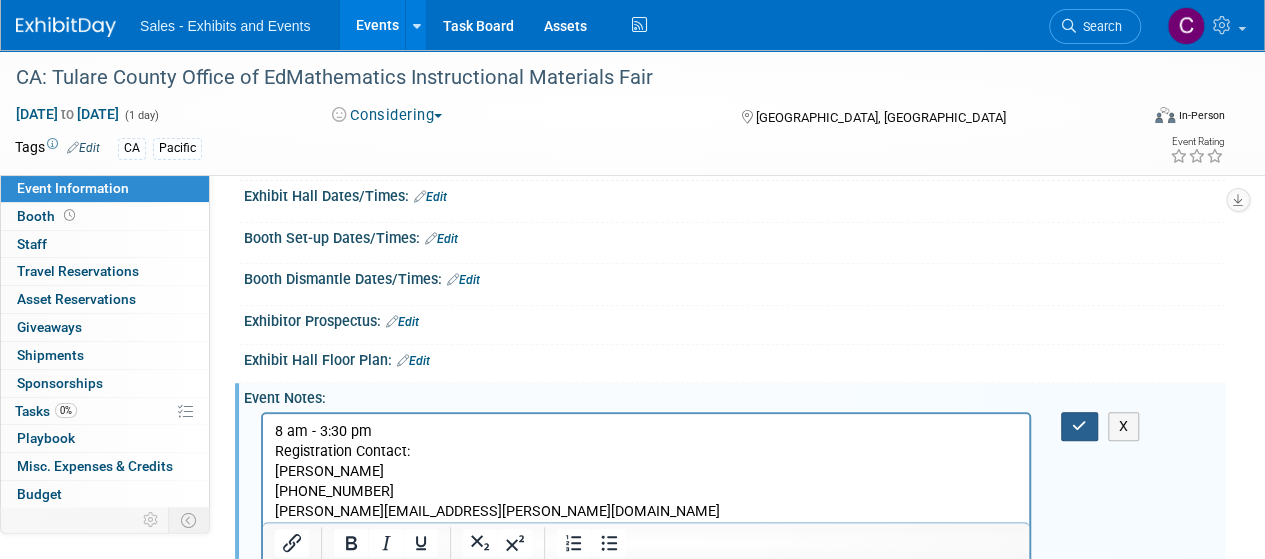 click at bounding box center (1079, 426) 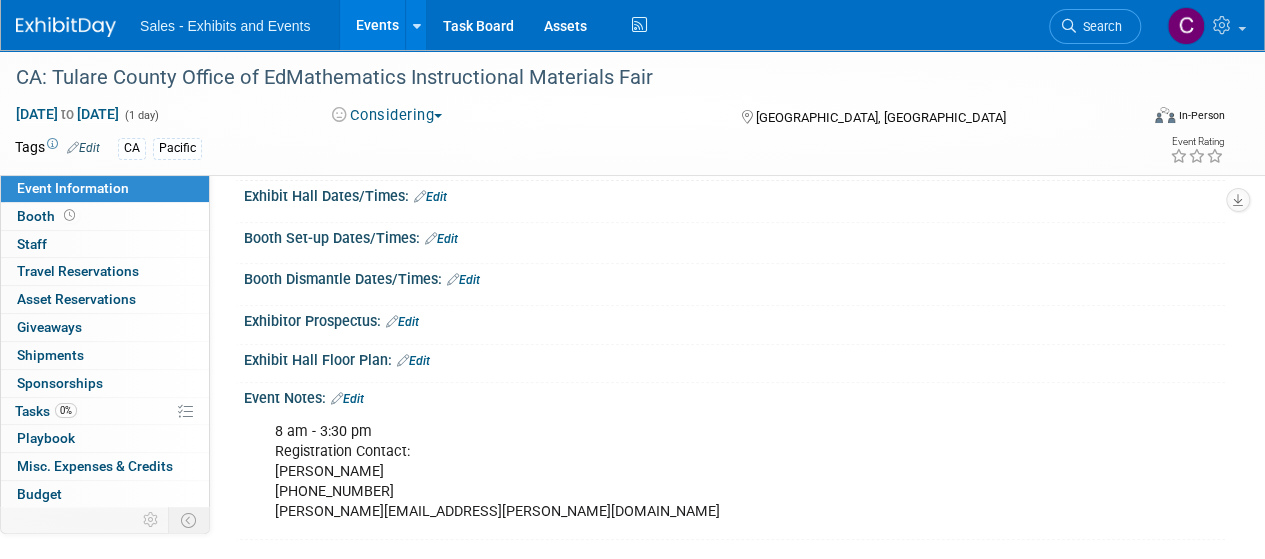 scroll, scrollTop: 0, scrollLeft: 0, axis: both 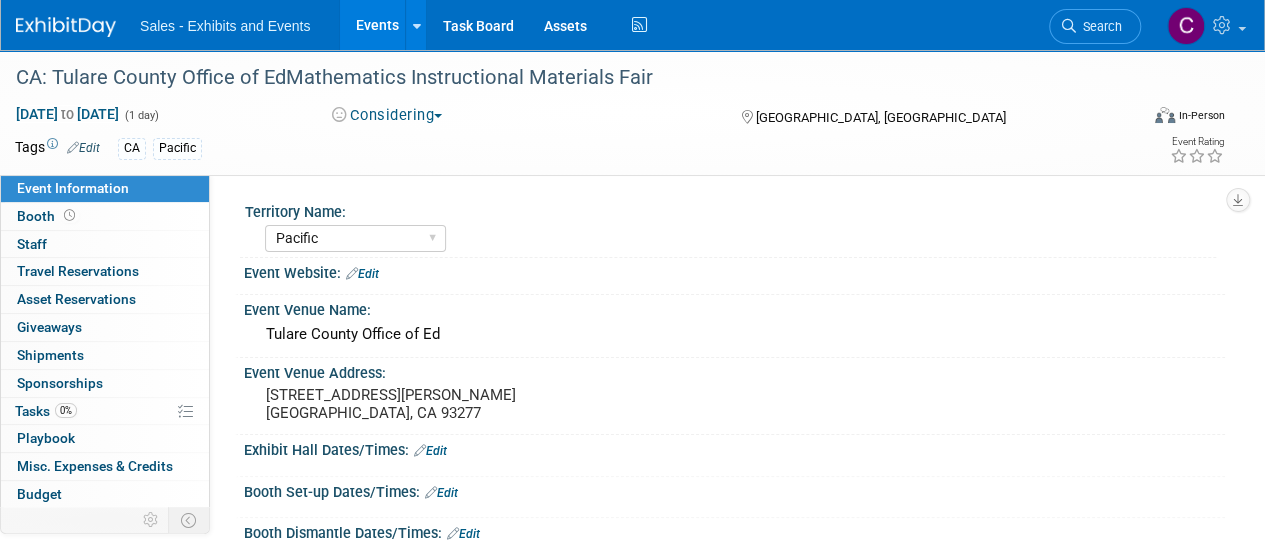 click on "Edit" at bounding box center [362, 274] 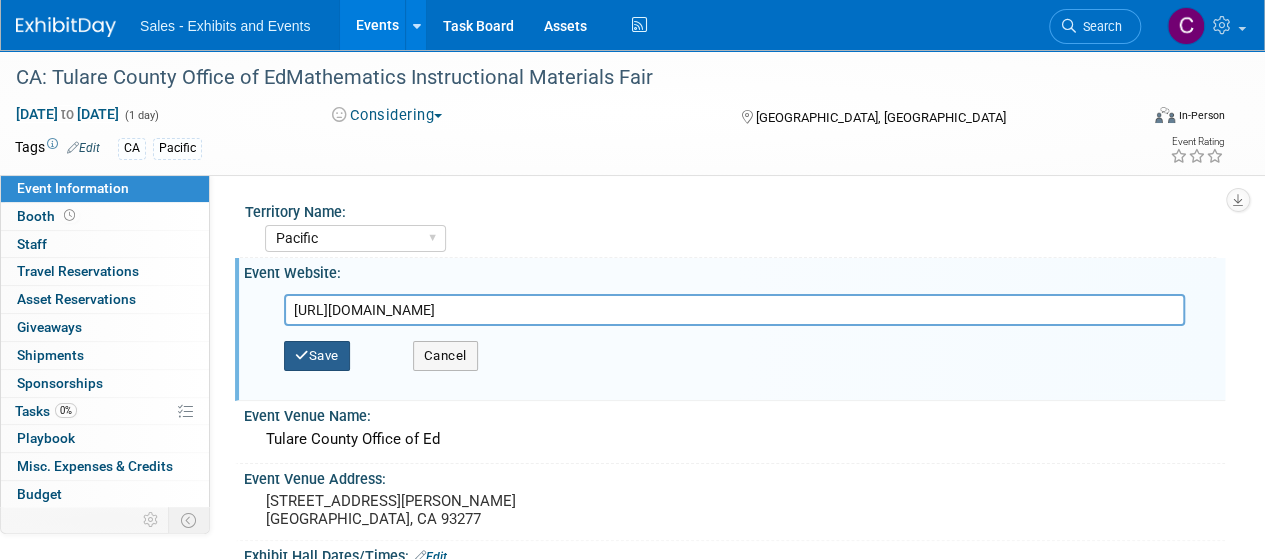 type on "https://bit.ly/2025TCOE" 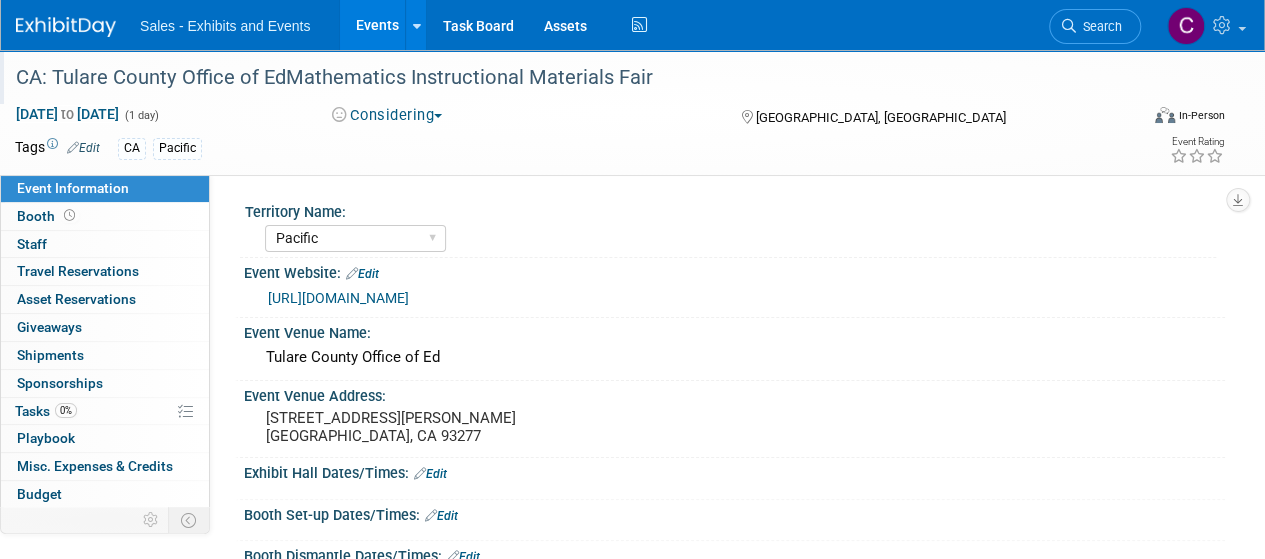 click on "CA: Tulare County Office of EdMathematics Instructional Materials Fair" at bounding box center [565, 78] 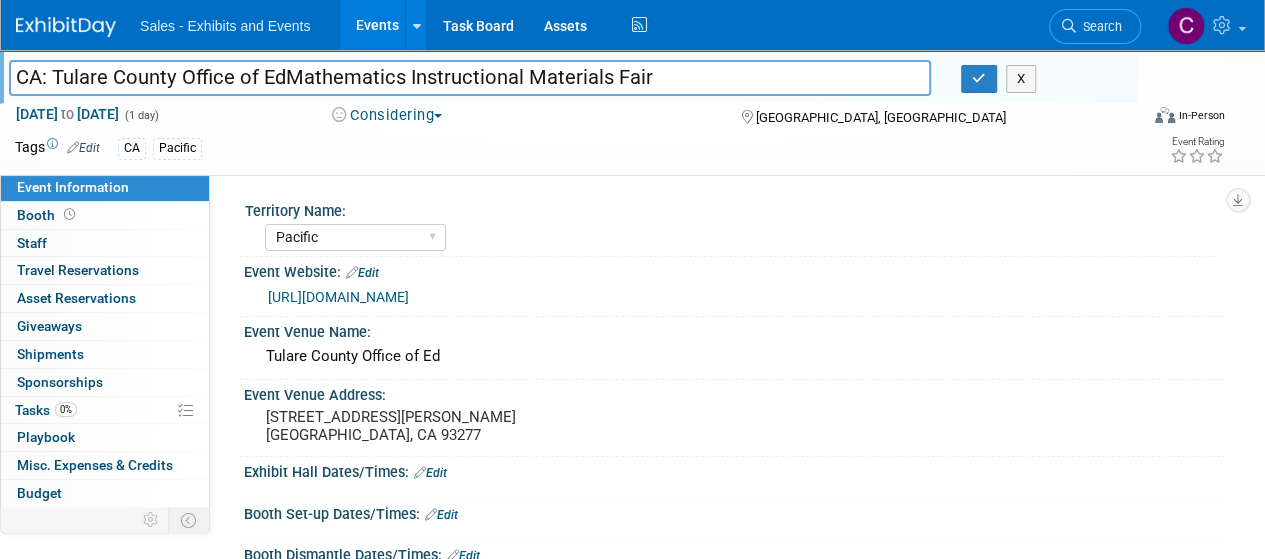 click on "CA: Tulare County Office of EdMathematics Instructional Materials Fair" at bounding box center [470, 77] 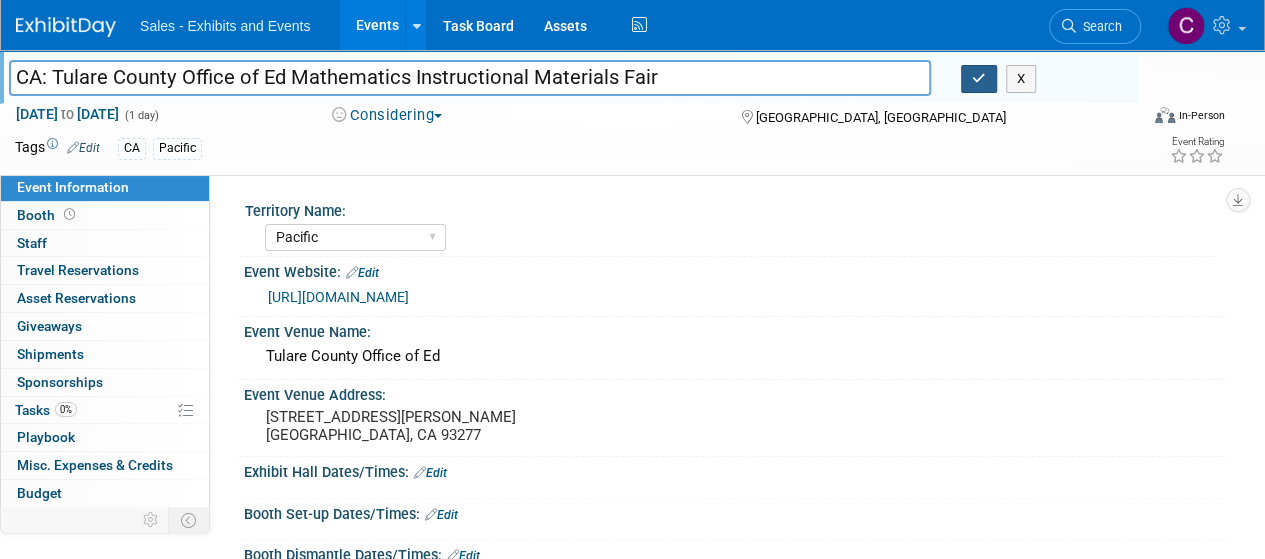 type on "CA: Tulare County Office of Ed Mathematics Instructional Materials Fair" 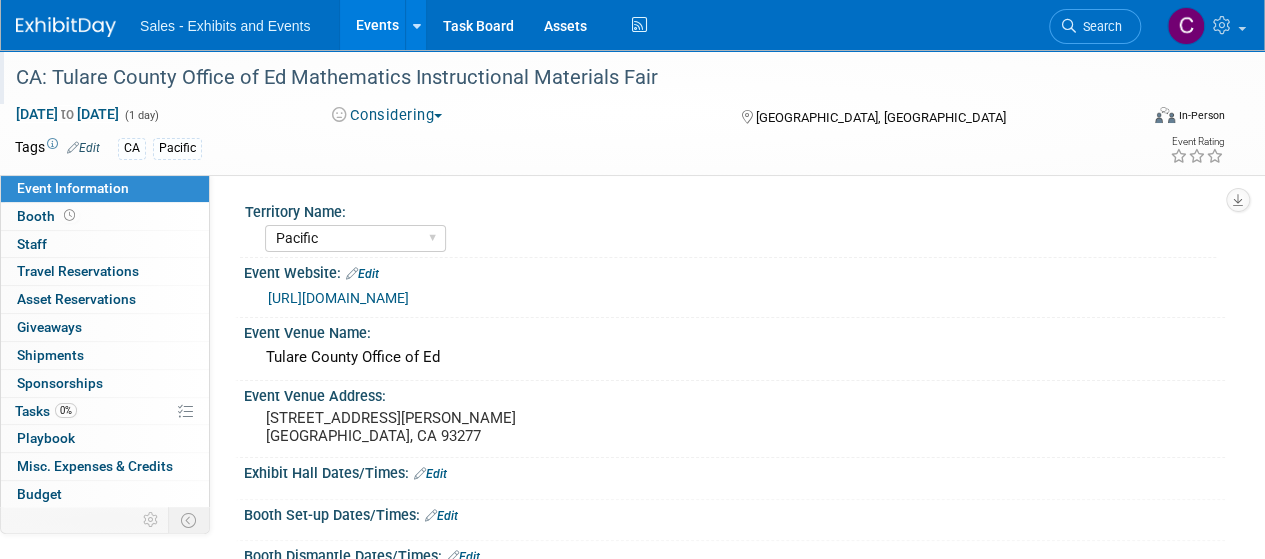 click on "Events" at bounding box center [376, 25] 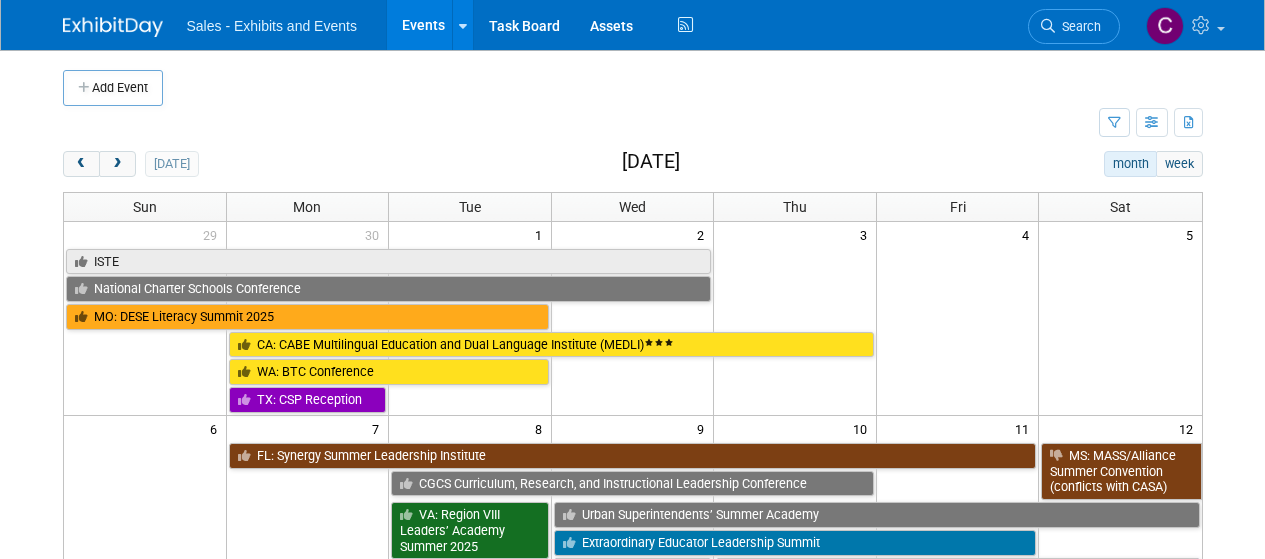 scroll, scrollTop: 0, scrollLeft: 0, axis: both 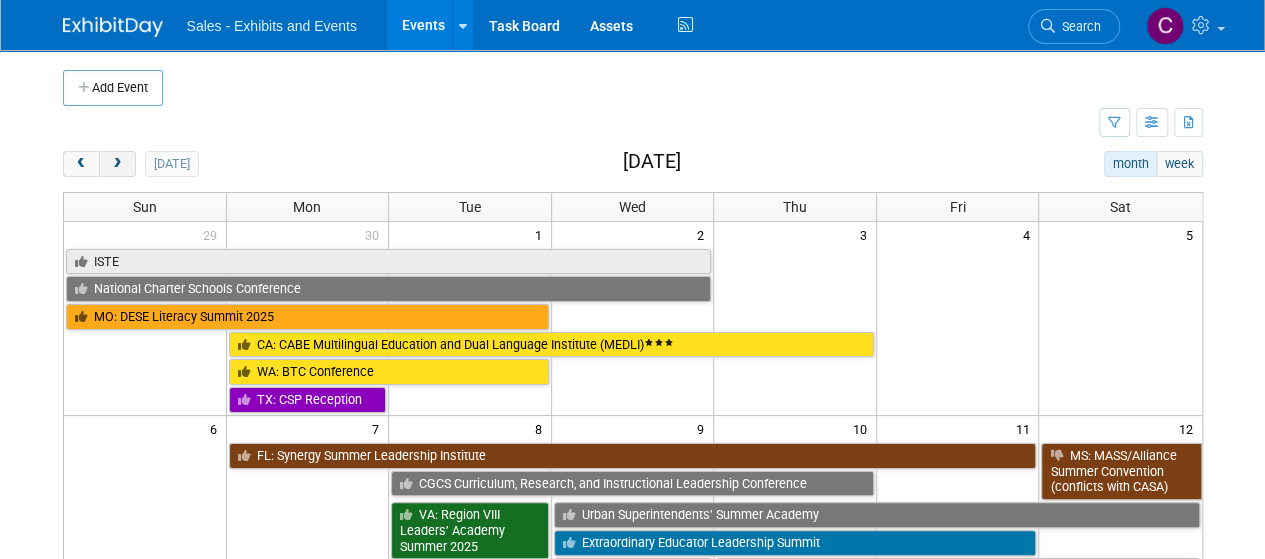 click at bounding box center (117, 164) 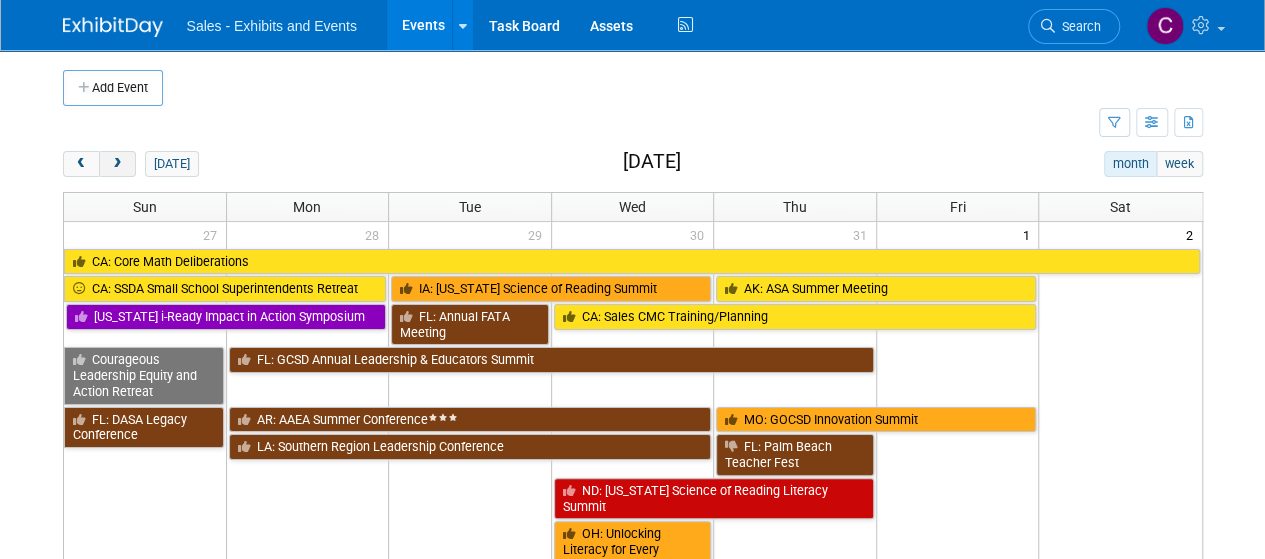 click at bounding box center [117, 164] 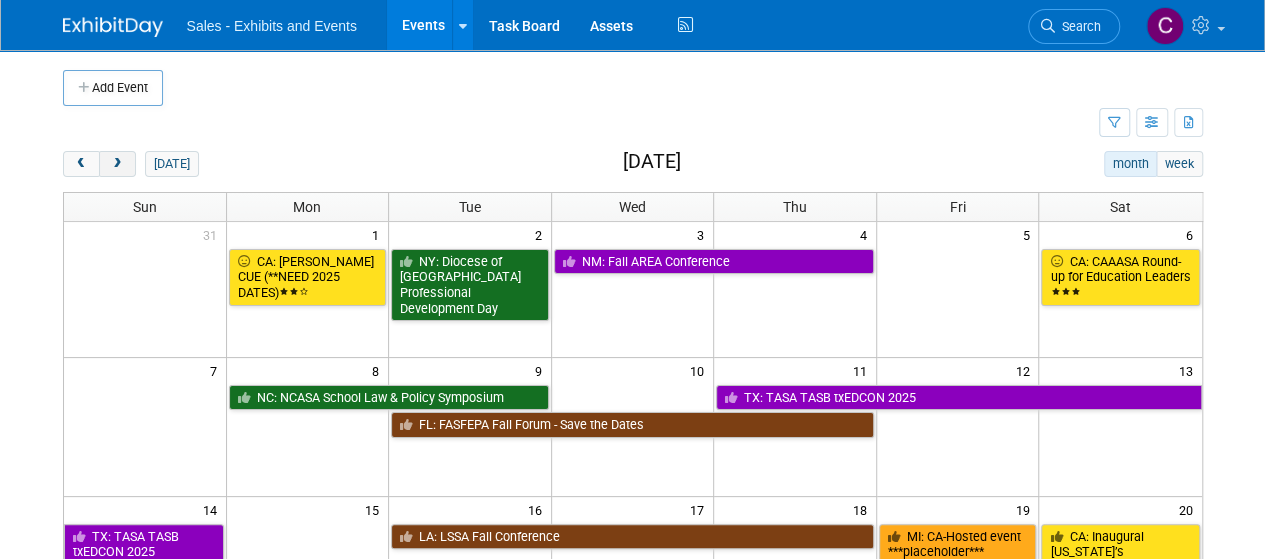 click at bounding box center [117, 164] 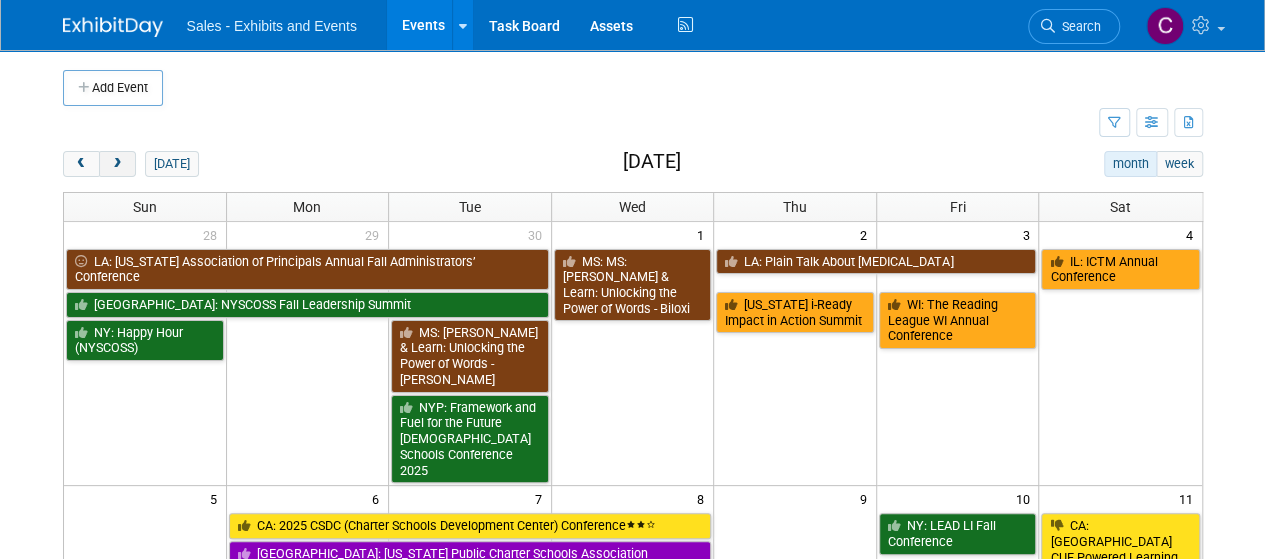 click at bounding box center [117, 164] 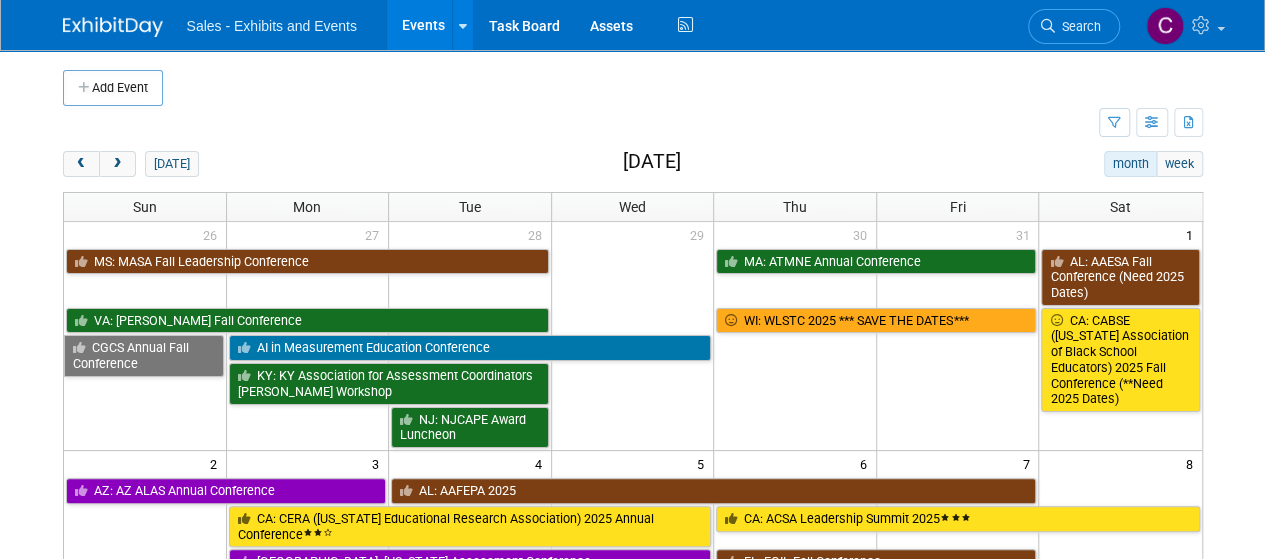 scroll, scrollTop: 403, scrollLeft: 0, axis: vertical 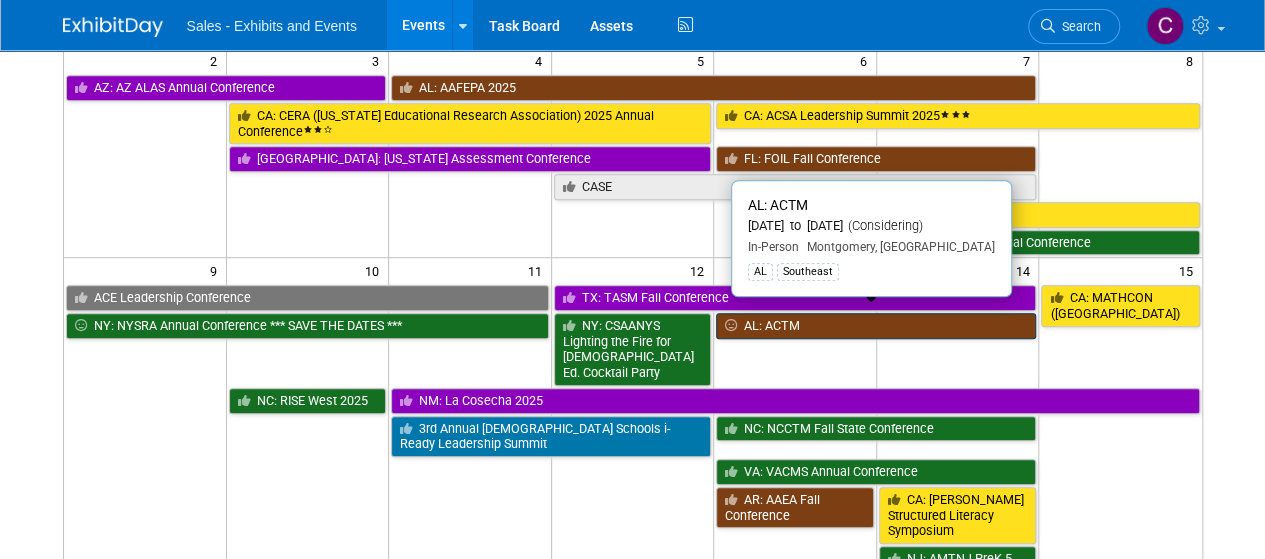 click on "AL: ACTM" at bounding box center (876, 326) 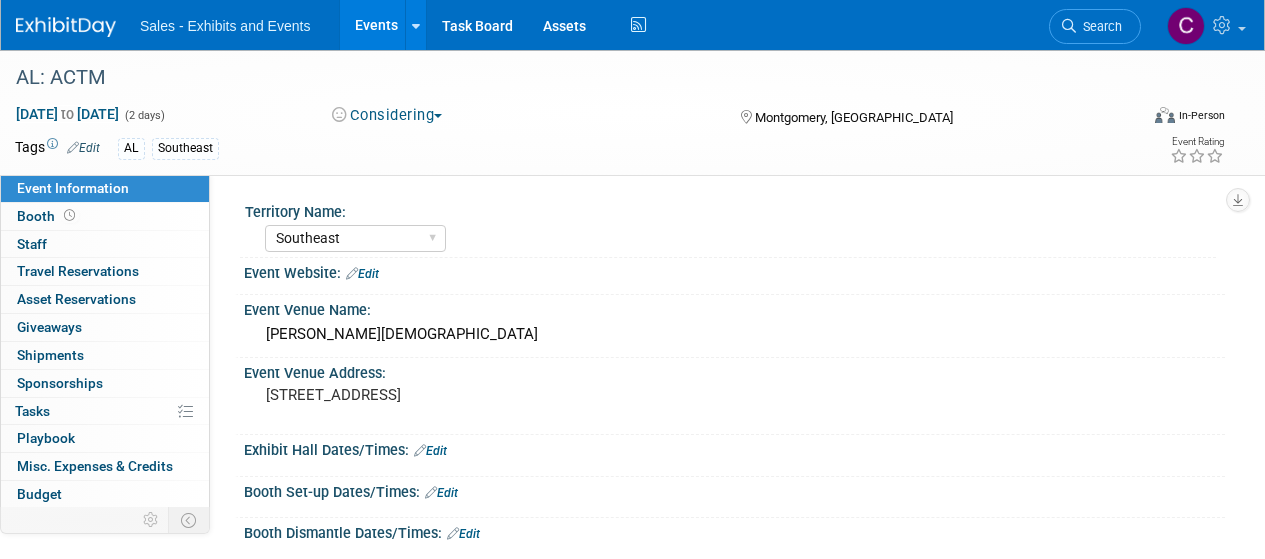 select on "Southeast" 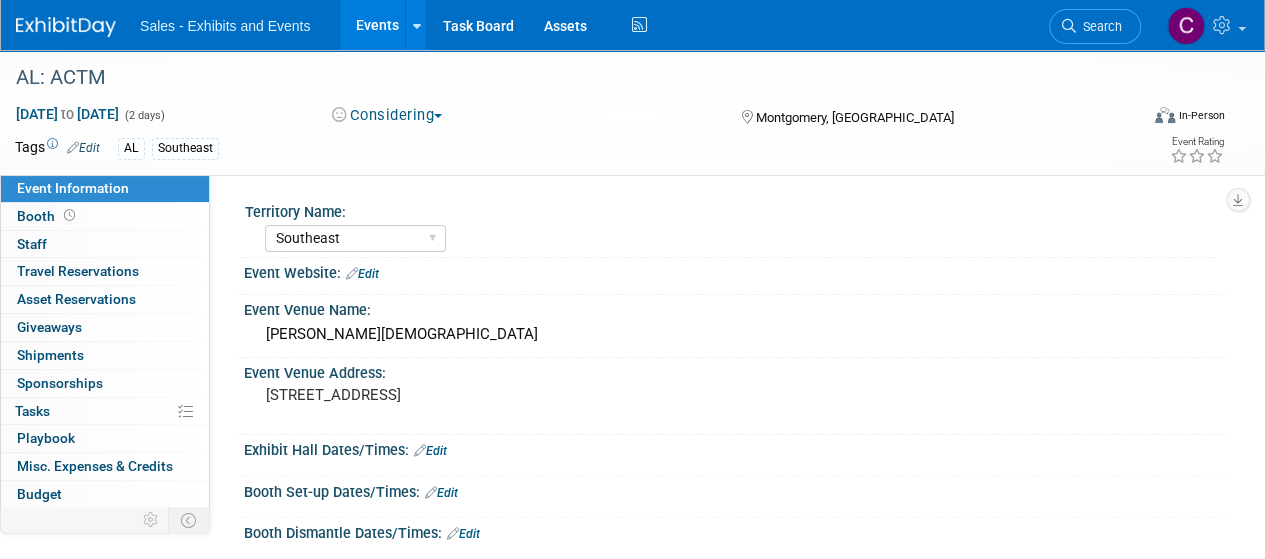 scroll, scrollTop: 0, scrollLeft: 0, axis: both 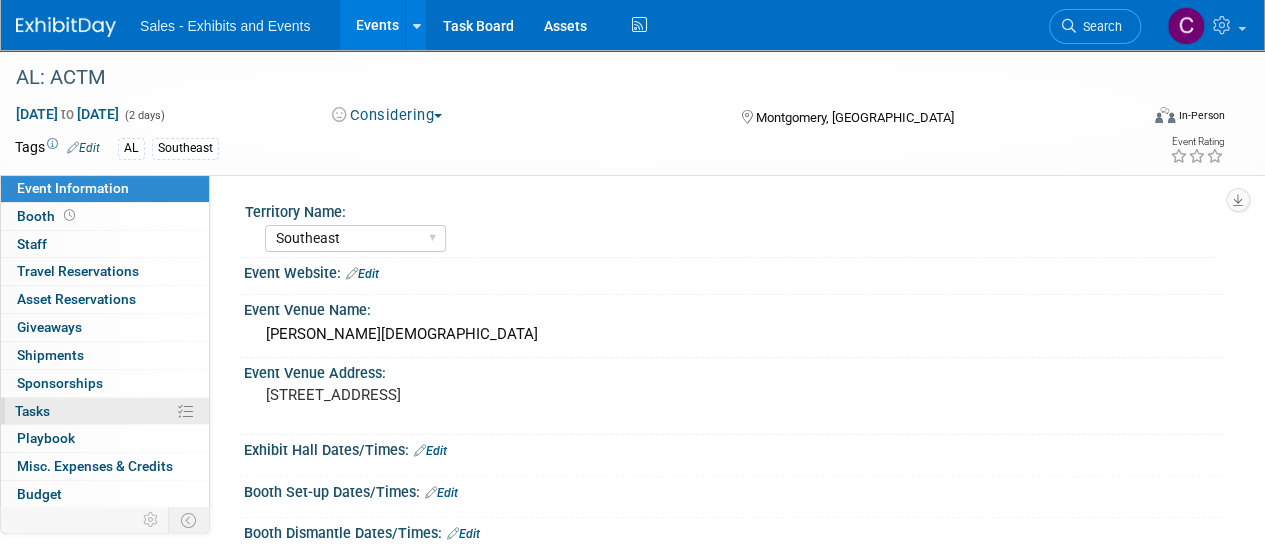 click on "0%
Tasks 0%" at bounding box center (105, 411) 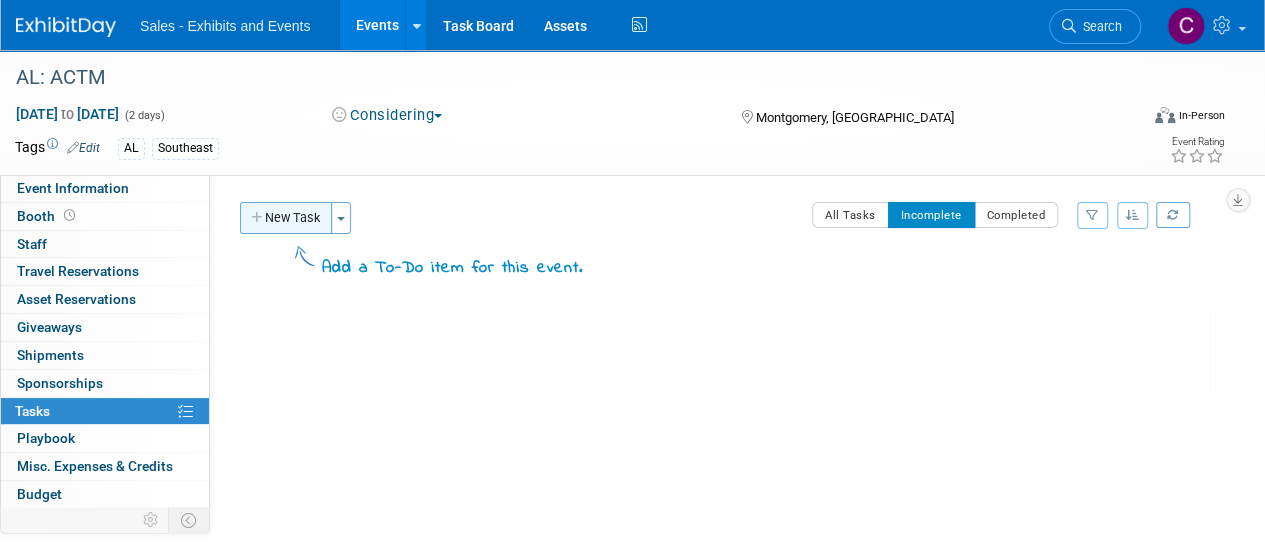 click on "New Task" at bounding box center (286, 218) 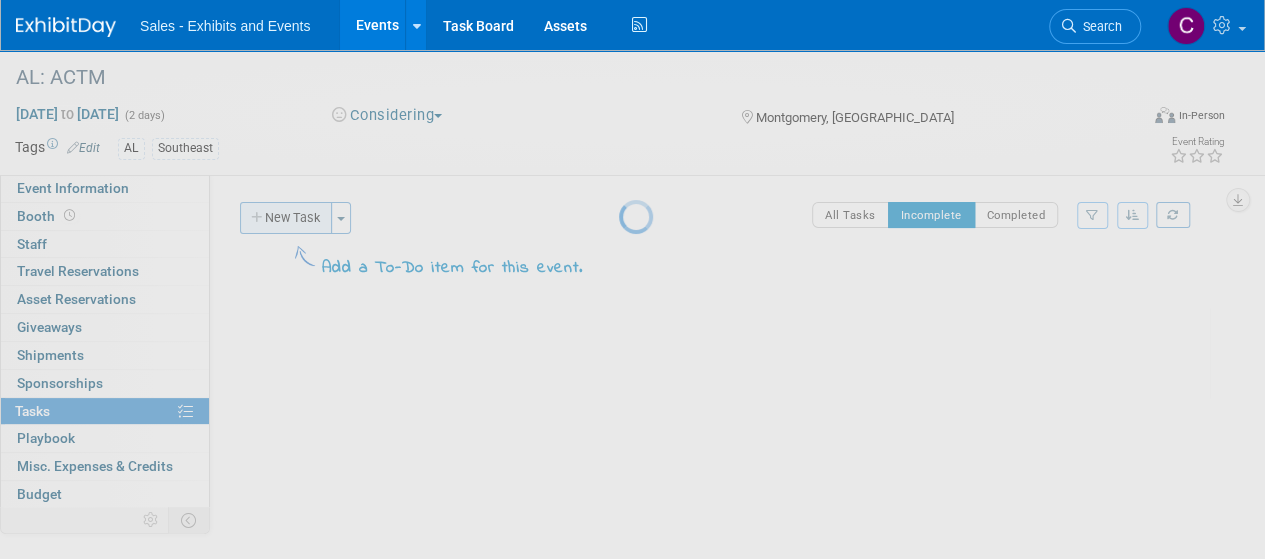 select on "6" 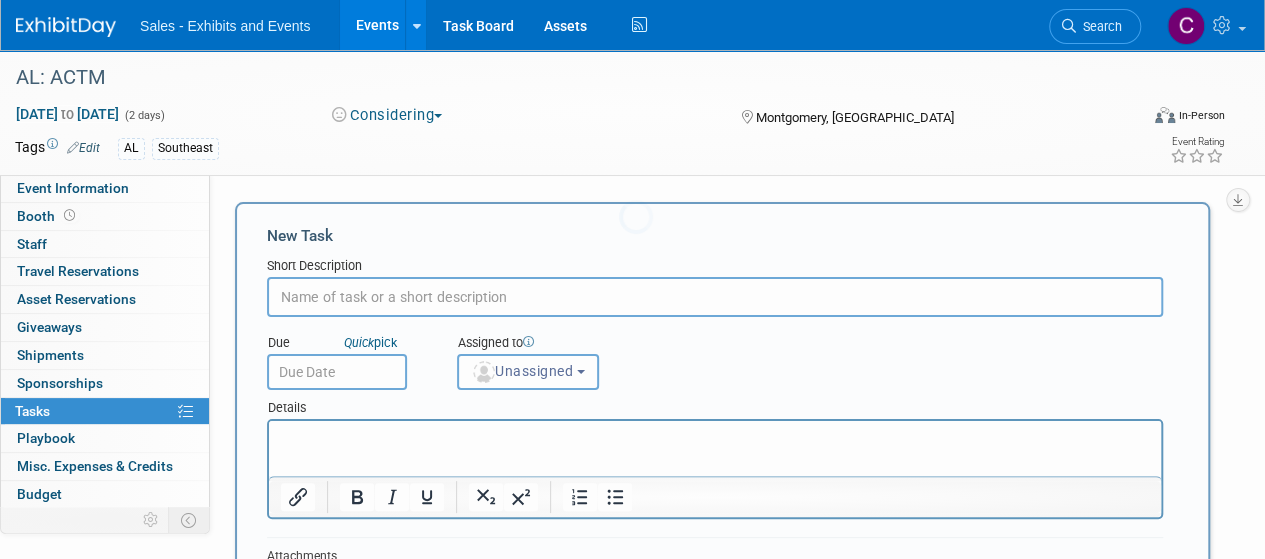scroll, scrollTop: 0, scrollLeft: 0, axis: both 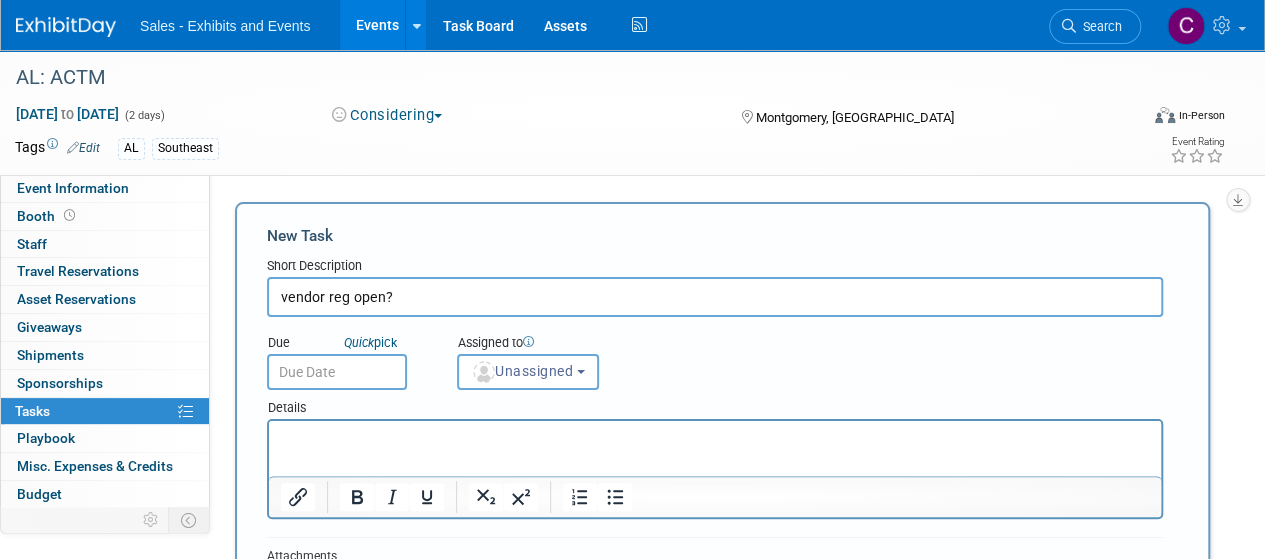 type on "vendor reg open?" 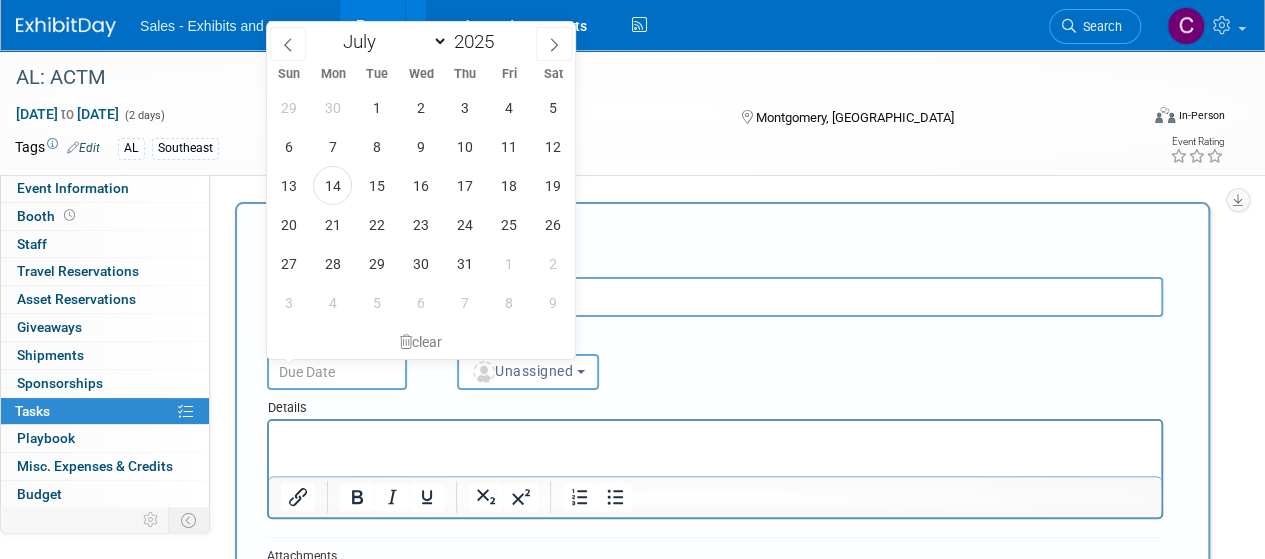 click at bounding box center [337, 372] 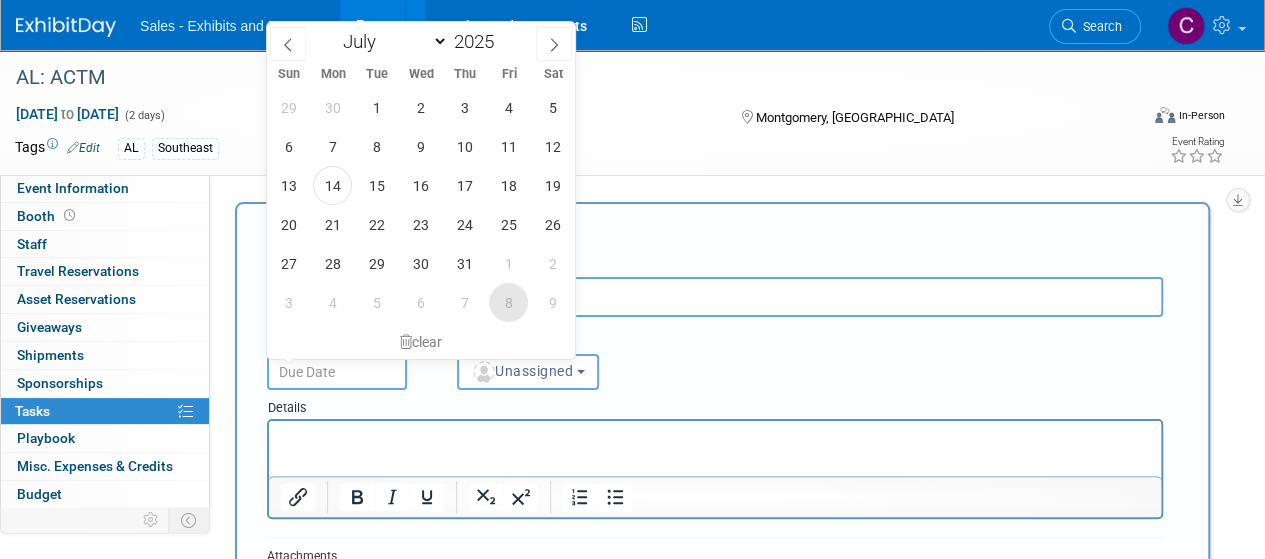 click on "8" at bounding box center [508, 302] 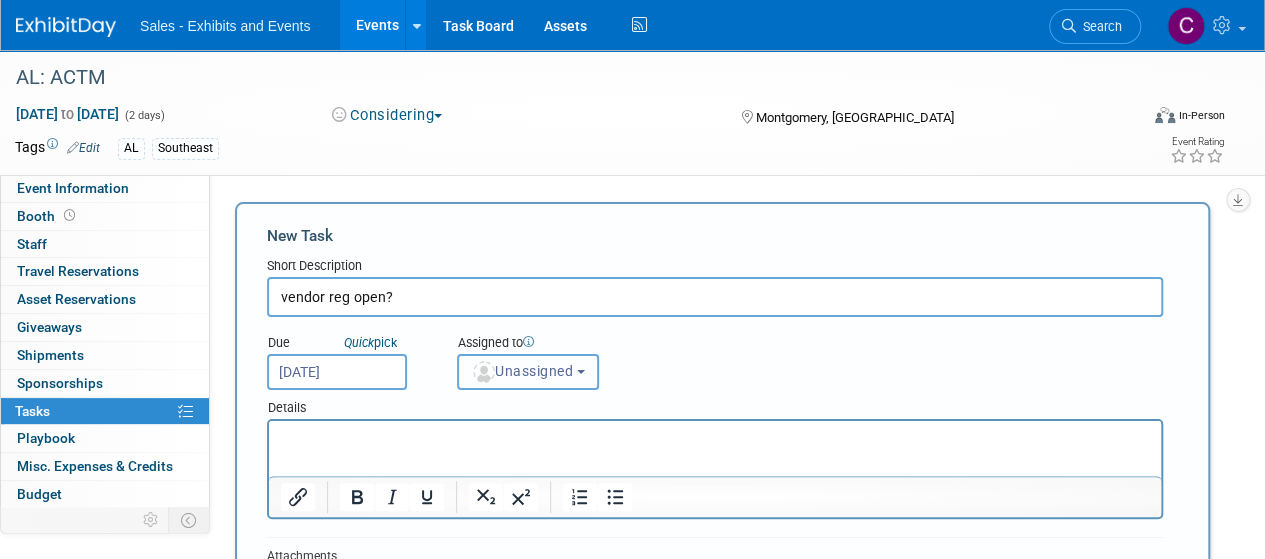 click on "Unassigned" at bounding box center [522, 371] 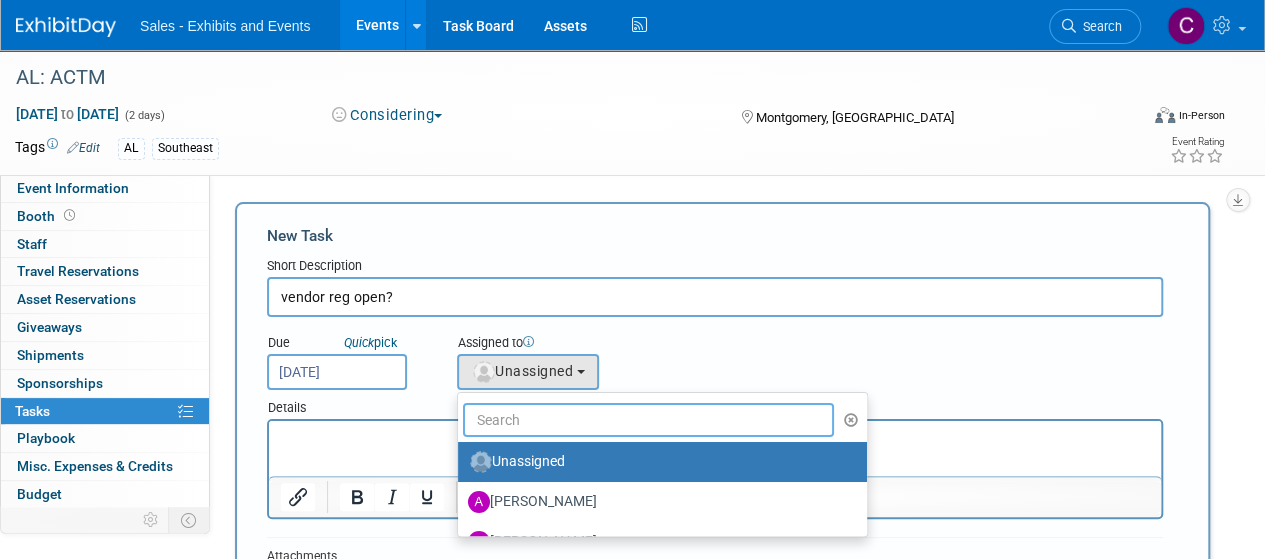 click at bounding box center [648, 420] 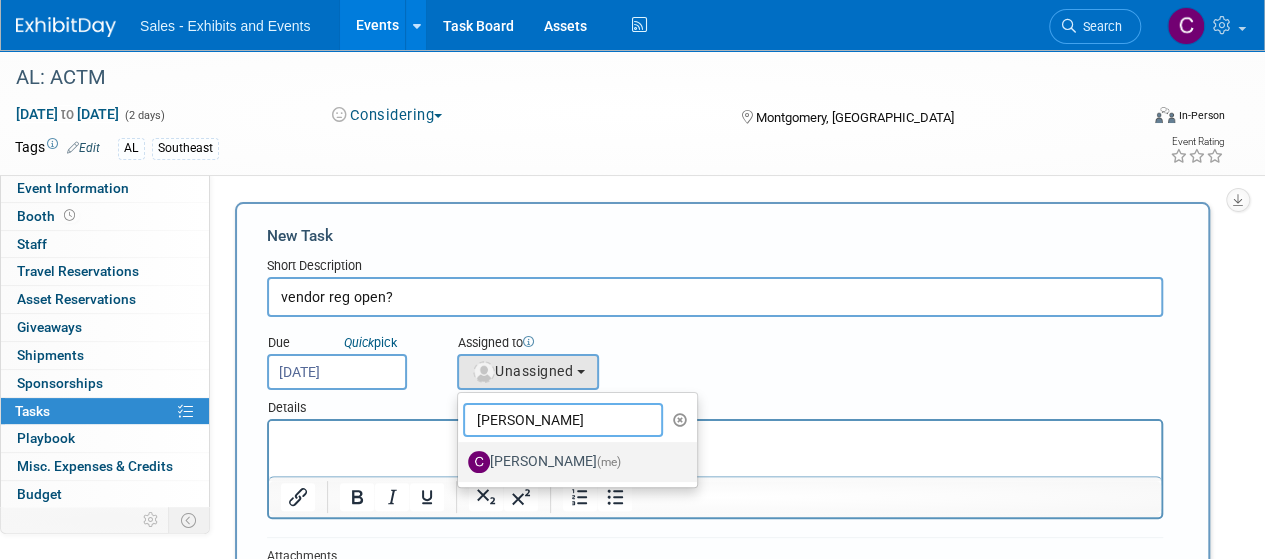 type on "christine" 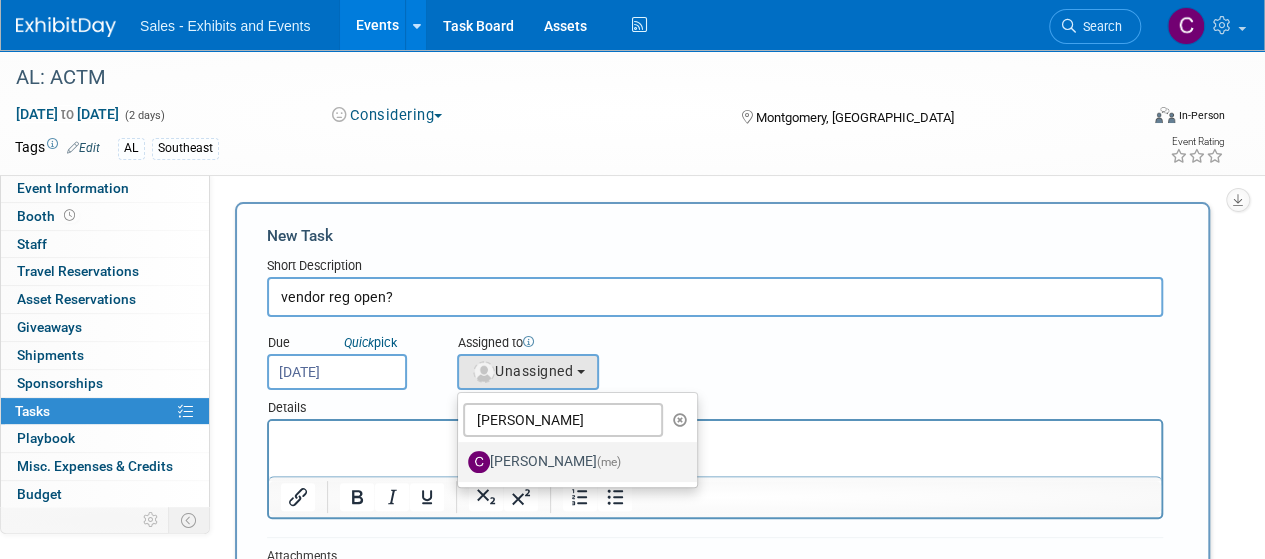 click on "Christine Lurz
(me)" at bounding box center [572, 462] 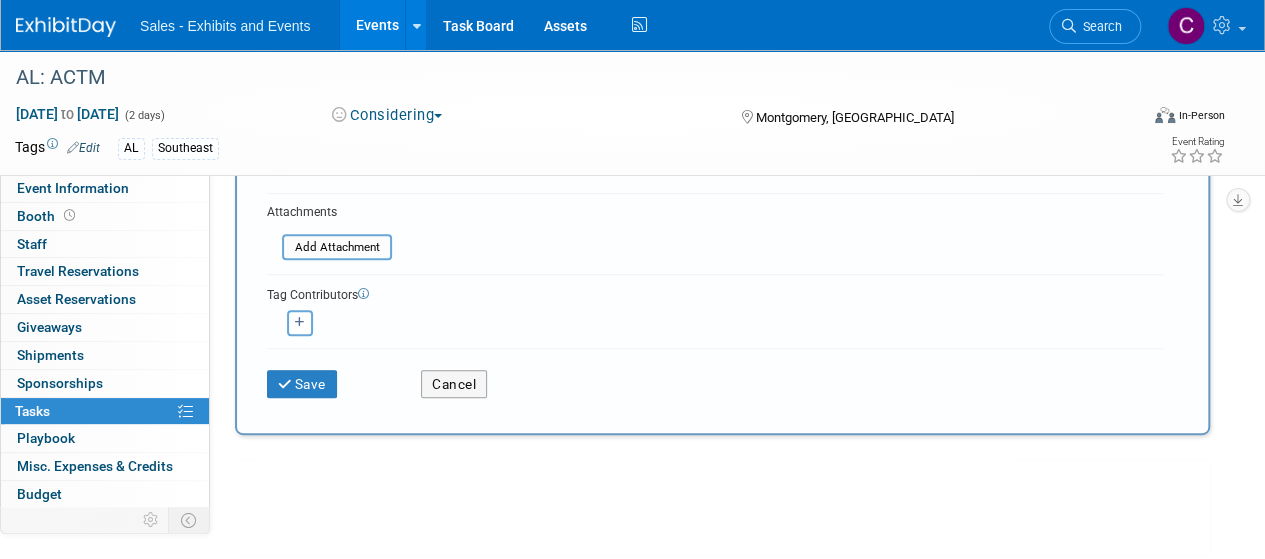 scroll, scrollTop: 351, scrollLeft: 0, axis: vertical 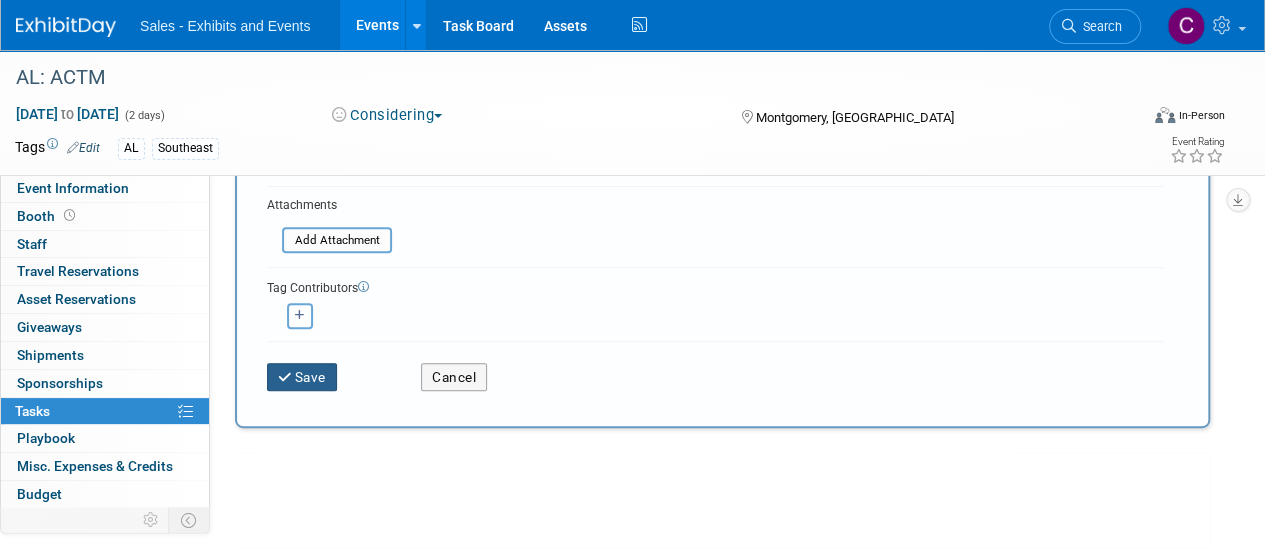 click on "Save" at bounding box center [302, 377] 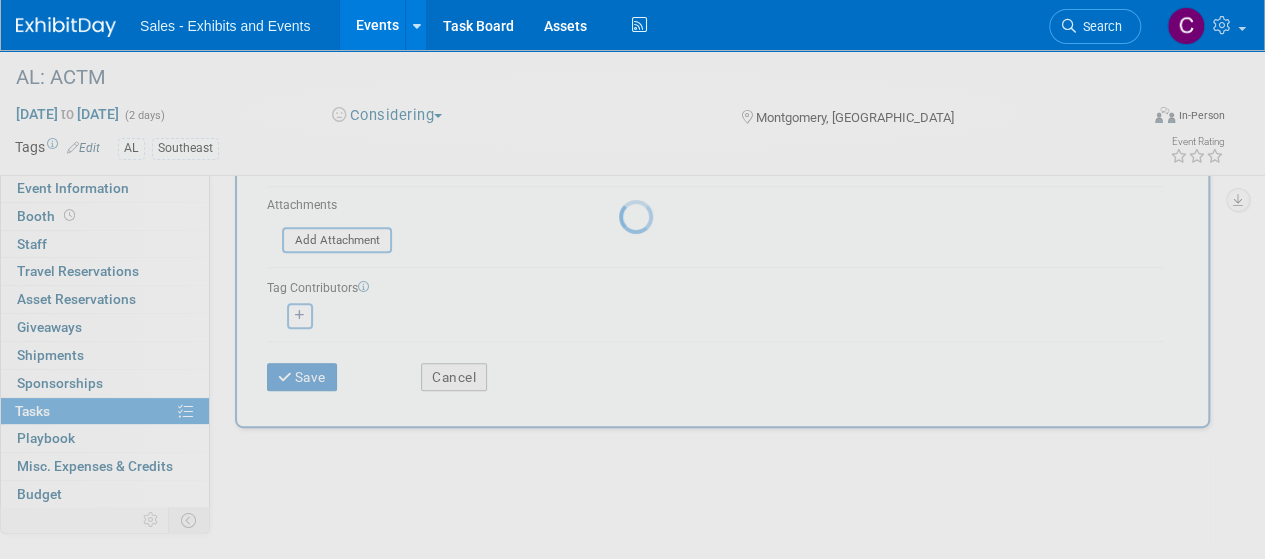 scroll, scrollTop: 68, scrollLeft: 0, axis: vertical 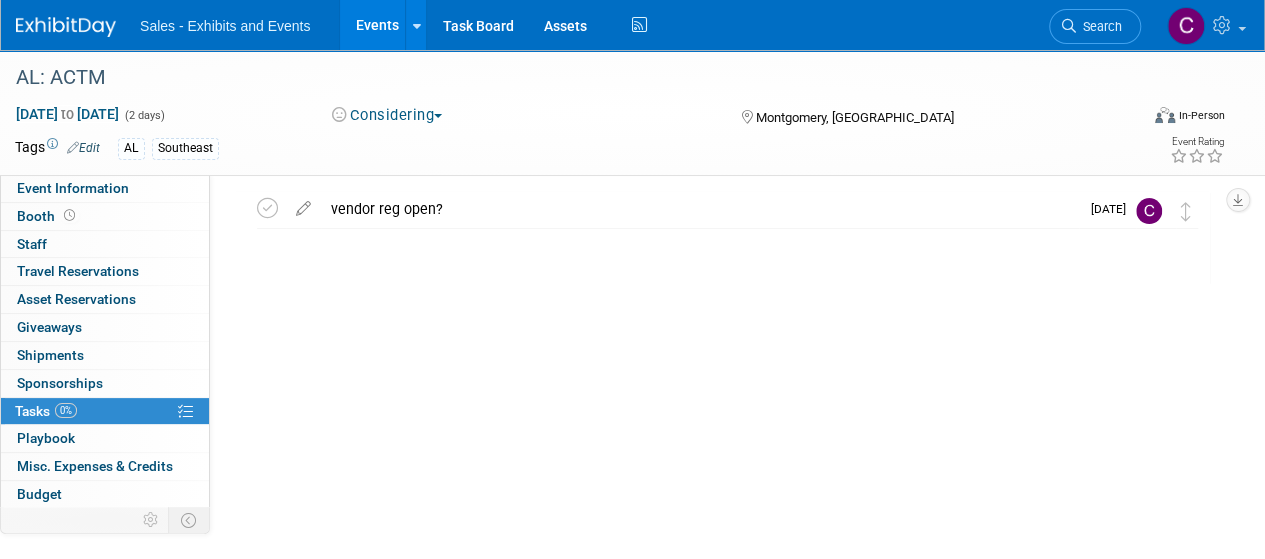 click on "Events" at bounding box center [376, 25] 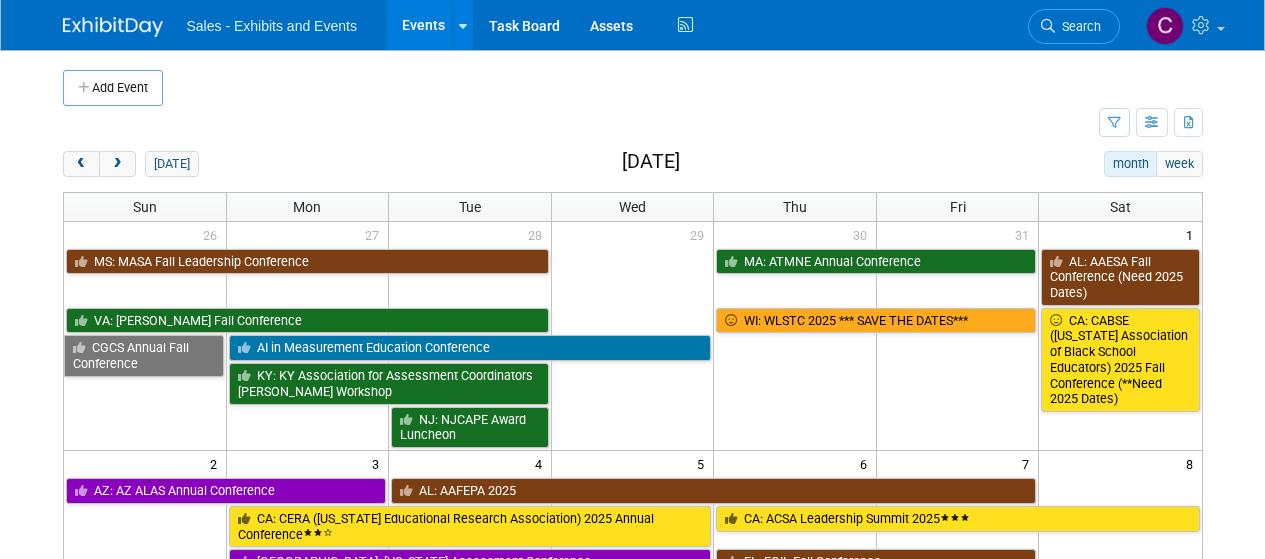 scroll, scrollTop: 0, scrollLeft: 0, axis: both 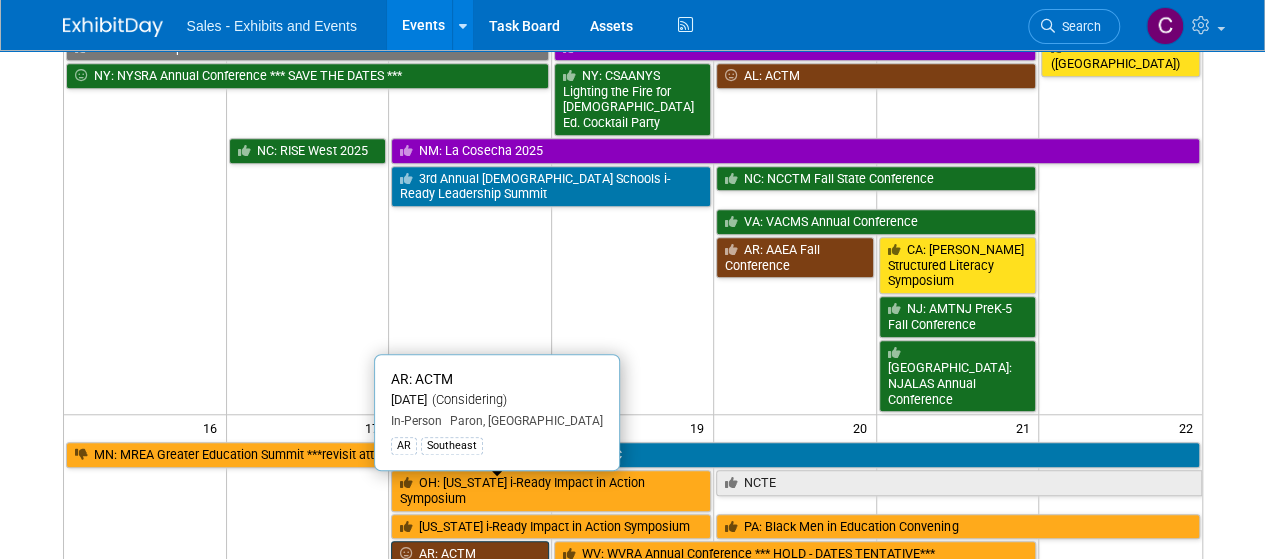 click on "AR: ACTM" at bounding box center (470, 554) 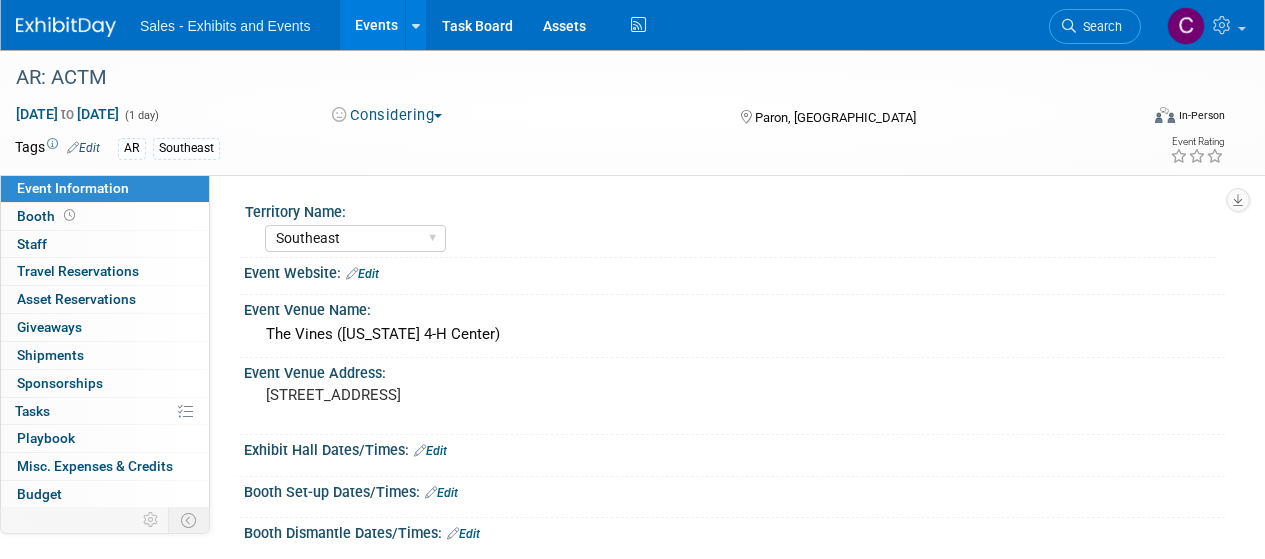 select on "Southeast" 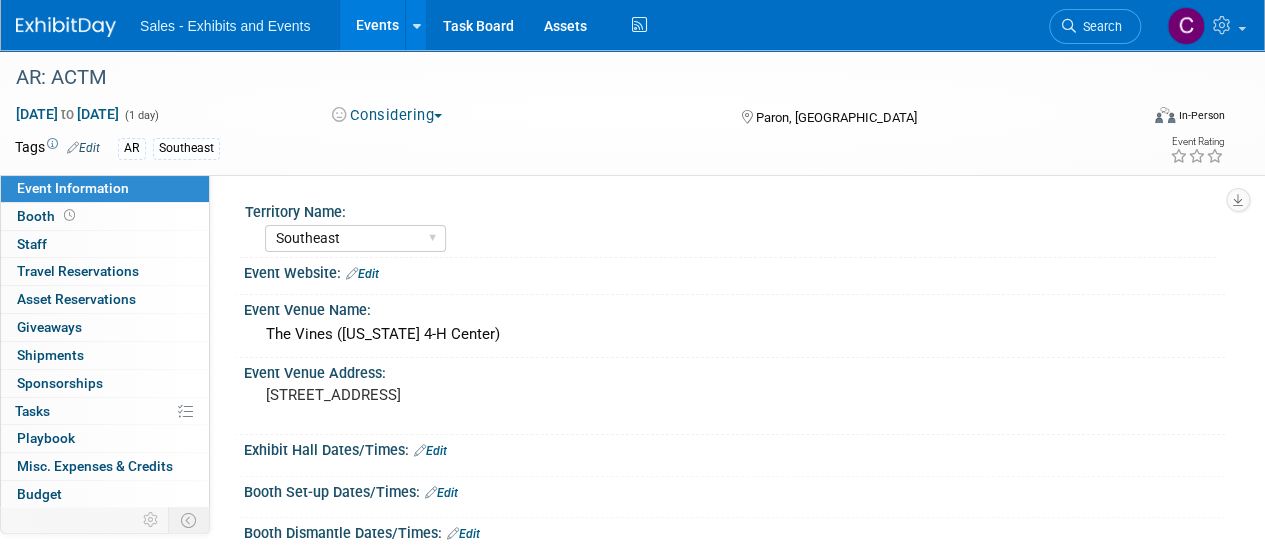 scroll, scrollTop: 0, scrollLeft: 0, axis: both 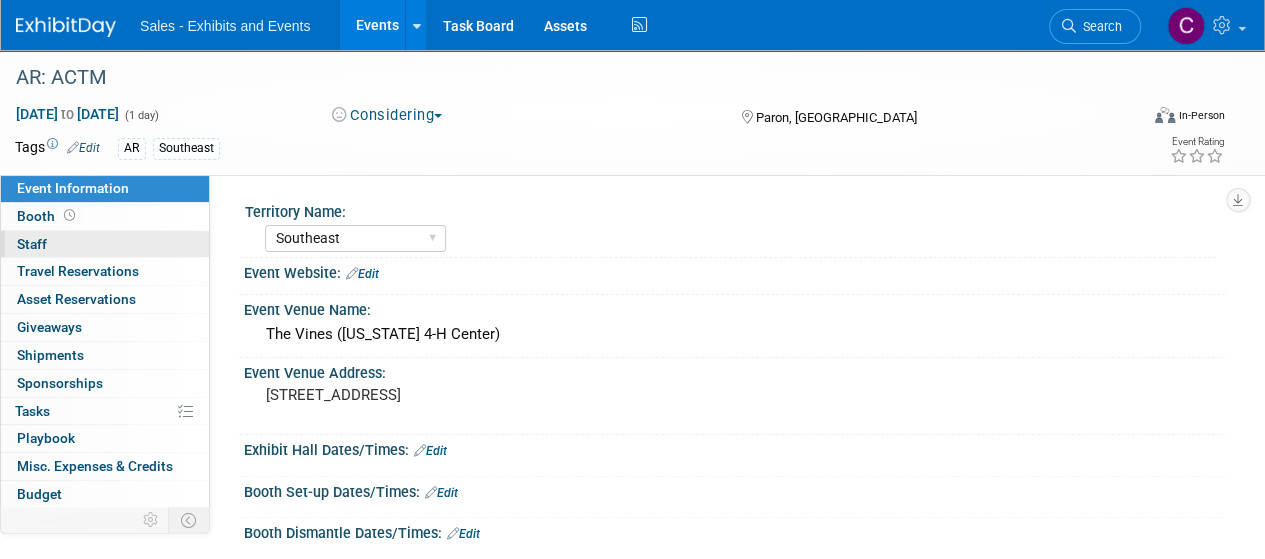 click on "Staff 0" at bounding box center [32, 244] 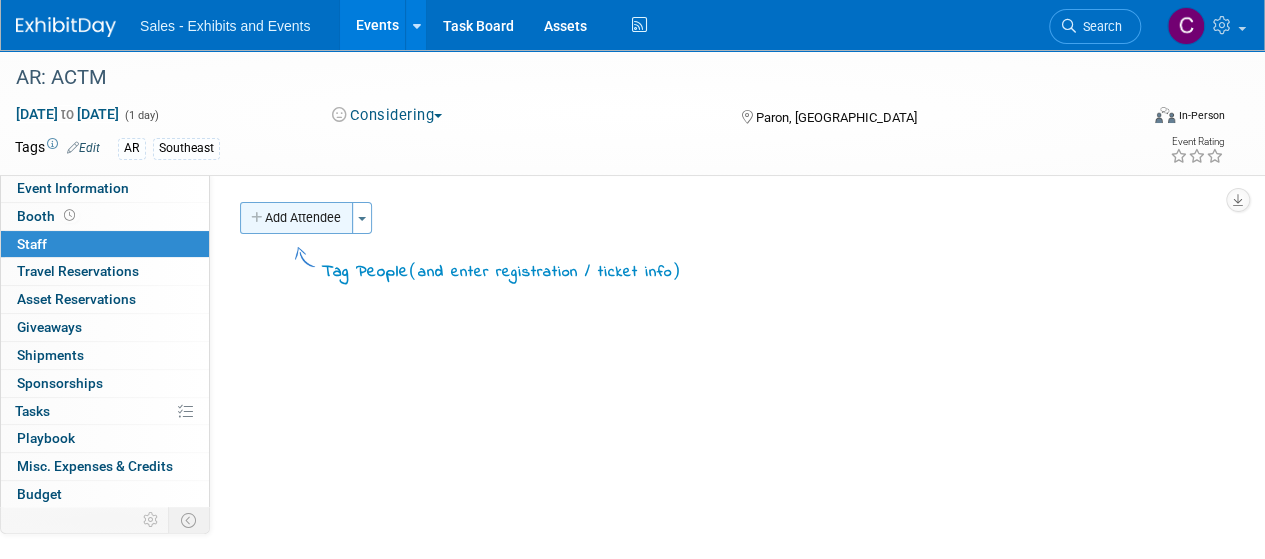 click on "Add Attendee" at bounding box center (296, 218) 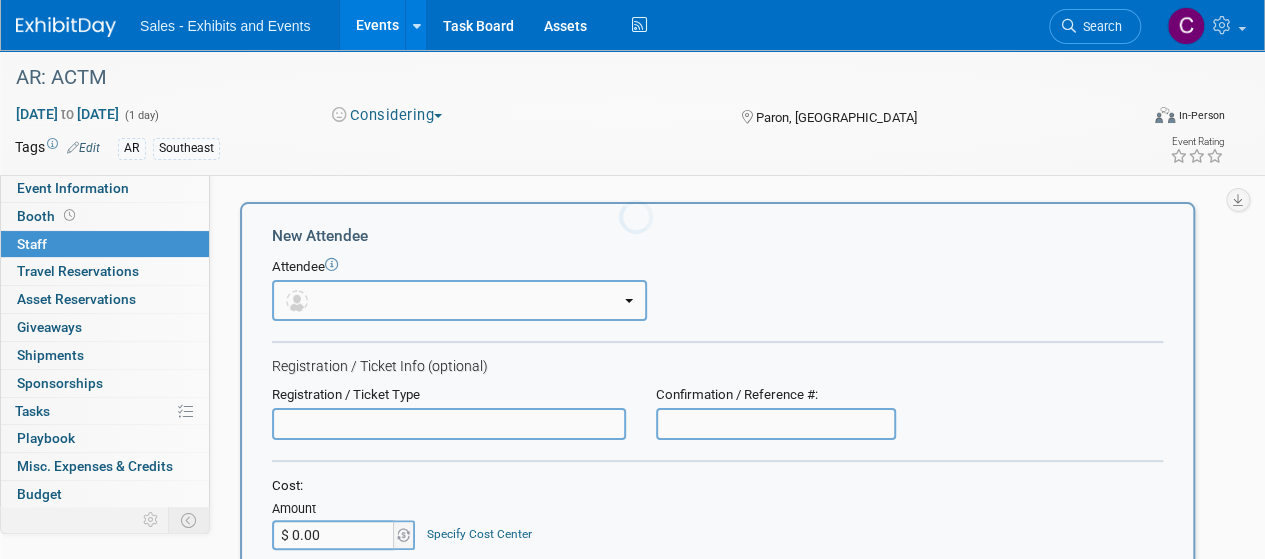scroll, scrollTop: 0, scrollLeft: 0, axis: both 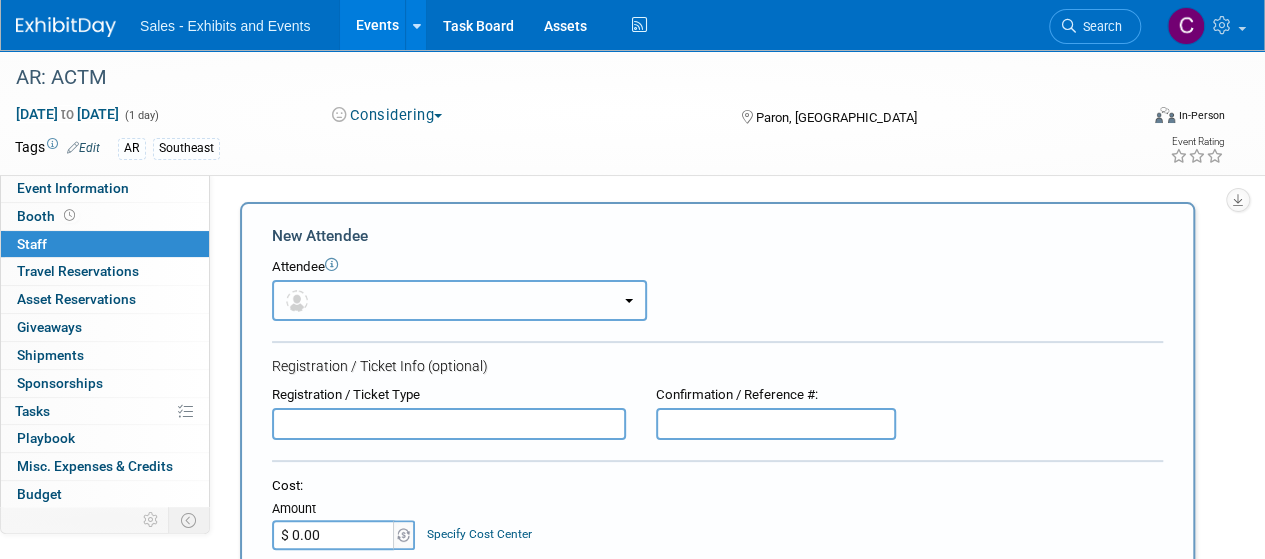click at bounding box center (459, 300) 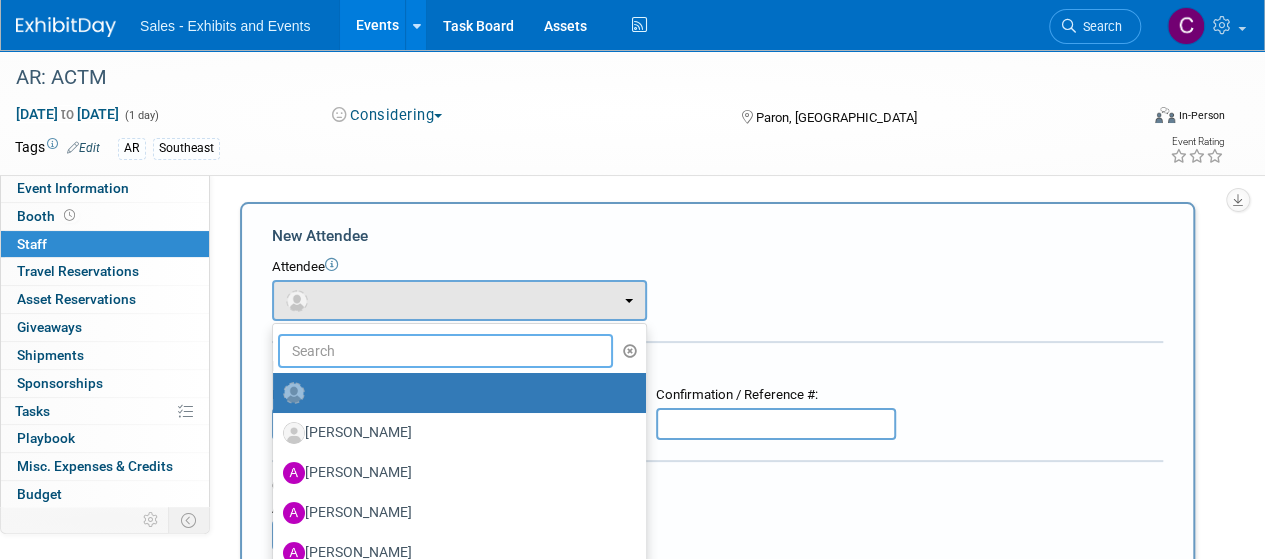 click at bounding box center [445, 351] 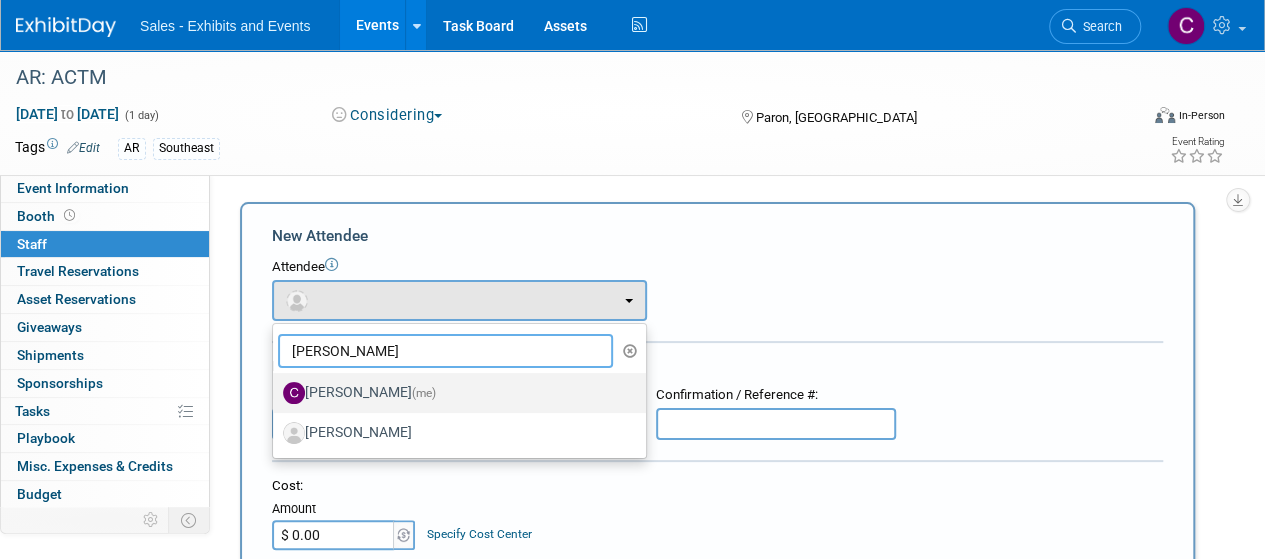 type on "christine" 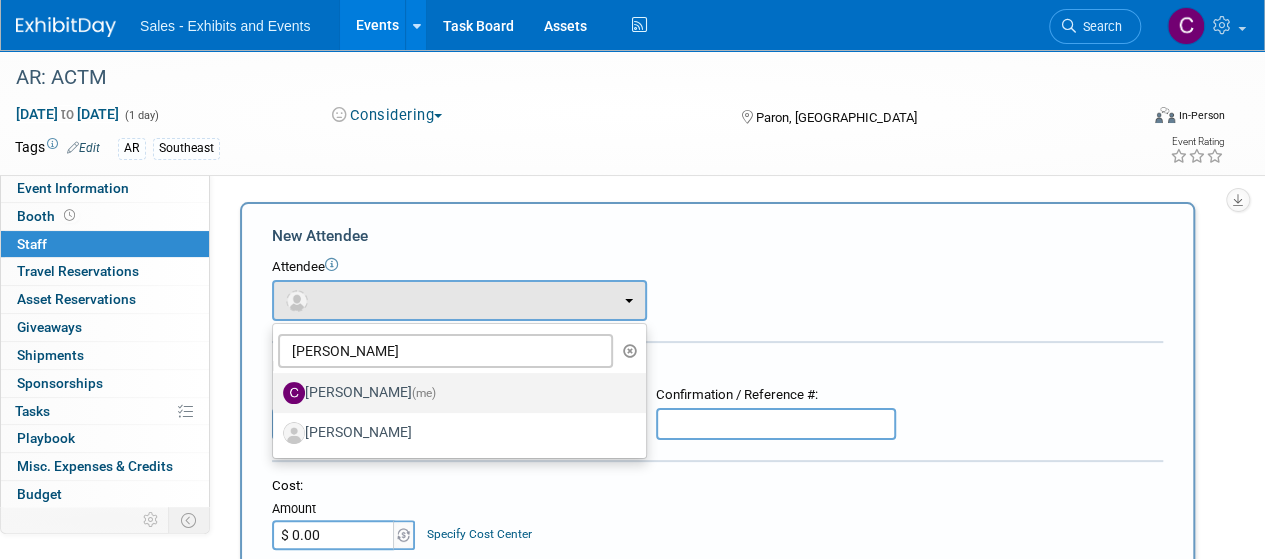 click on "Christine Lurz
(me)" at bounding box center [454, 393] 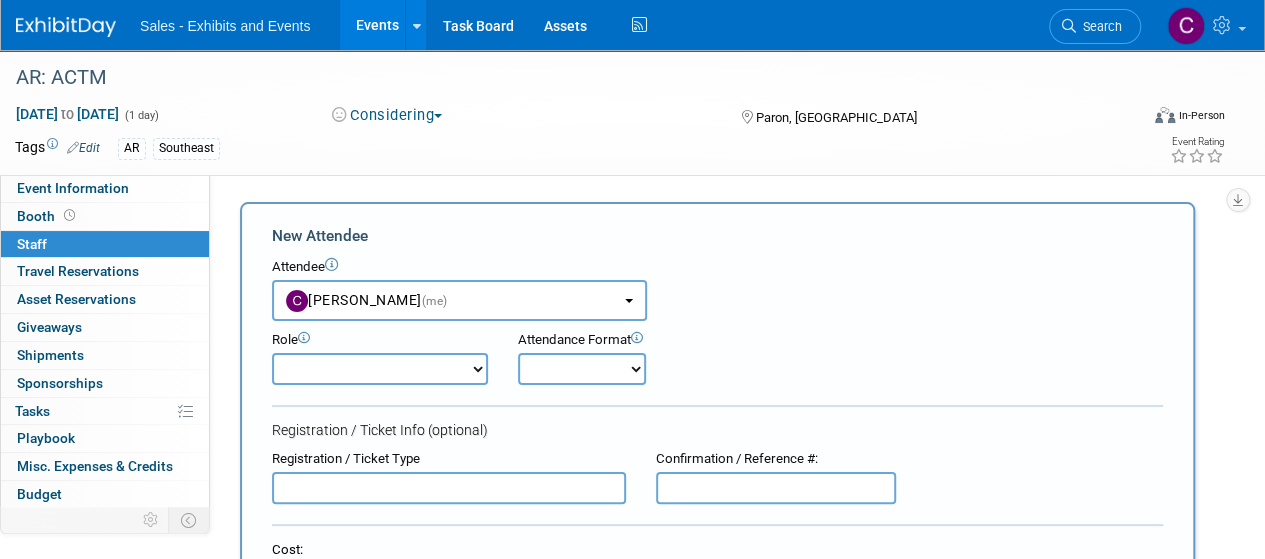 click on "Author
Demonstrator
Host
Planner
Presenter
Product Rep
Sales Representative" at bounding box center (380, 369) 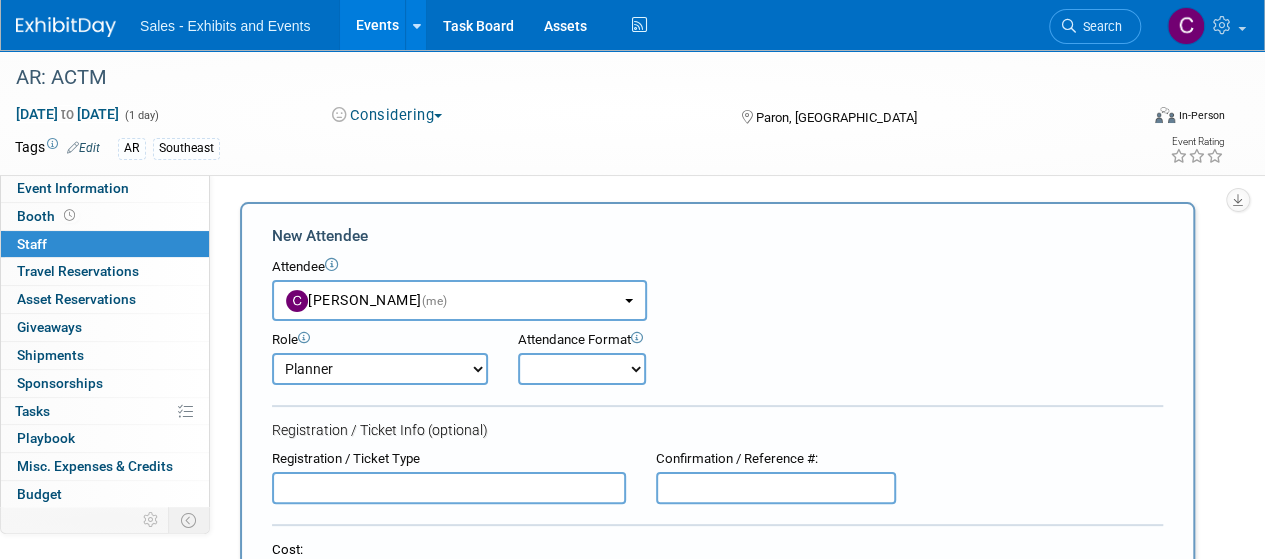 click on "Author
Demonstrator
Host
Planner
Presenter
Product Rep
Sales Representative" at bounding box center [380, 369] 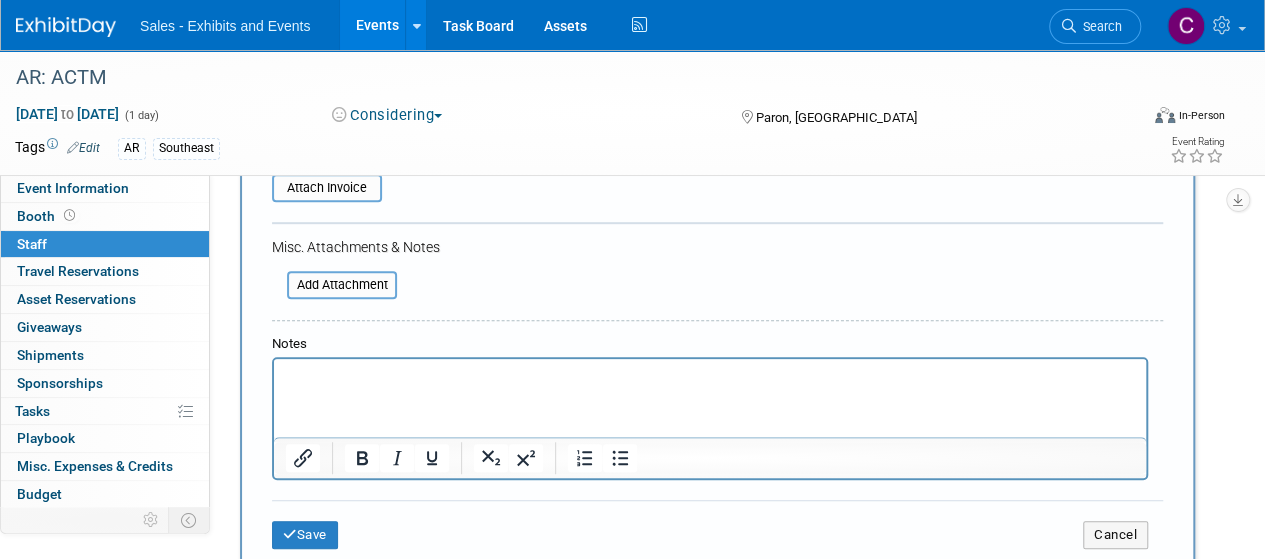scroll, scrollTop: 484, scrollLeft: 0, axis: vertical 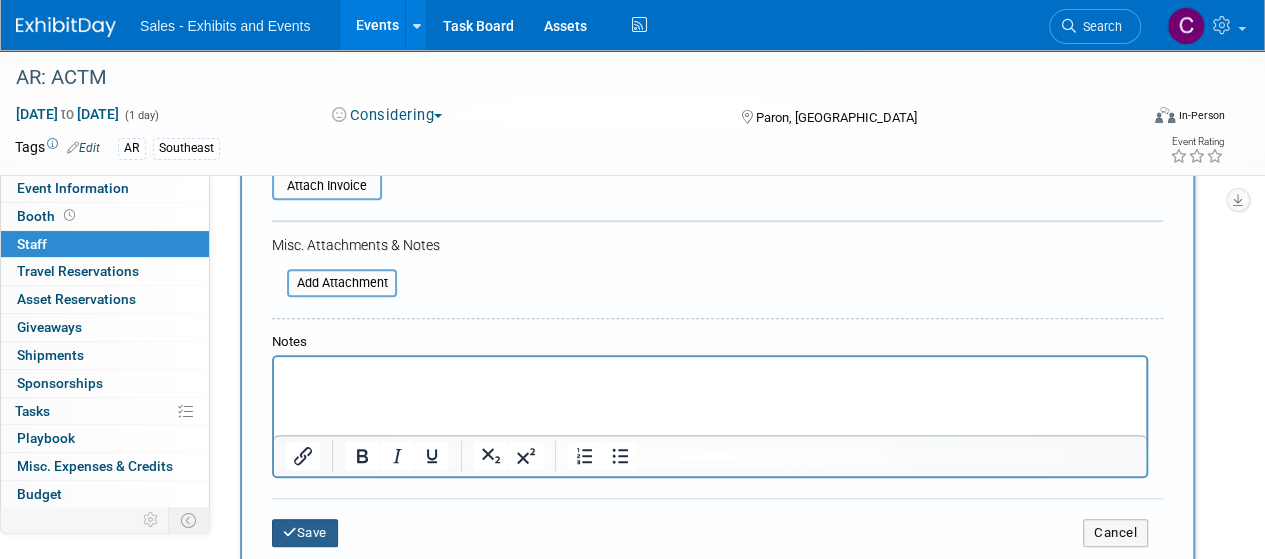click on "Save" at bounding box center [305, 533] 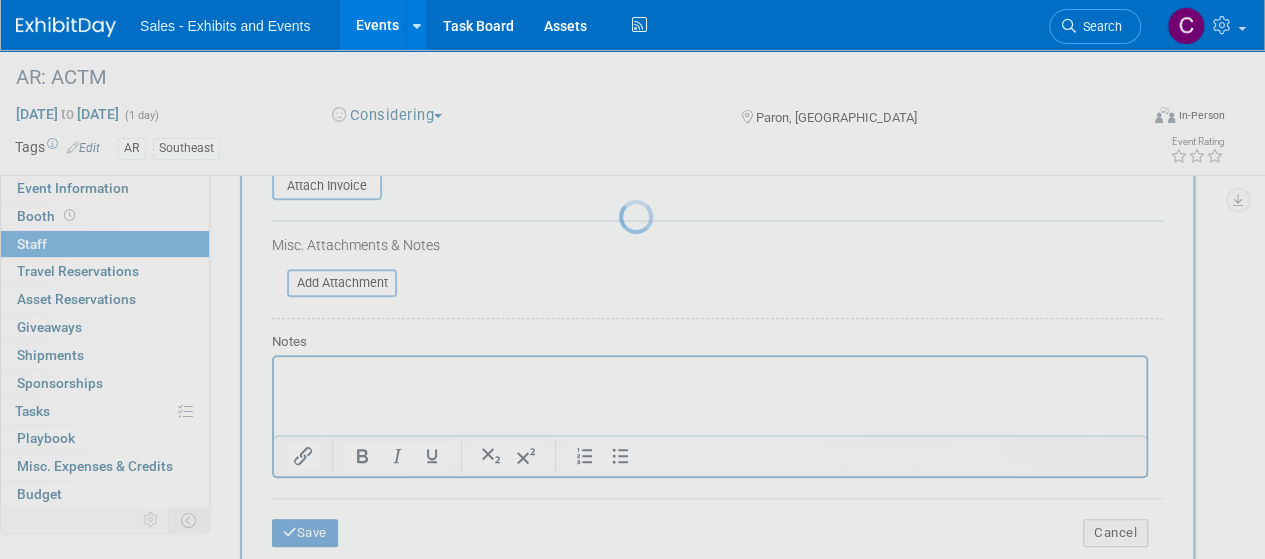 scroll, scrollTop: 244, scrollLeft: 0, axis: vertical 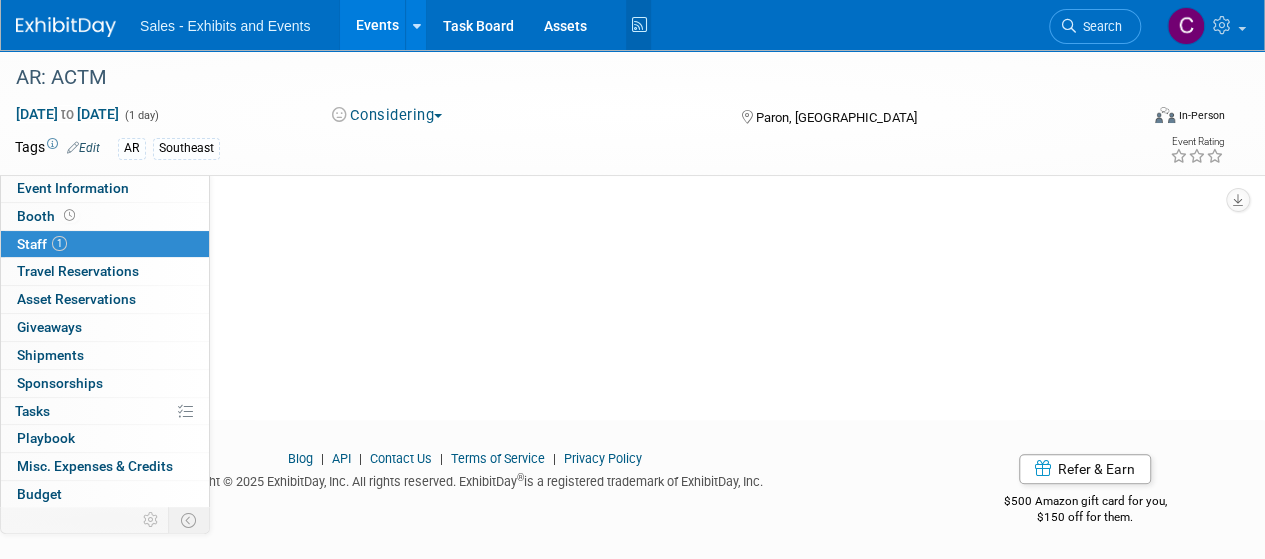 click at bounding box center (638, 25) 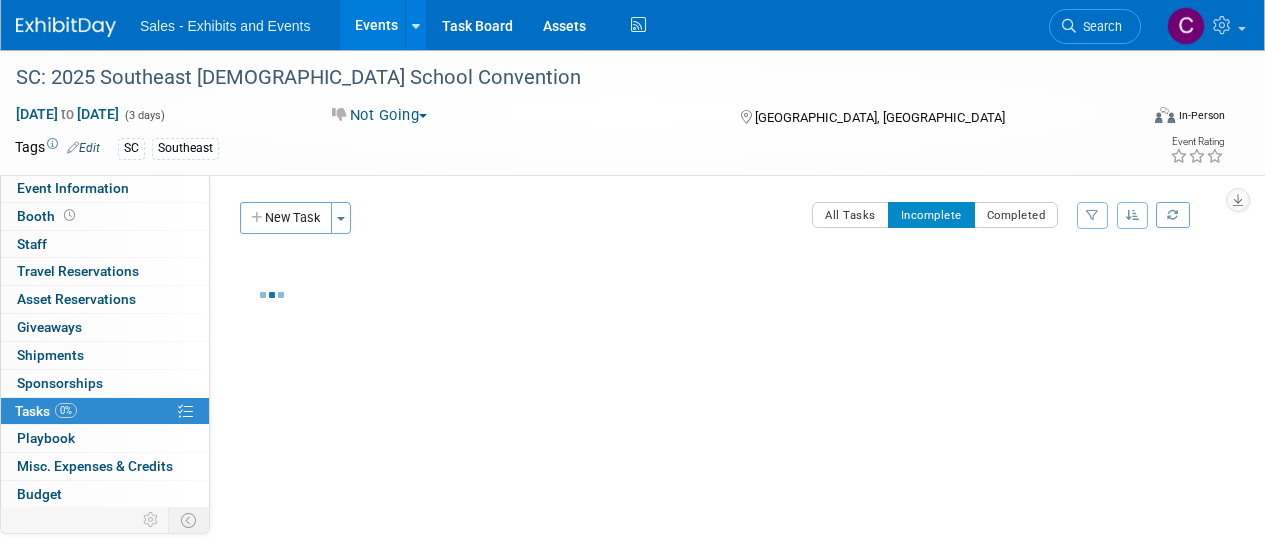 scroll, scrollTop: 0, scrollLeft: 0, axis: both 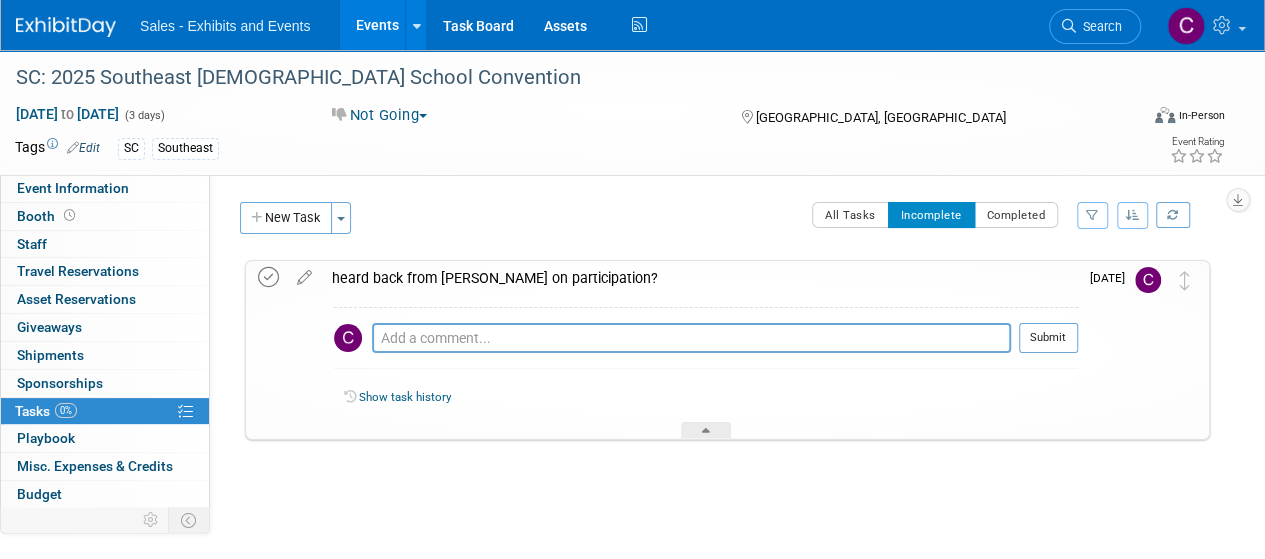 click at bounding box center (268, 277) 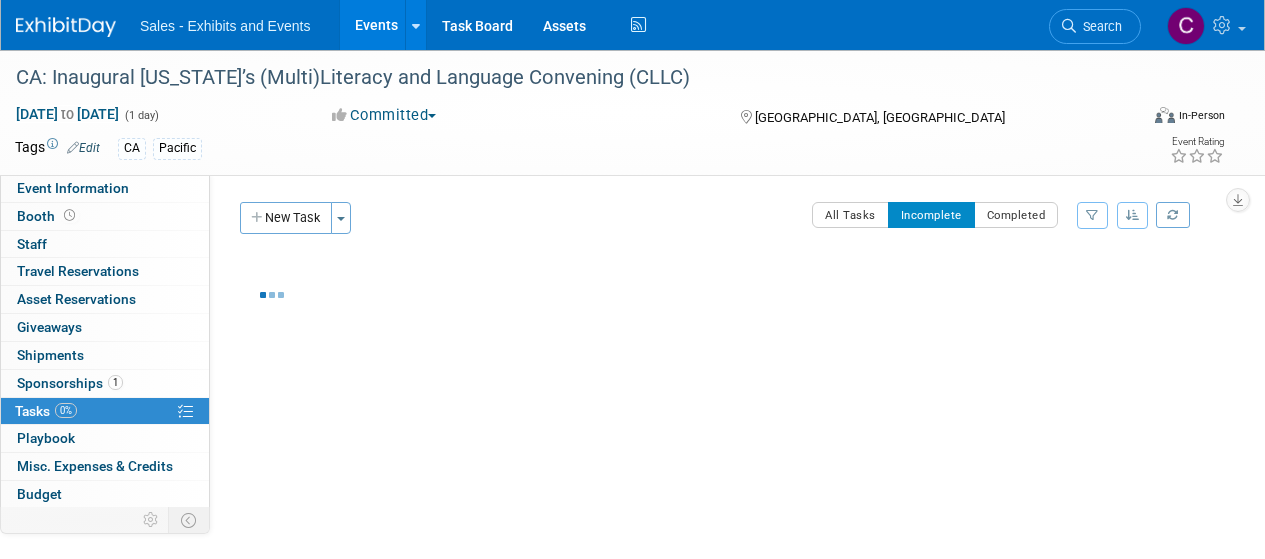 scroll, scrollTop: 0, scrollLeft: 0, axis: both 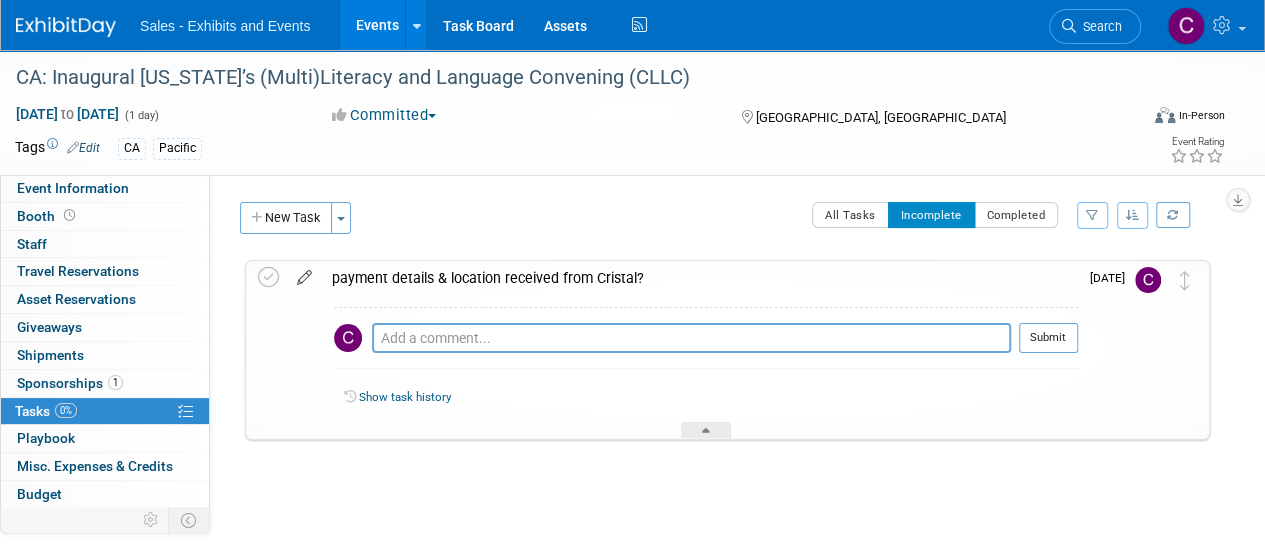 click at bounding box center [304, 273] 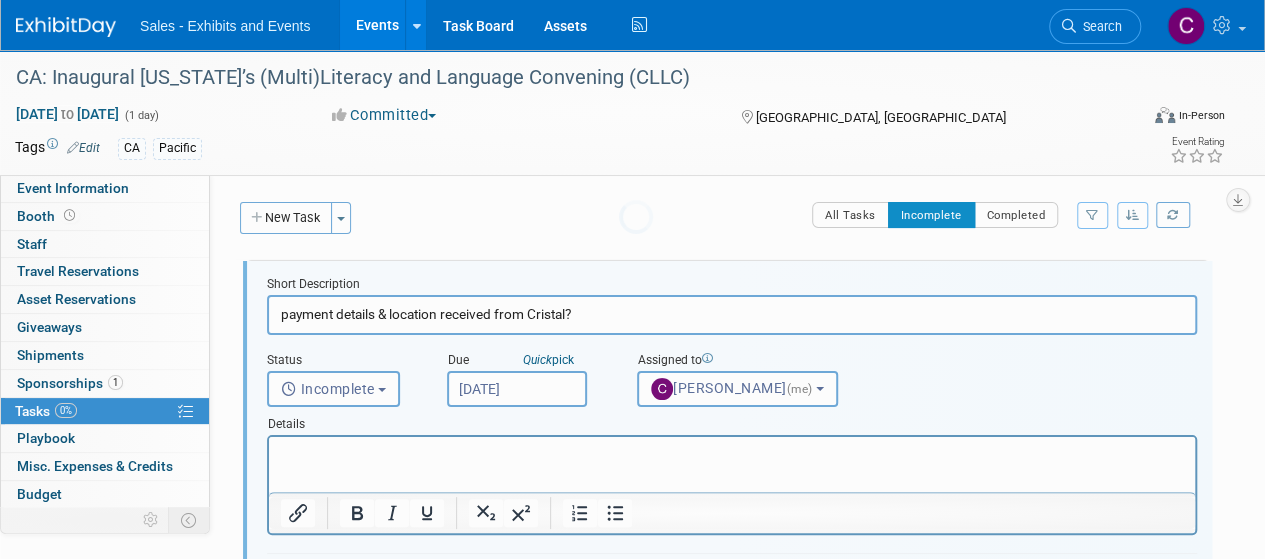 scroll, scrollTop: 0, scrollLeft: 0, axis: both 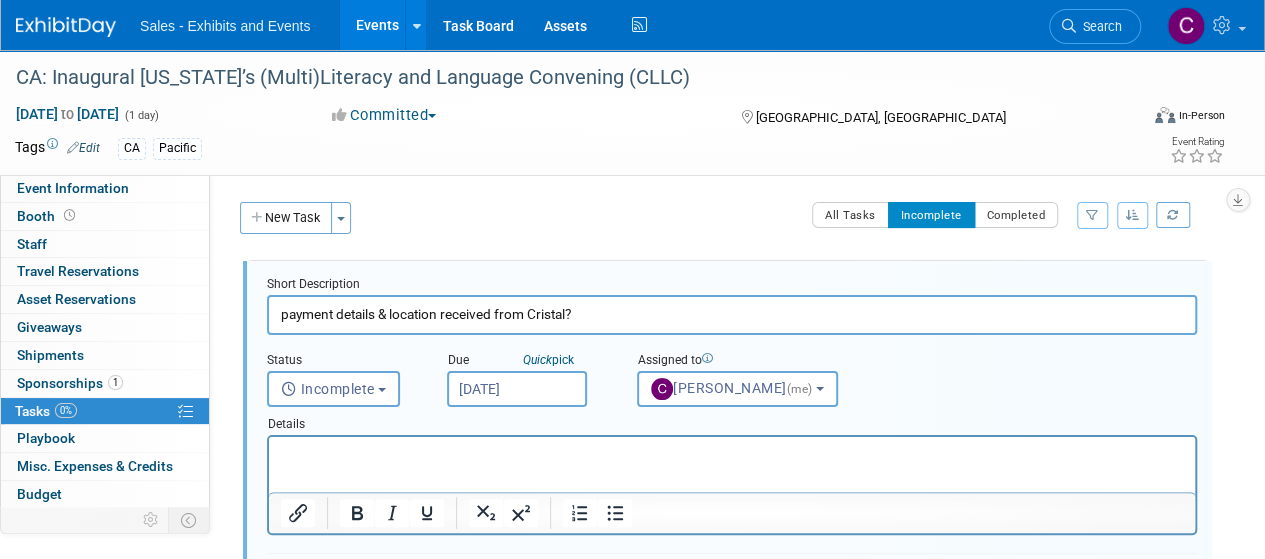 click on "[DATE]" at bounding box center [517, 389] 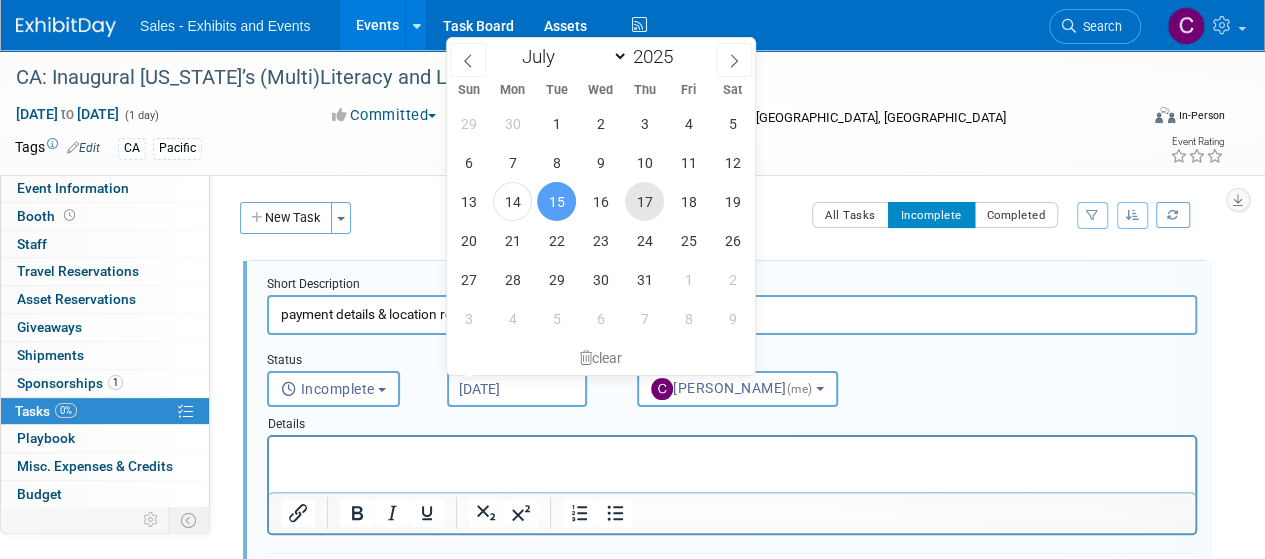 click on "17" at bounding box center [644, 201] 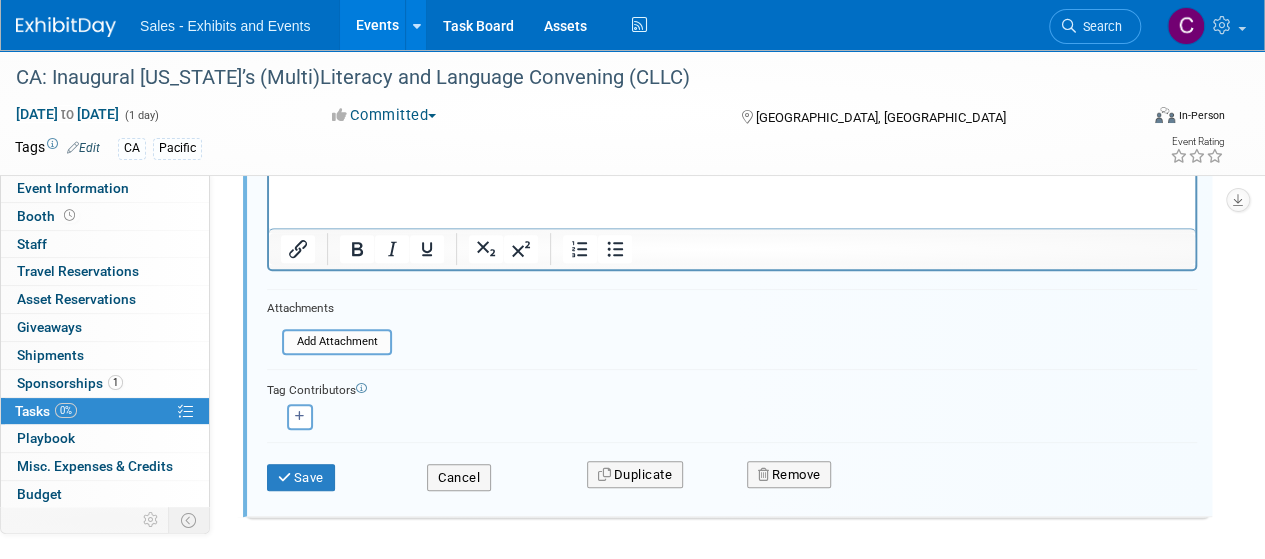 scroll, scrollTop: 287, scrollLeft: 0, axis: vertical 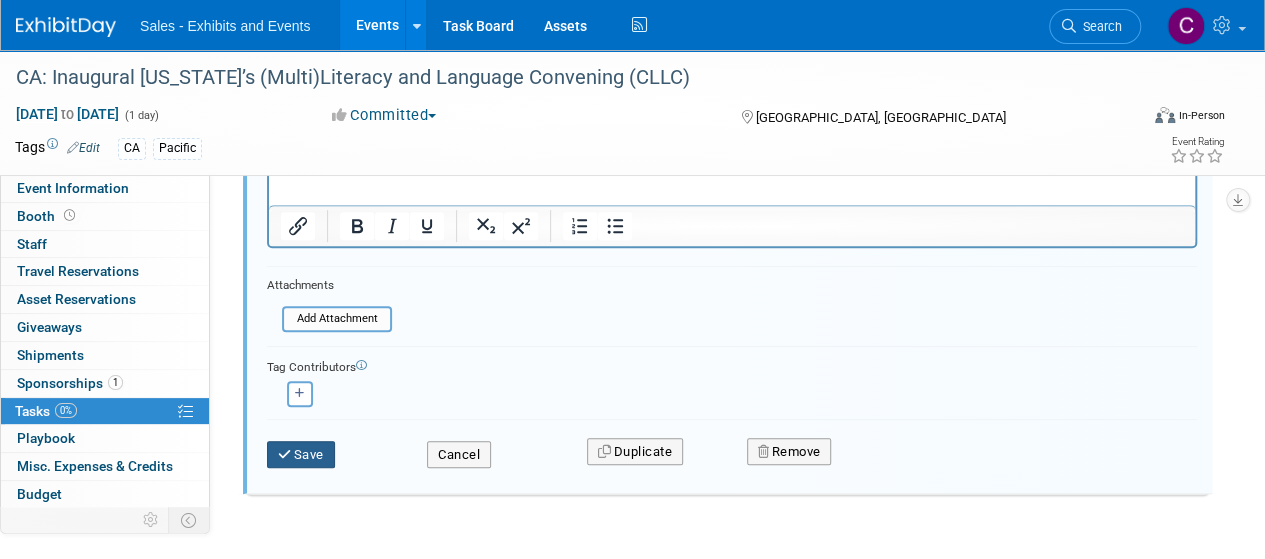 click at bounding box center [286, 454] 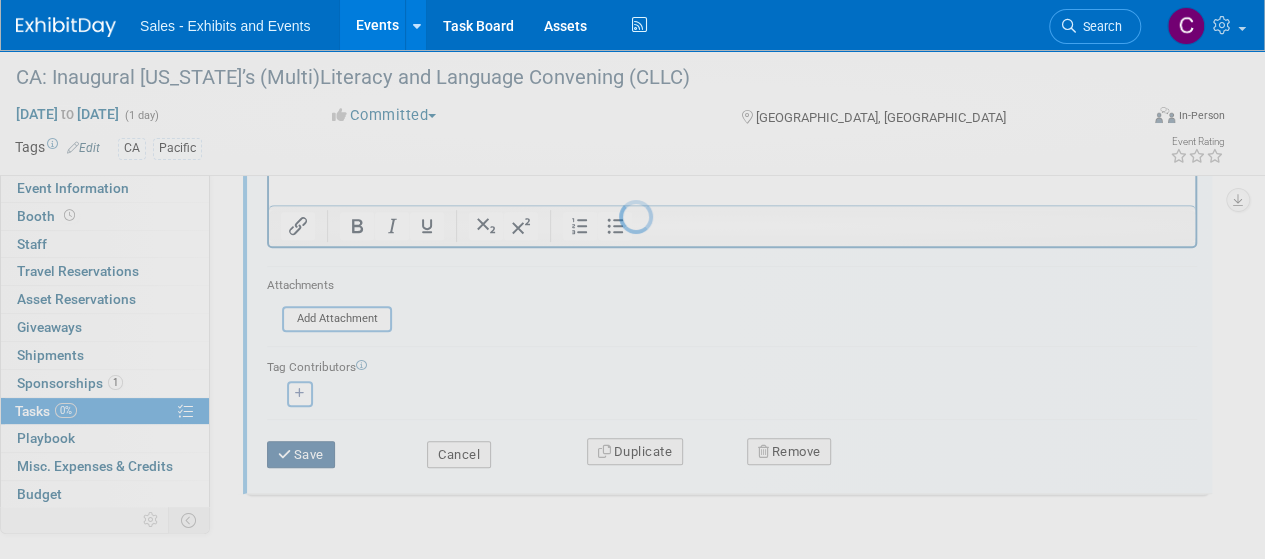 scroll, scrollTop: 68, scrollLeft: 0, axis: vertical 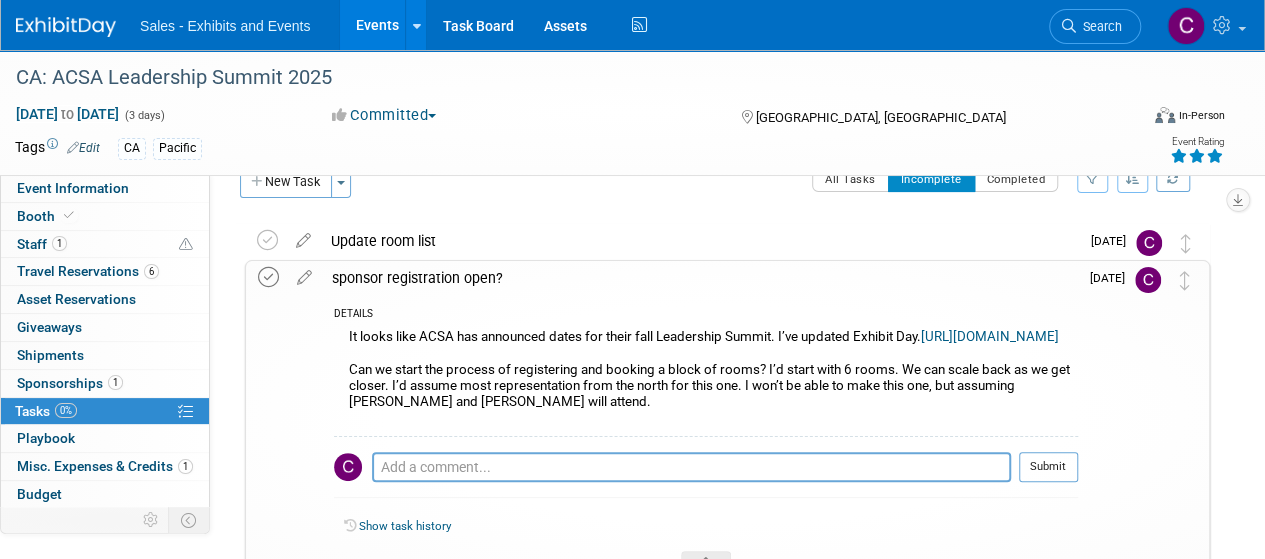 click at bounding box center (268, 277) 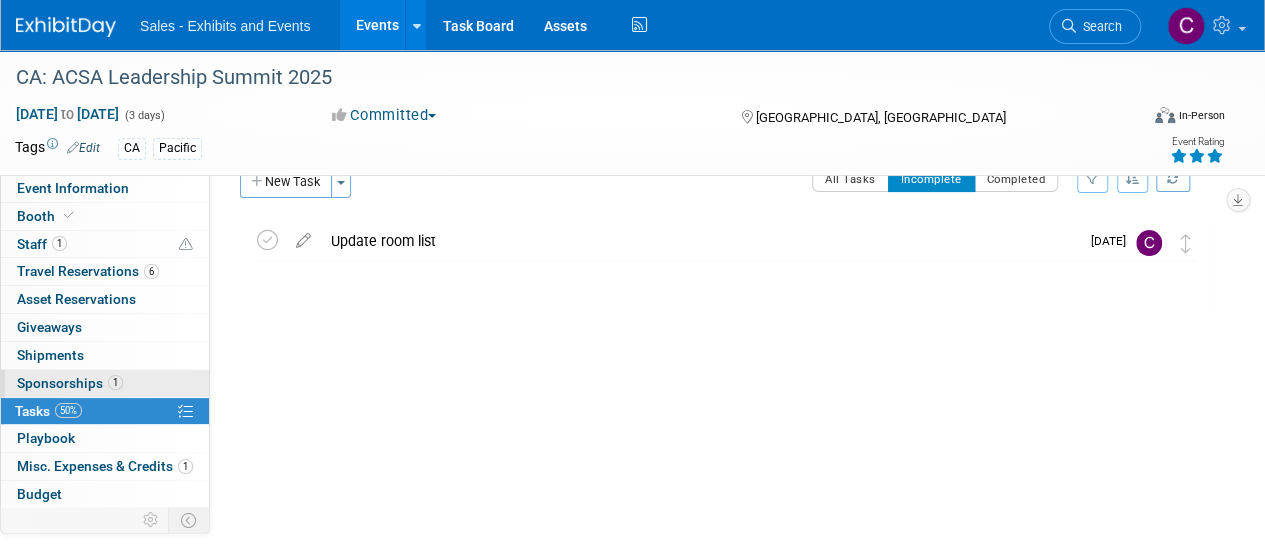 click on "Sponsorships 1" at bounding box center [70, 383] 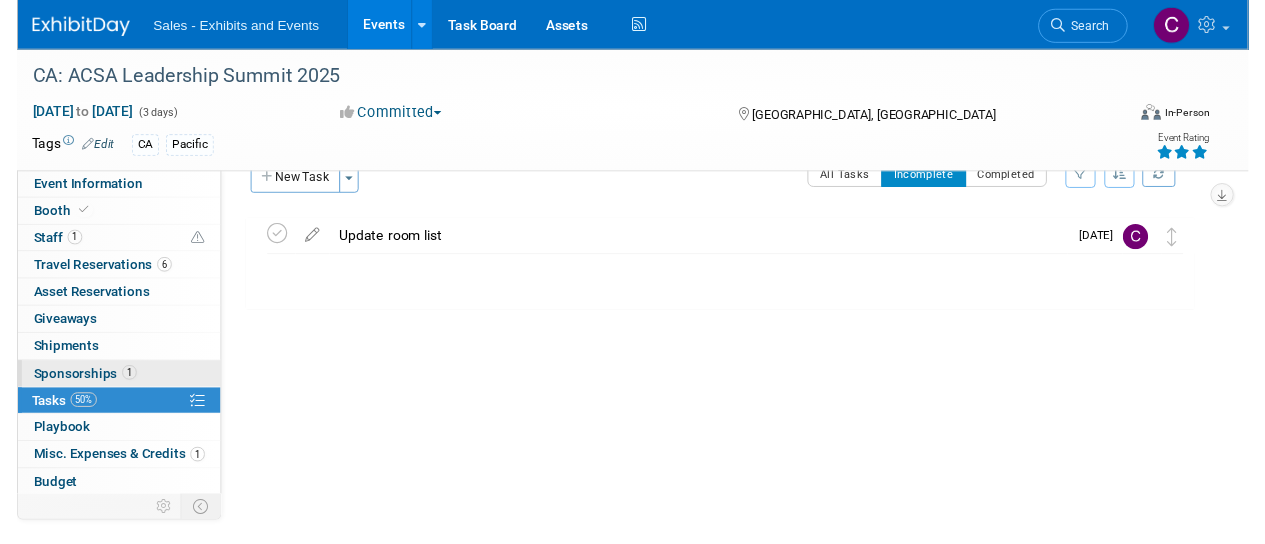 scroll, scrollTop: 0, scrollLeft: 0, axis: both 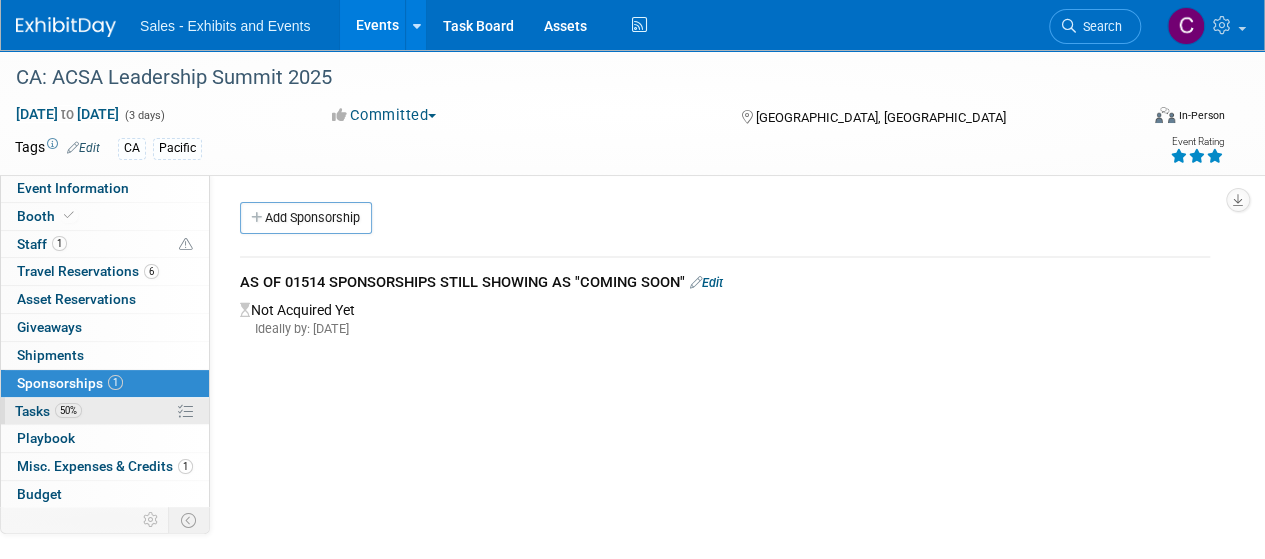 click on "Tasks 50%" at bounding box center [48, 411] 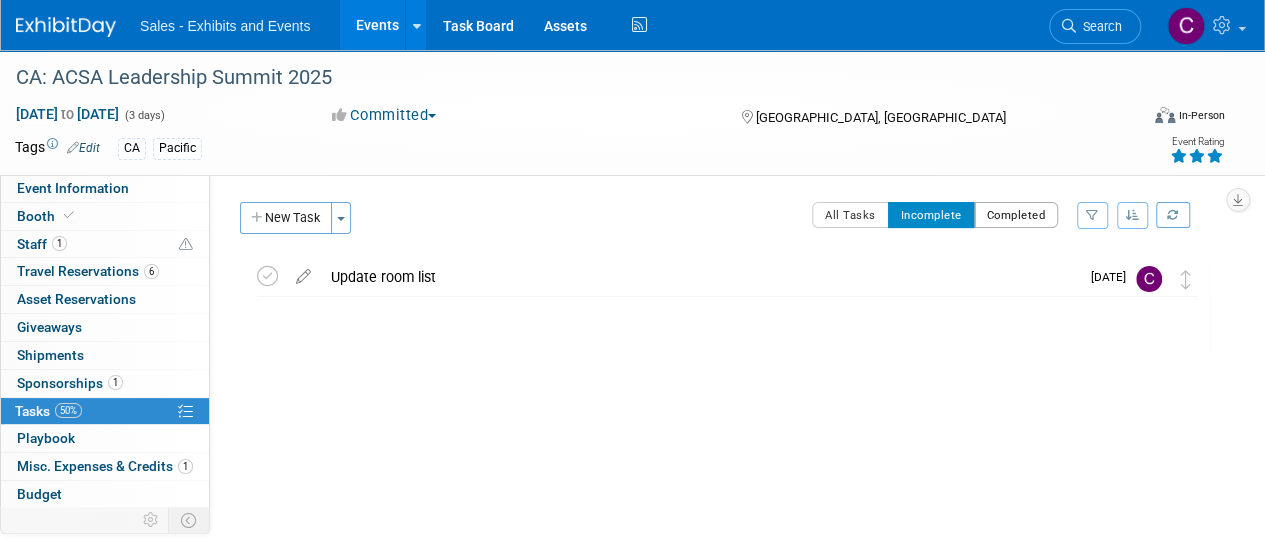 click on "Completed" at bounding box center (1016, 215) 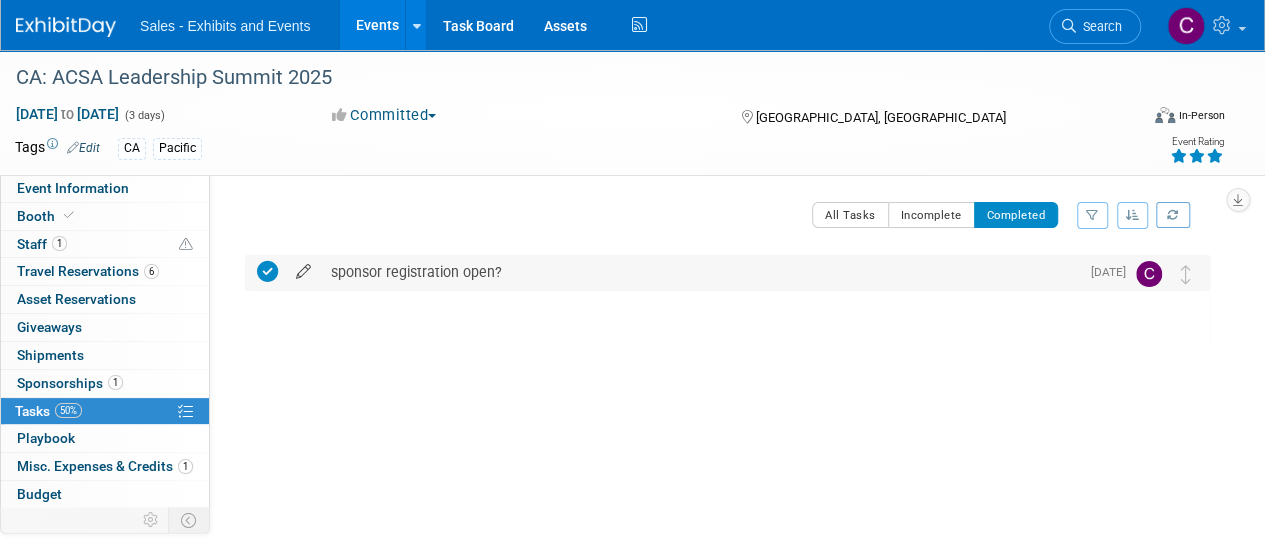 click at bounding box center [303, 267] 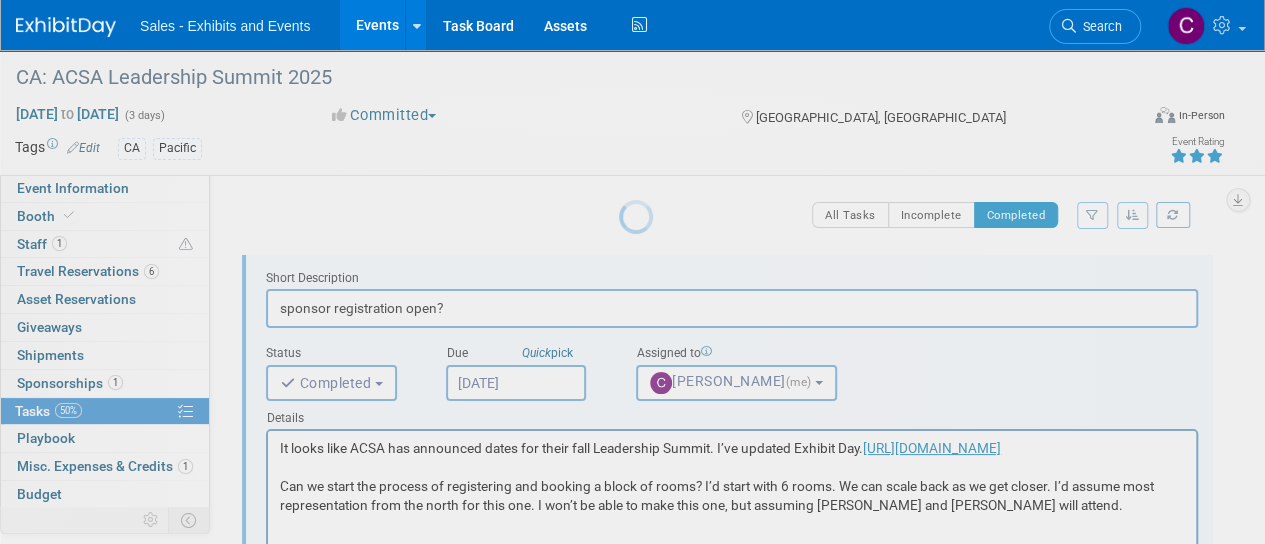 scroll, scrollTop: 0, scrollLeft: 0, axis: both 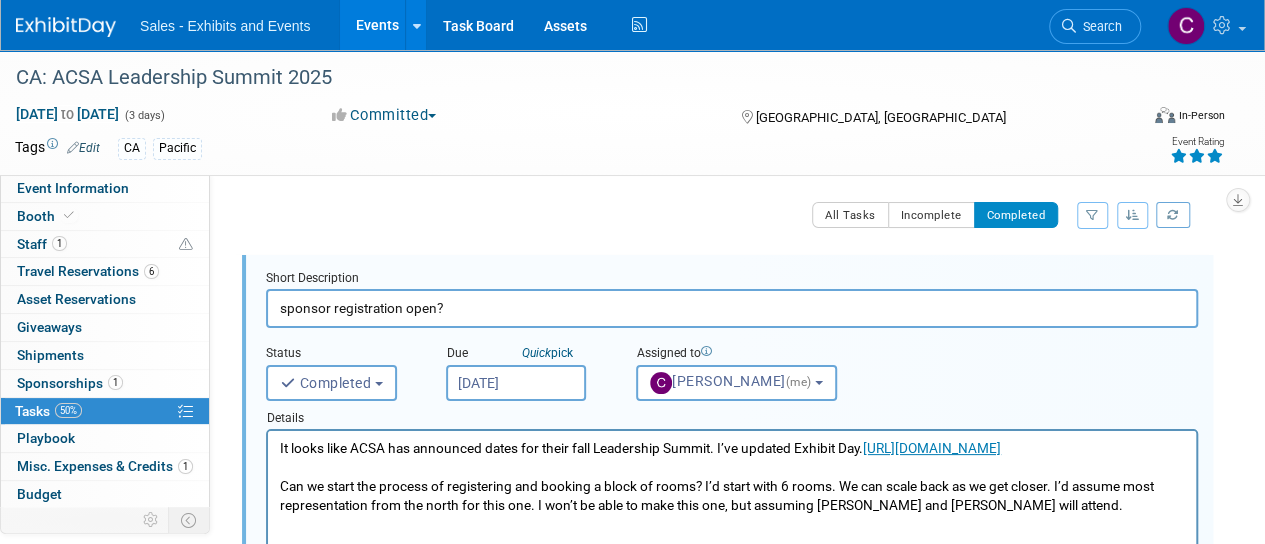 click on "Jul 15, 2025" at bounding box center (516, 383) 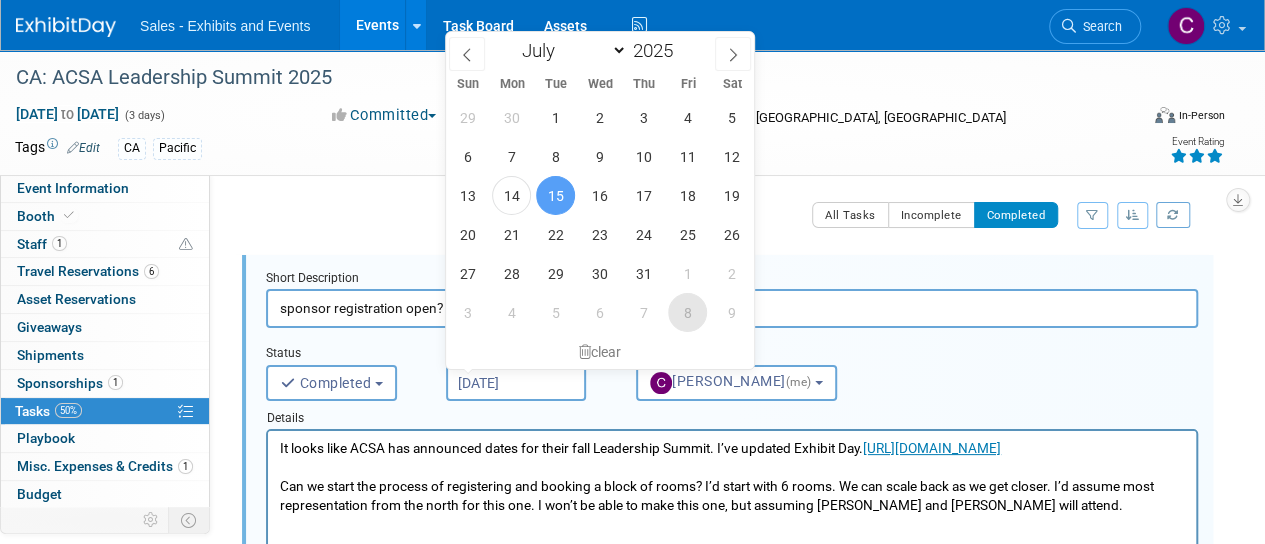 click on "8" at bounding box center [687, 312] 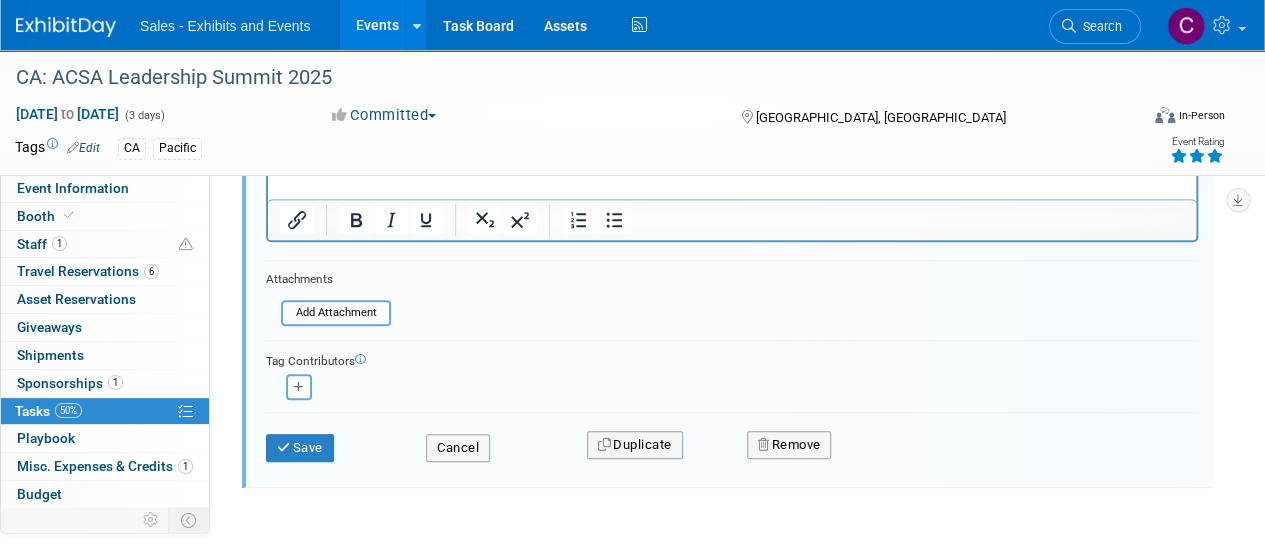 scroll, scrollTop: 433, scrollLeft: 0, axis: vertical 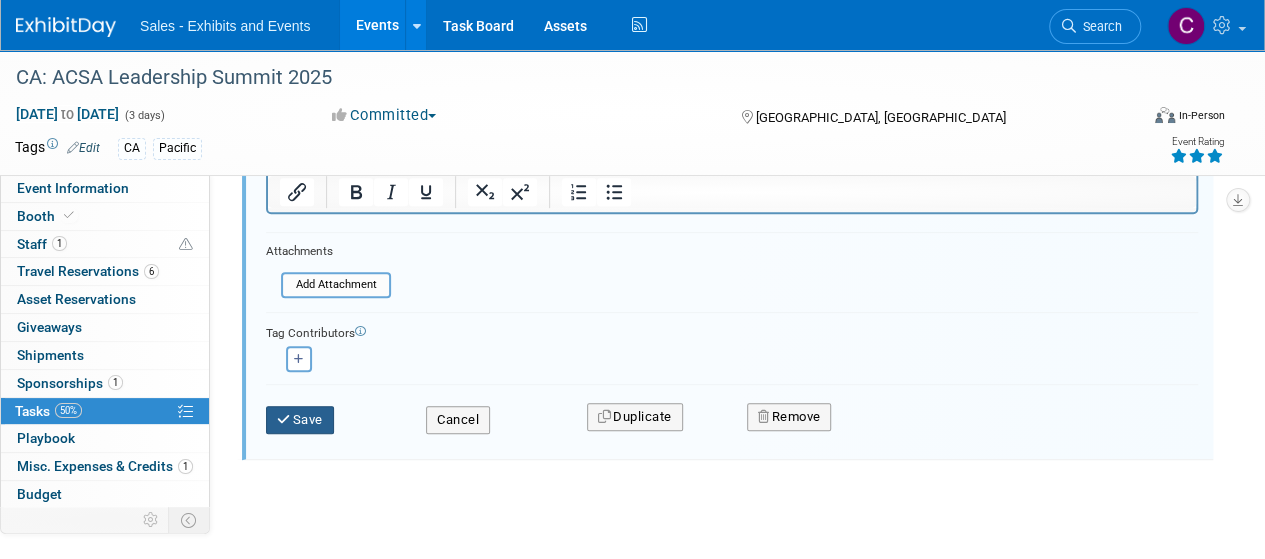 click on "Save" at bounding box center [300, 420] 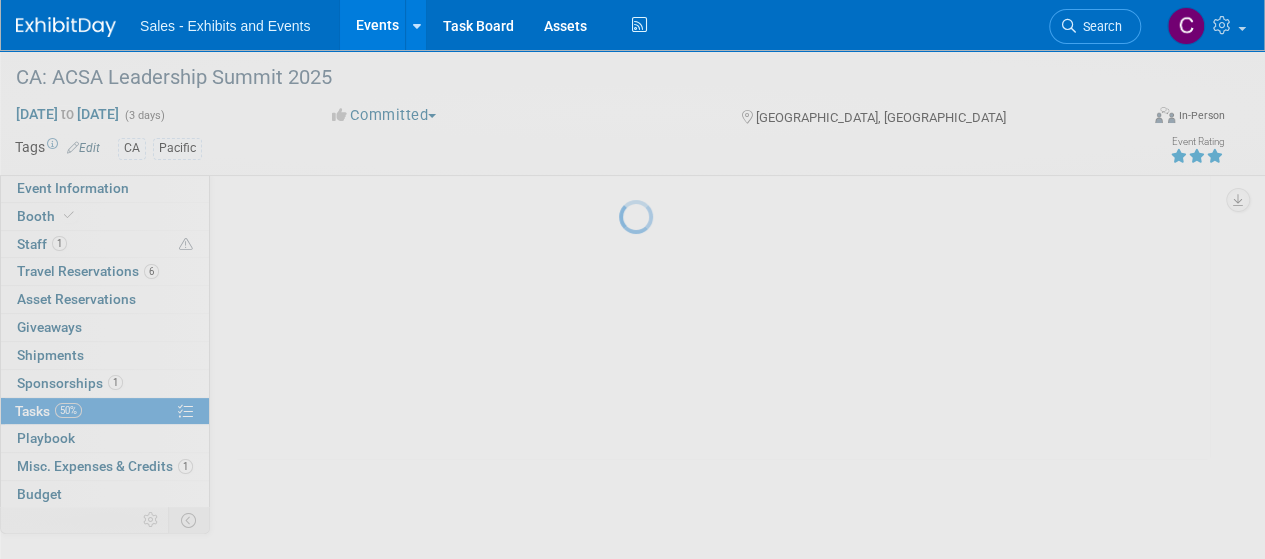 scroll, scrollTop: 68, scrollLeft: 0, axis: vertical 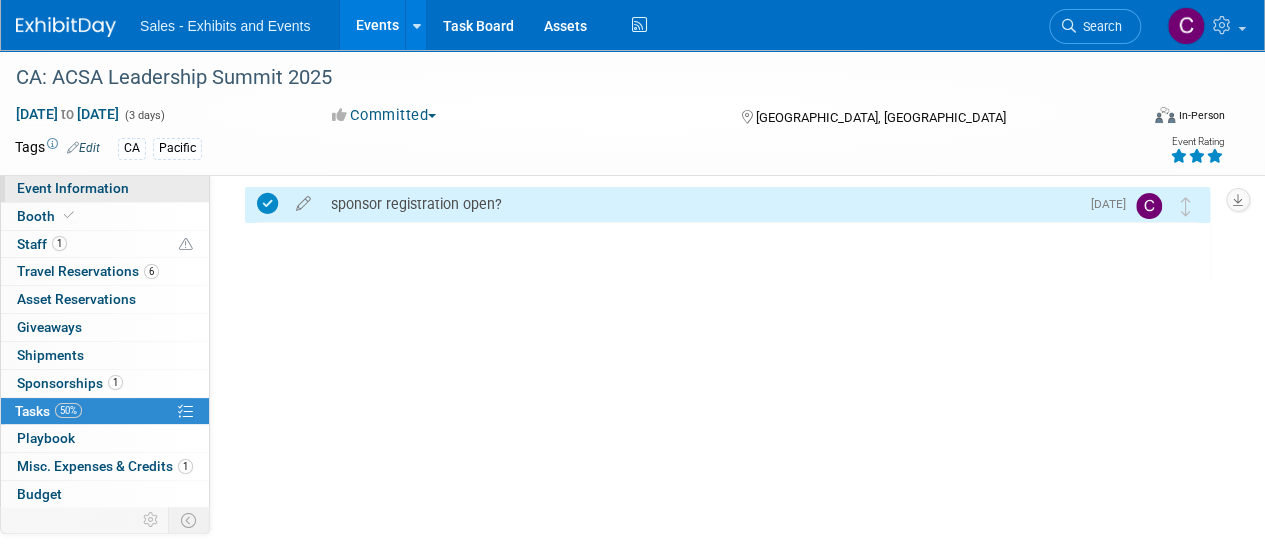 click on "Event Information" at bounding box center (73, 188) 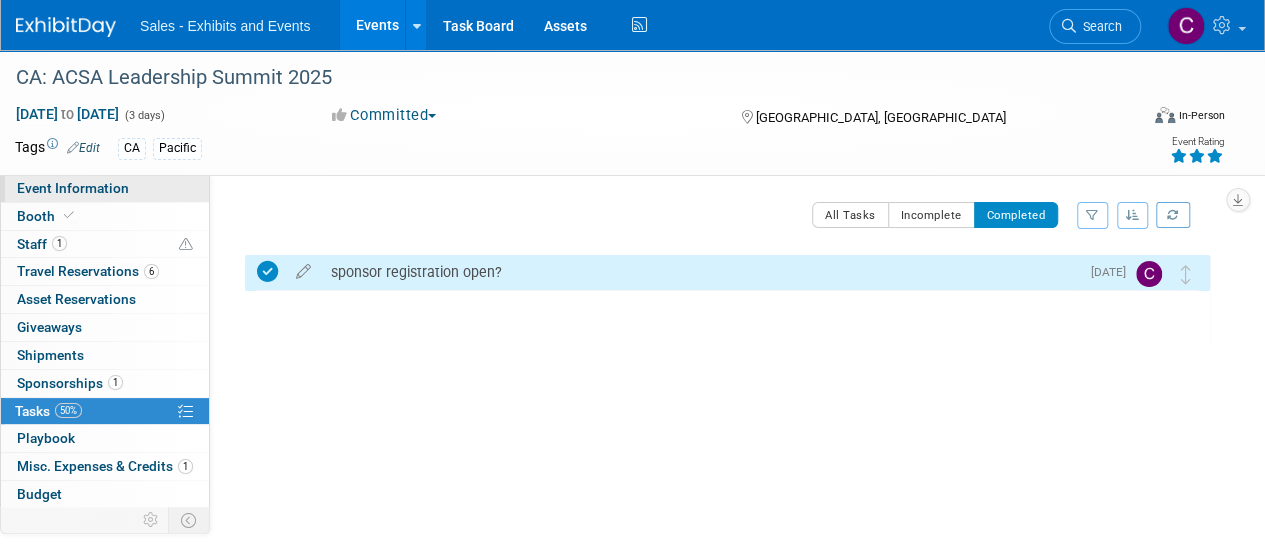 select on "Pacific" 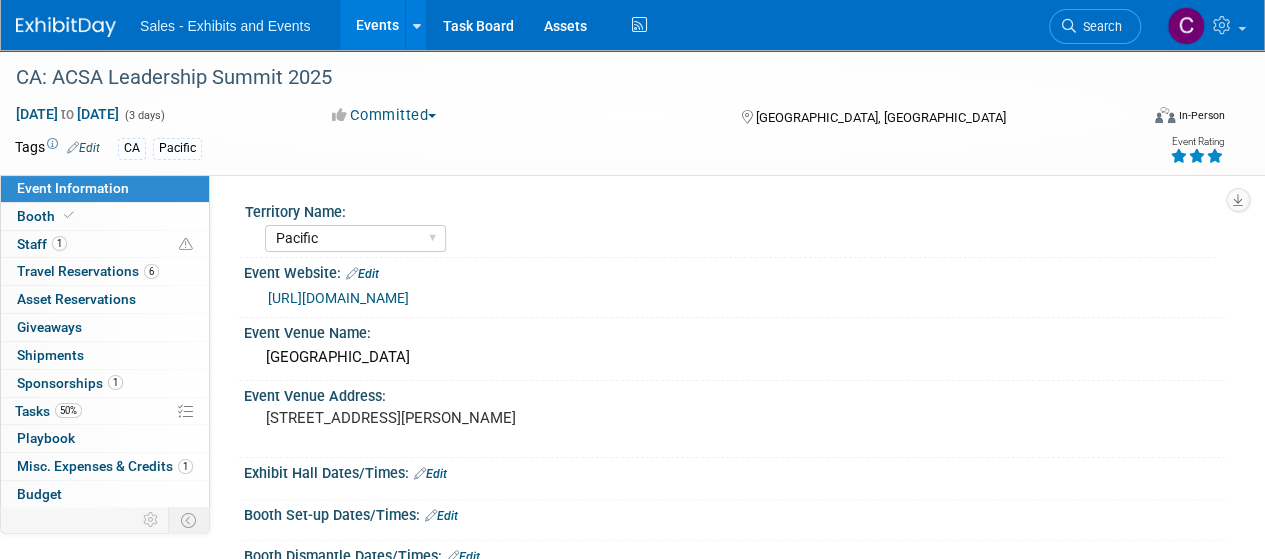 click on "Events" at bounding box center (376, 25) 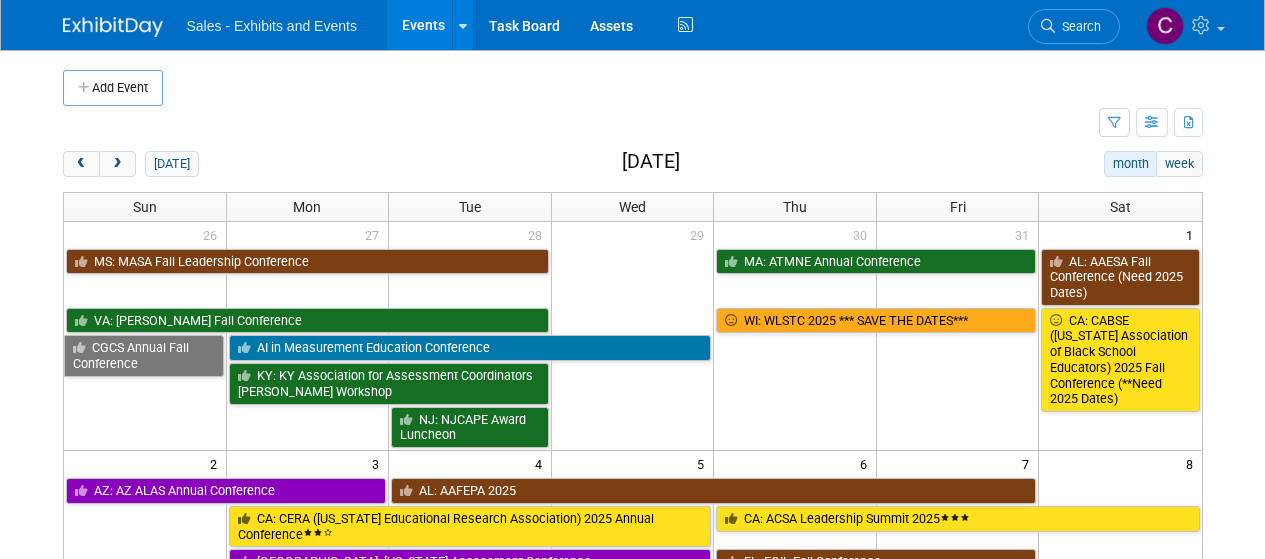 scroll, scrollTop: 0, scrollLeft: 0, axis: both 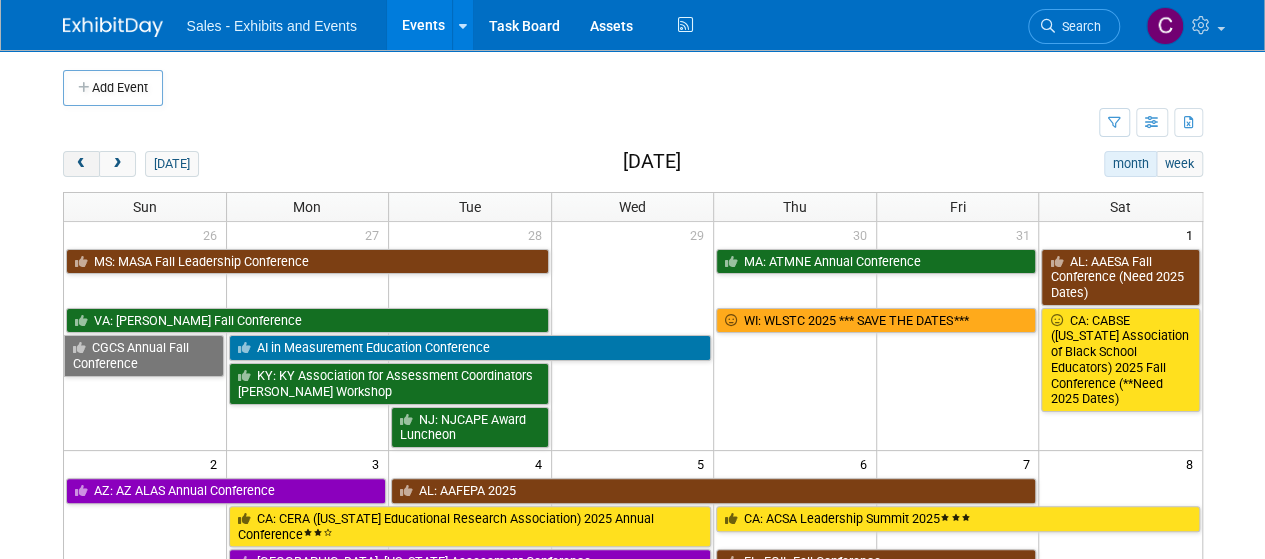 click at bounding box center [81, 164] 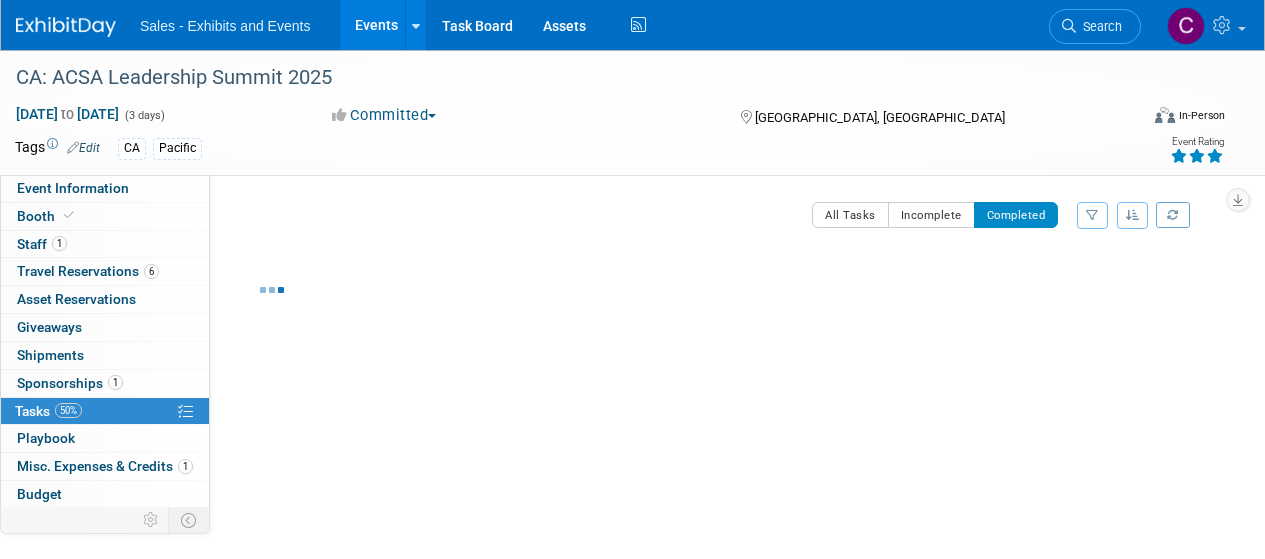 scroll, scrollTop: 0, scrollLeft: 0, axis: both 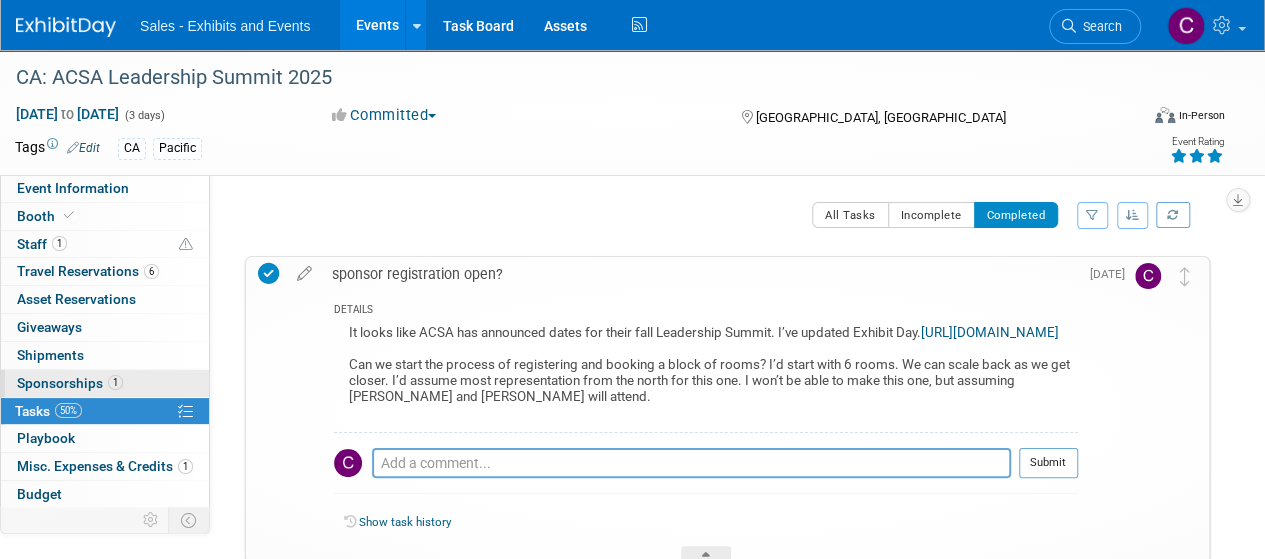 click on "Sponsorships 1" at bounding box center (70, 383) 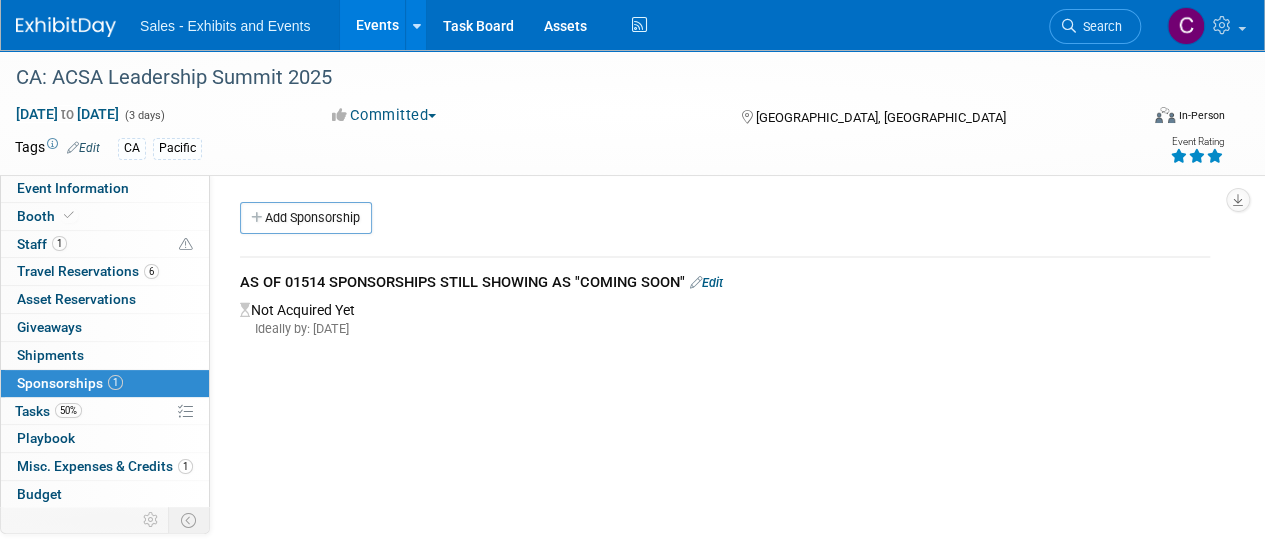 click on "Edit" at bounding box center (706, 282) 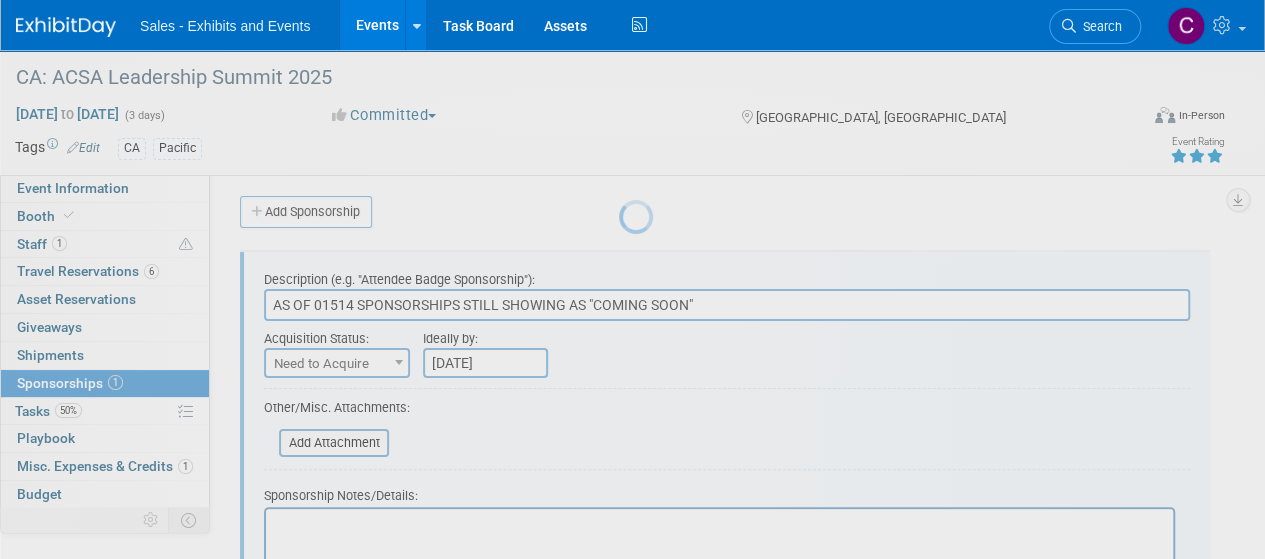 scroll, scrollTop: 27, scrollLeft: 0, axis: vertical 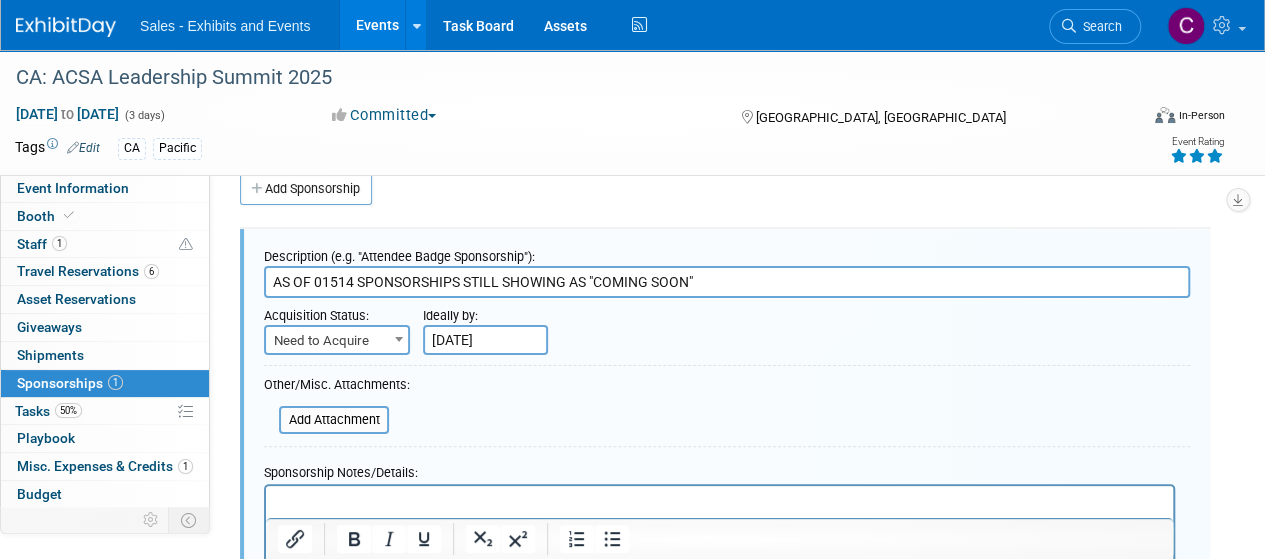 drag, startPoint x: 828, startPoint y: 278, endPoint x: 0, endPoint y: 266, distance: 828.087 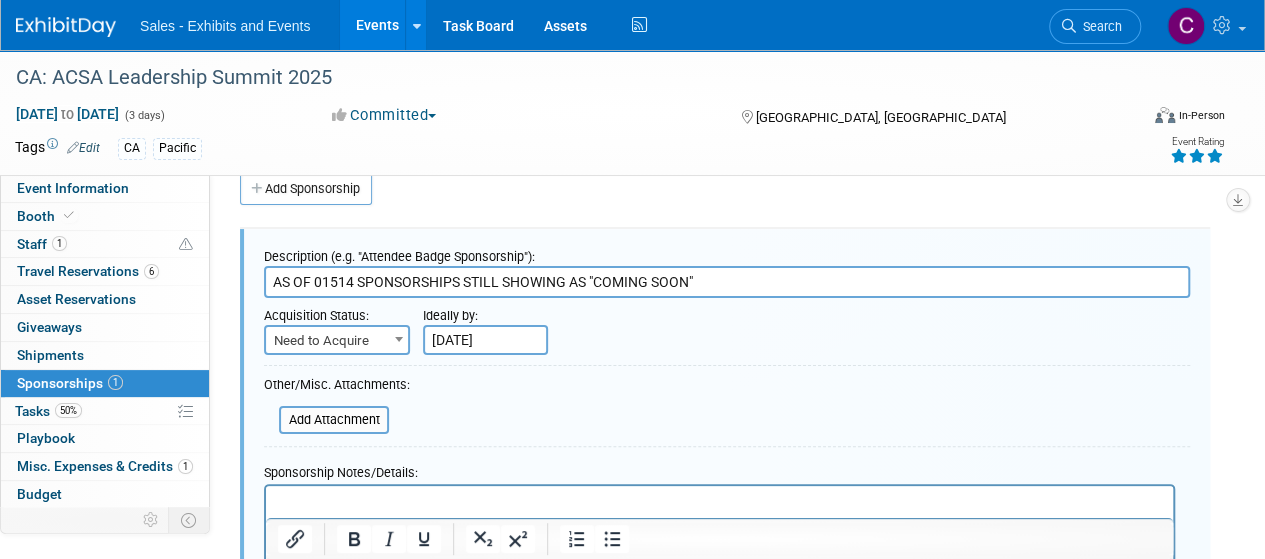 click on "Event Information
Event Info
Booth
Booth
1
Staff 1
Staff
6
Travel Reservations 6
Travel Reservations
0
Asset Reservations 0
Asset Reservations
0
Giveaways 0
Giveaways
0
Shipments 0
Shipments
1
Sponsorships 1
Sponsorships
50%
Tasks 50%
Tasks
0
Playbook 0
Playbook
1
Misc. Expenses & Credits 1
Misc. Expenses & Credits
Budget
Budget
0
ROI, Objectives & ROO 0
ROI, Objectives & ROO
1
Attachments 1
Attachments
more
more...
Event Binder (.pdf export)
Event Binder (.pdf export)
Copy/Duplicate Event
Copy/Duplicate Event
Event Settings
Event Settings
Logs
Logs
Delete Event
Delete Event
Territory Name:
Atlantic
Southeast
Central
Southwest
Pacific
Mountain
National
Strategic Partnerships" at bounding box center [632, 339] 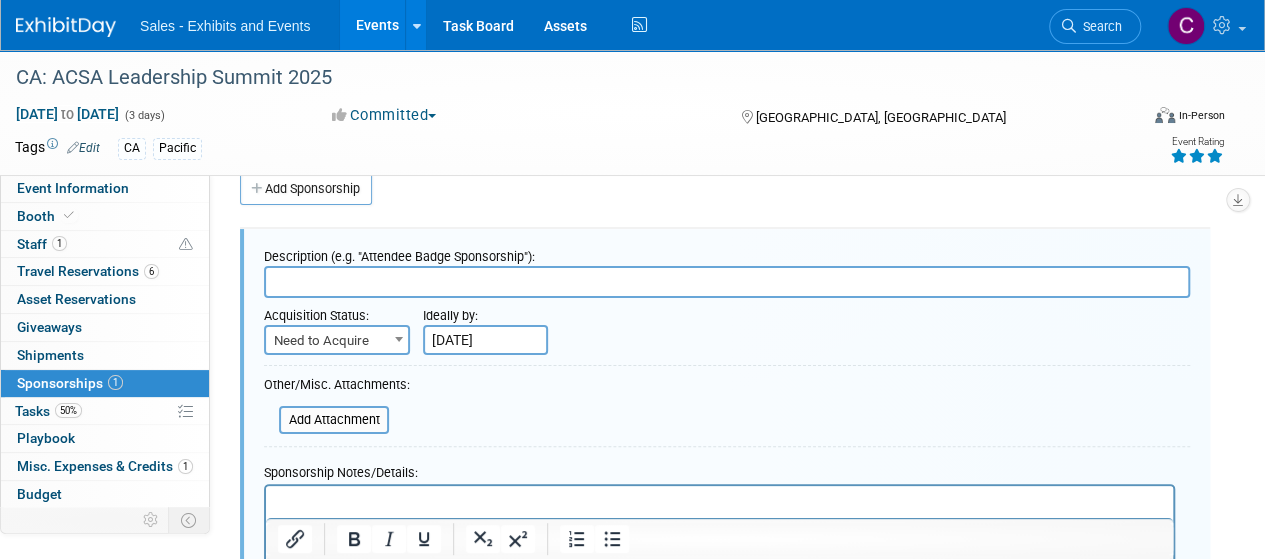 type 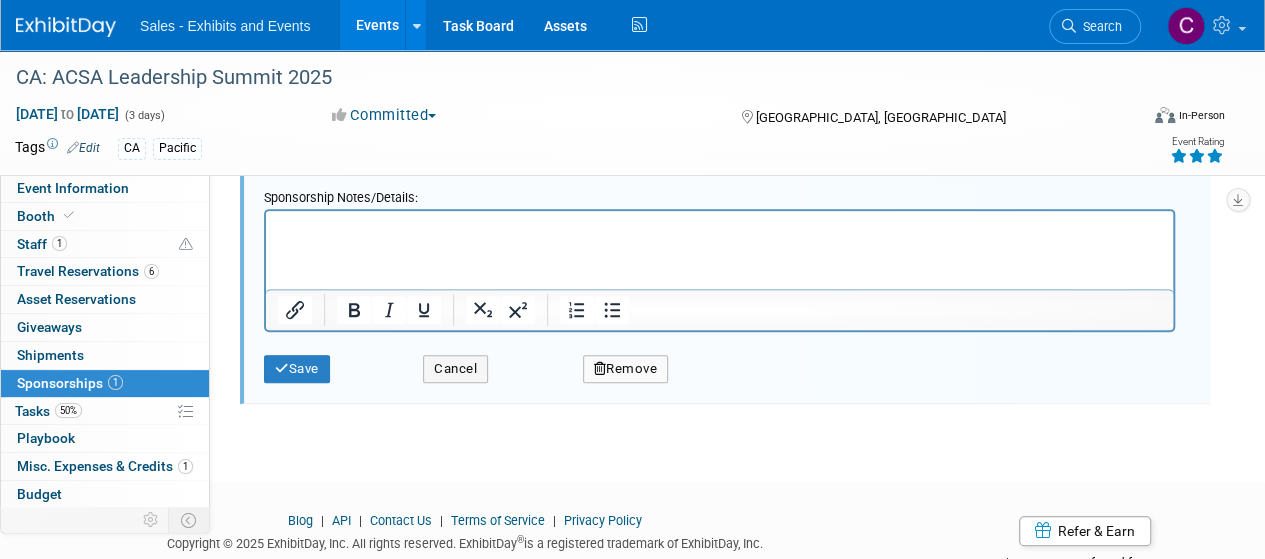 scroll, scrollTop: 305, scrollLeft: 0, axis: vertical 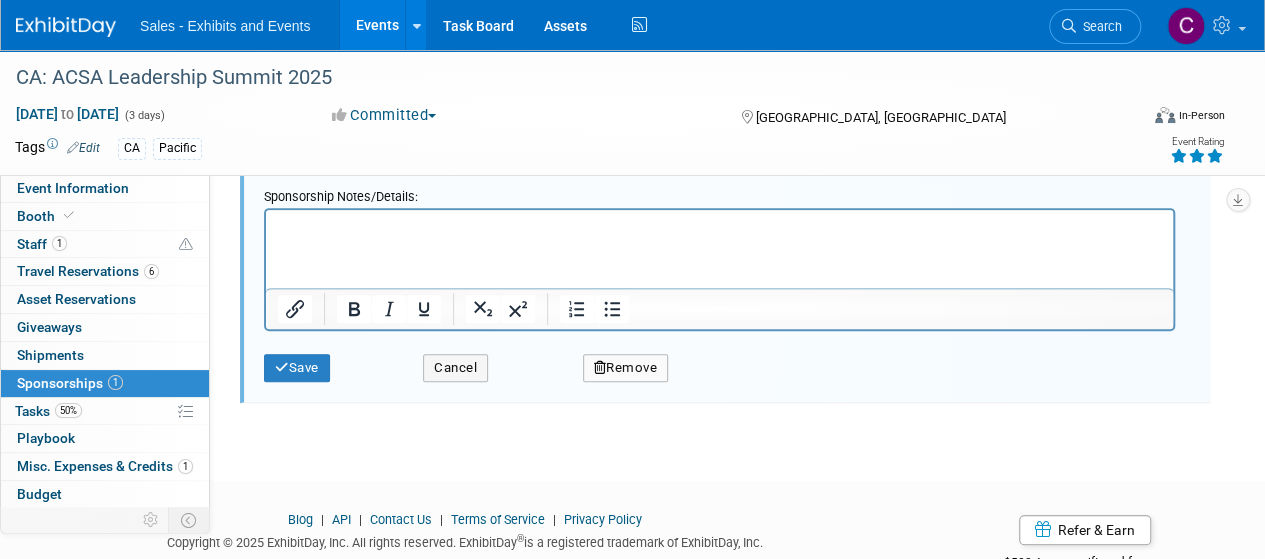 click on "Remove" at bounding box center [626, 368] 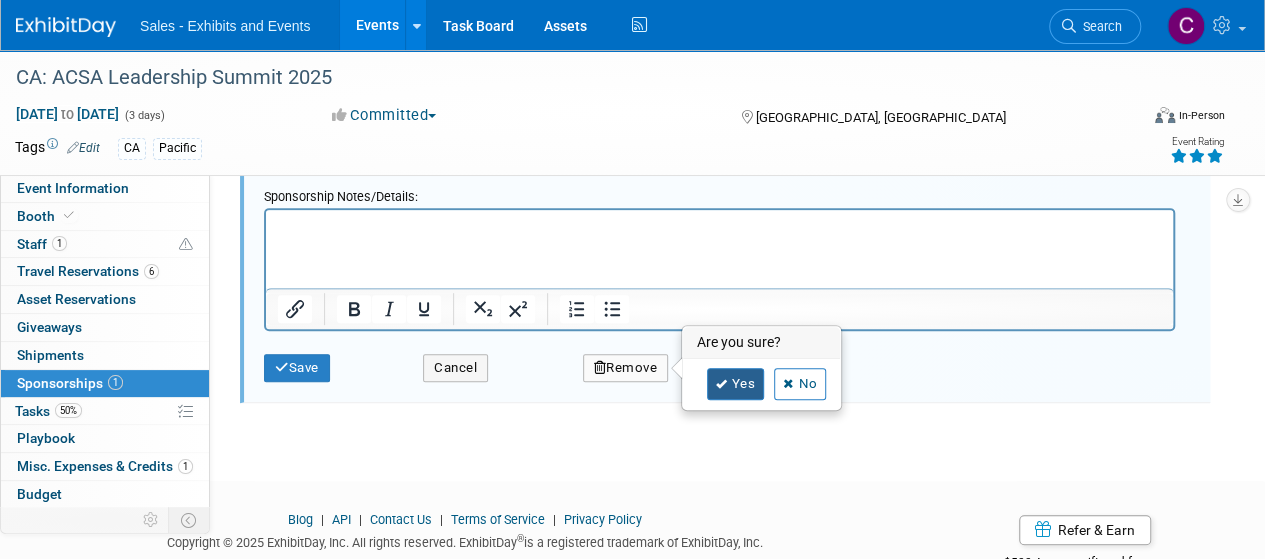 click on "Yes" at bounding box center (736, 384) 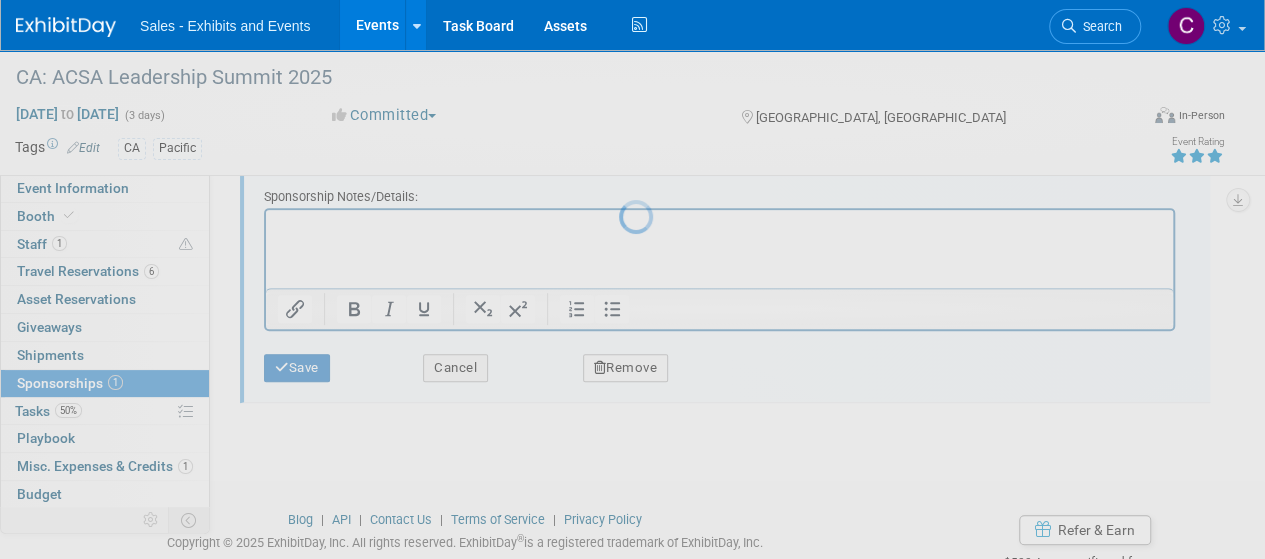 scroll, scrollTop: 244, scrollLeft: 0, axis: vertical 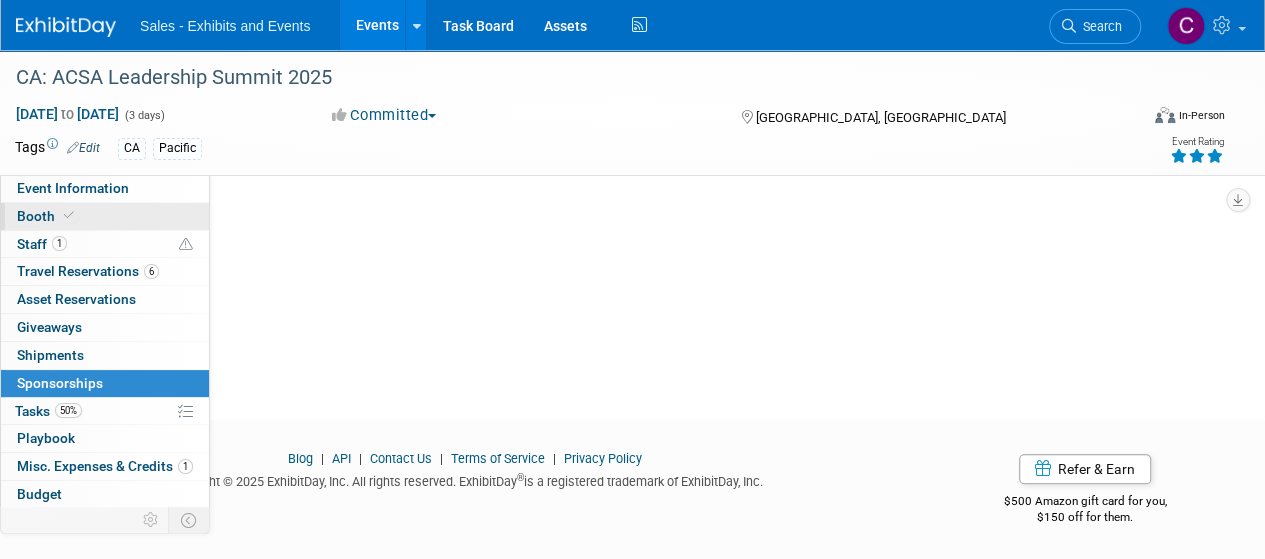 click on "Booth" at bounding box center (105, 216) 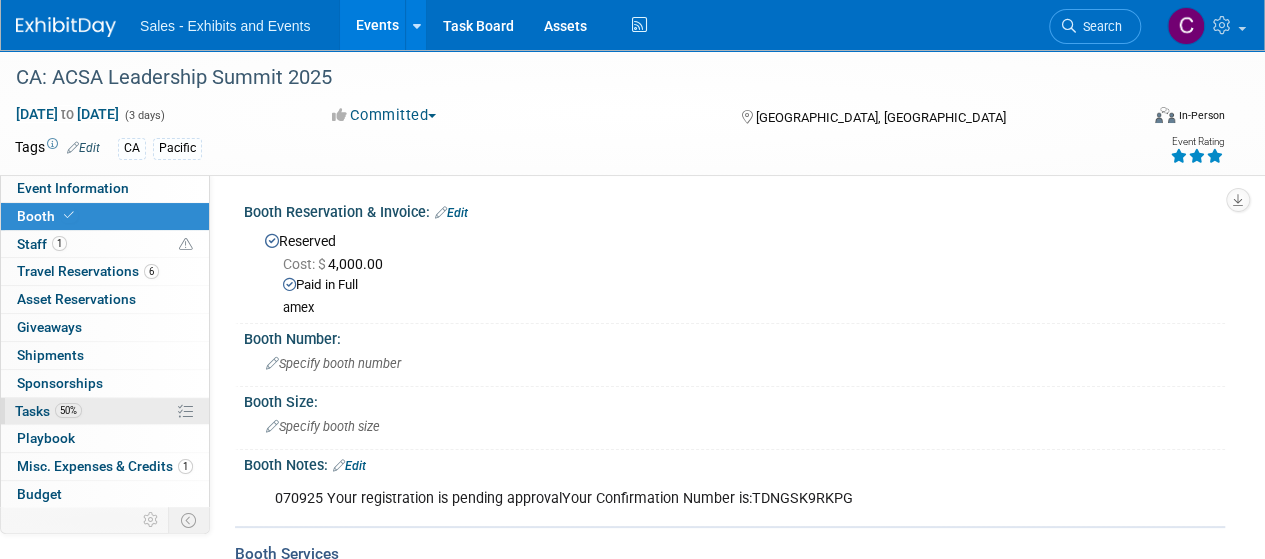 click on "Tasks 50%" at bounding box center [48, 411] 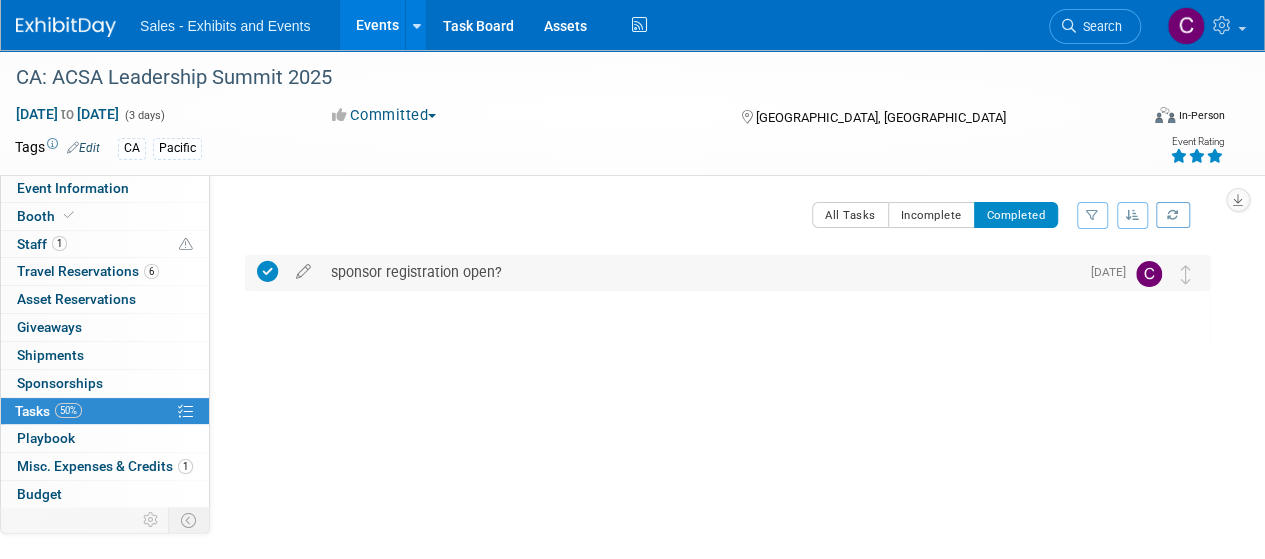 click at bounding box center [267, 271] 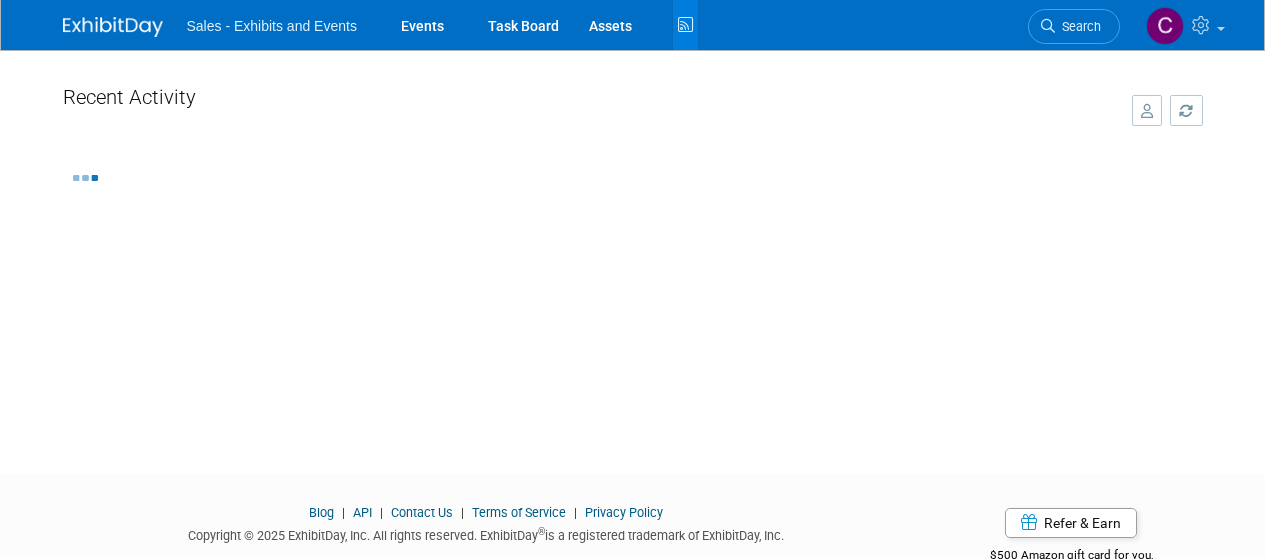 scroll, scrollTop: 0, scrollLeft: 0, axis: both 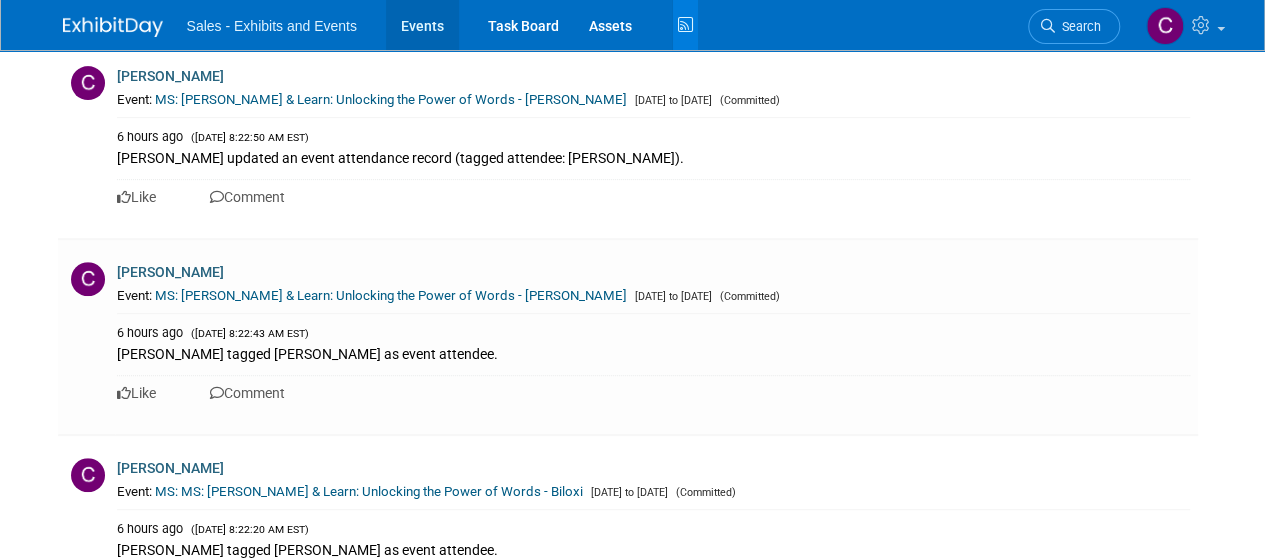 click on "Events" at bounding box center (422, 25) 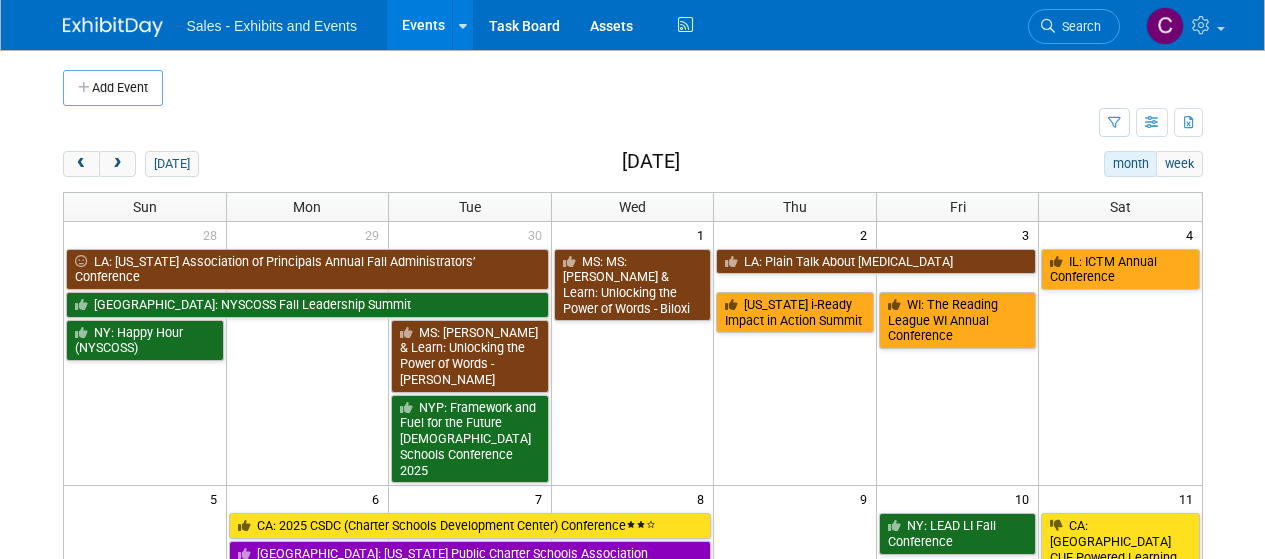 scroll, scrollTop: 0, scrollLeft: 0, axis: both 